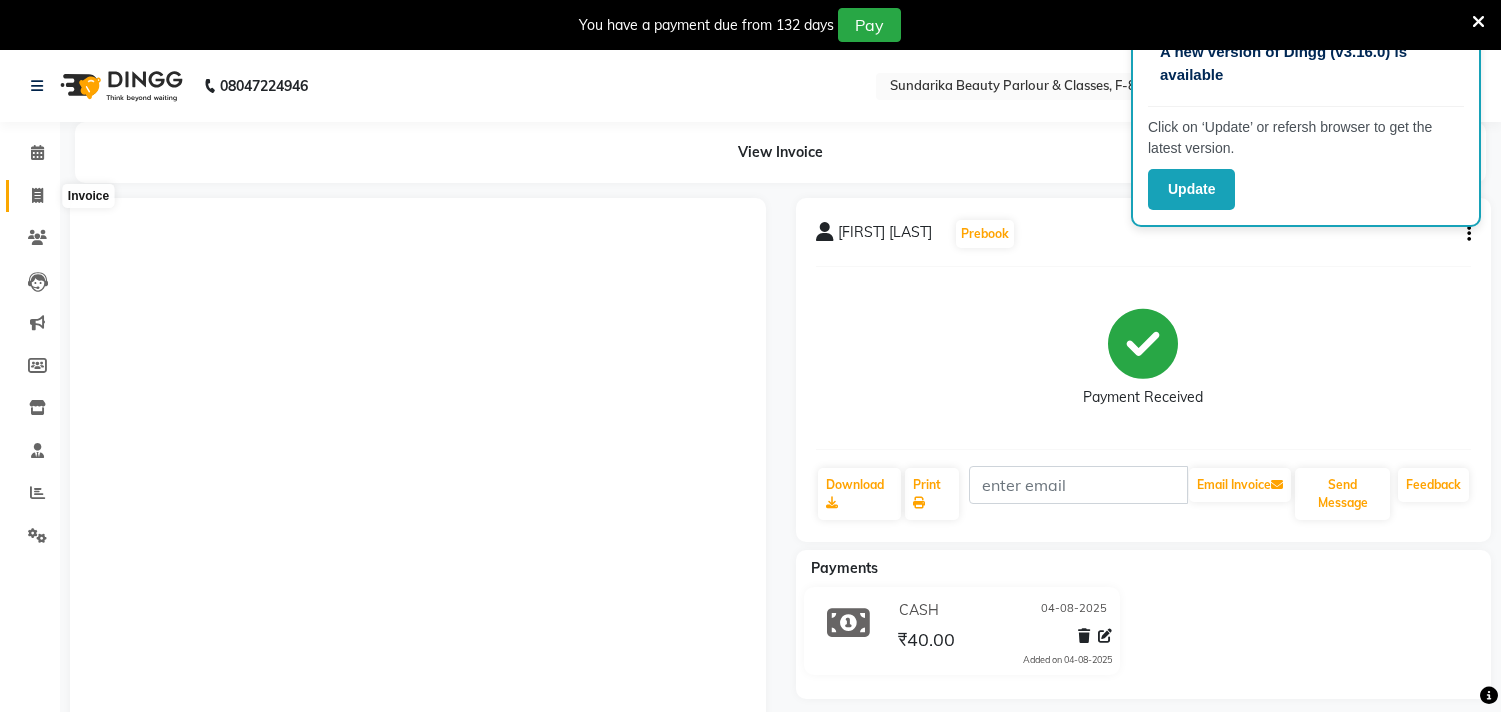 scroll, scrollTop: 0, scrollLeft: 0, axis: both 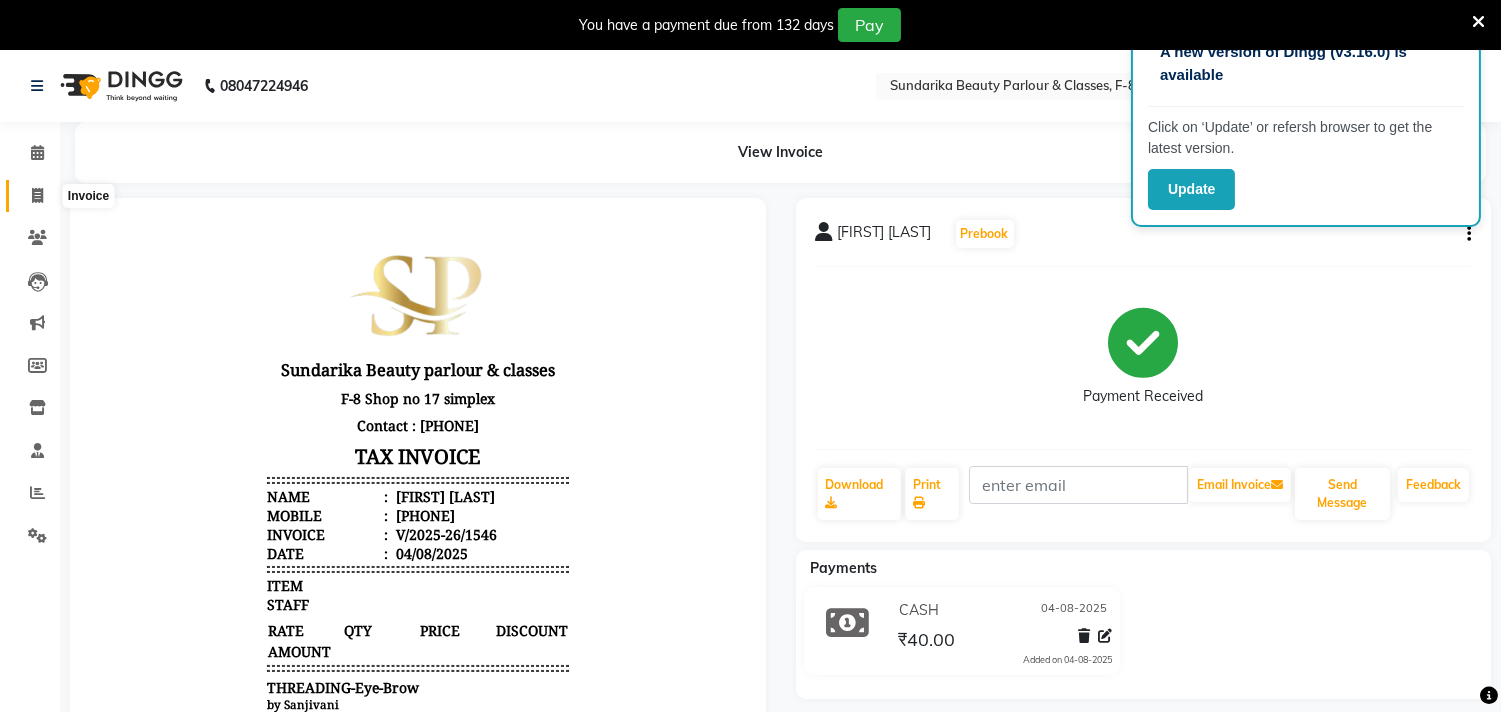 click 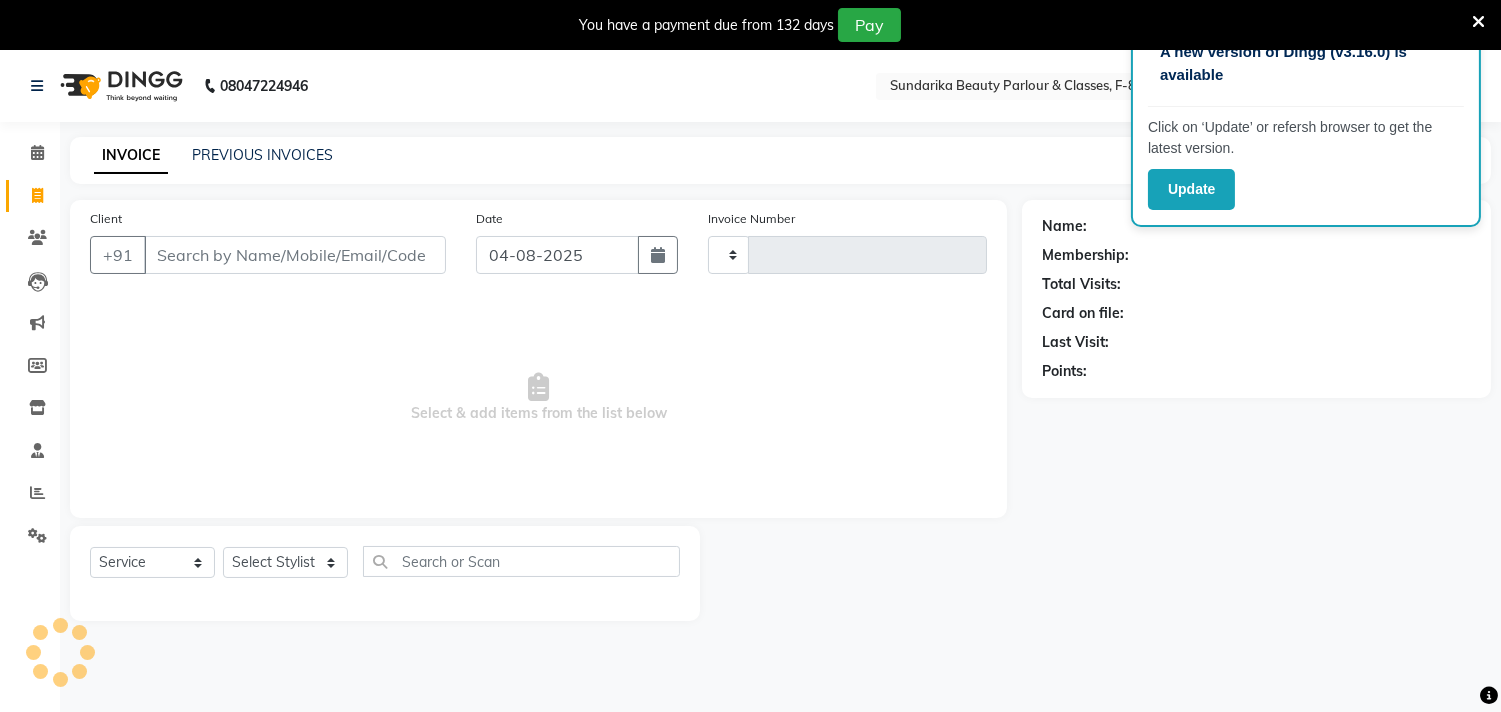 type on "1547" 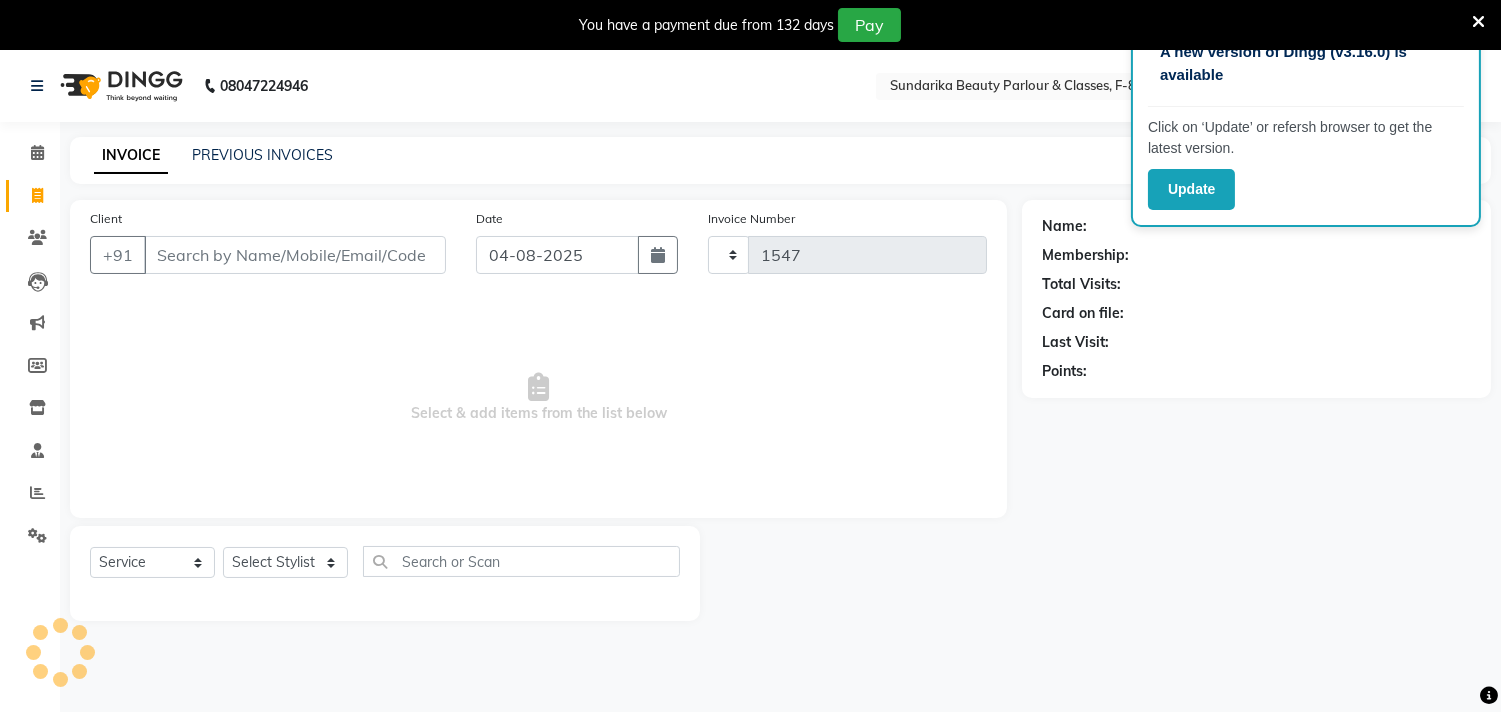 select on "5341" 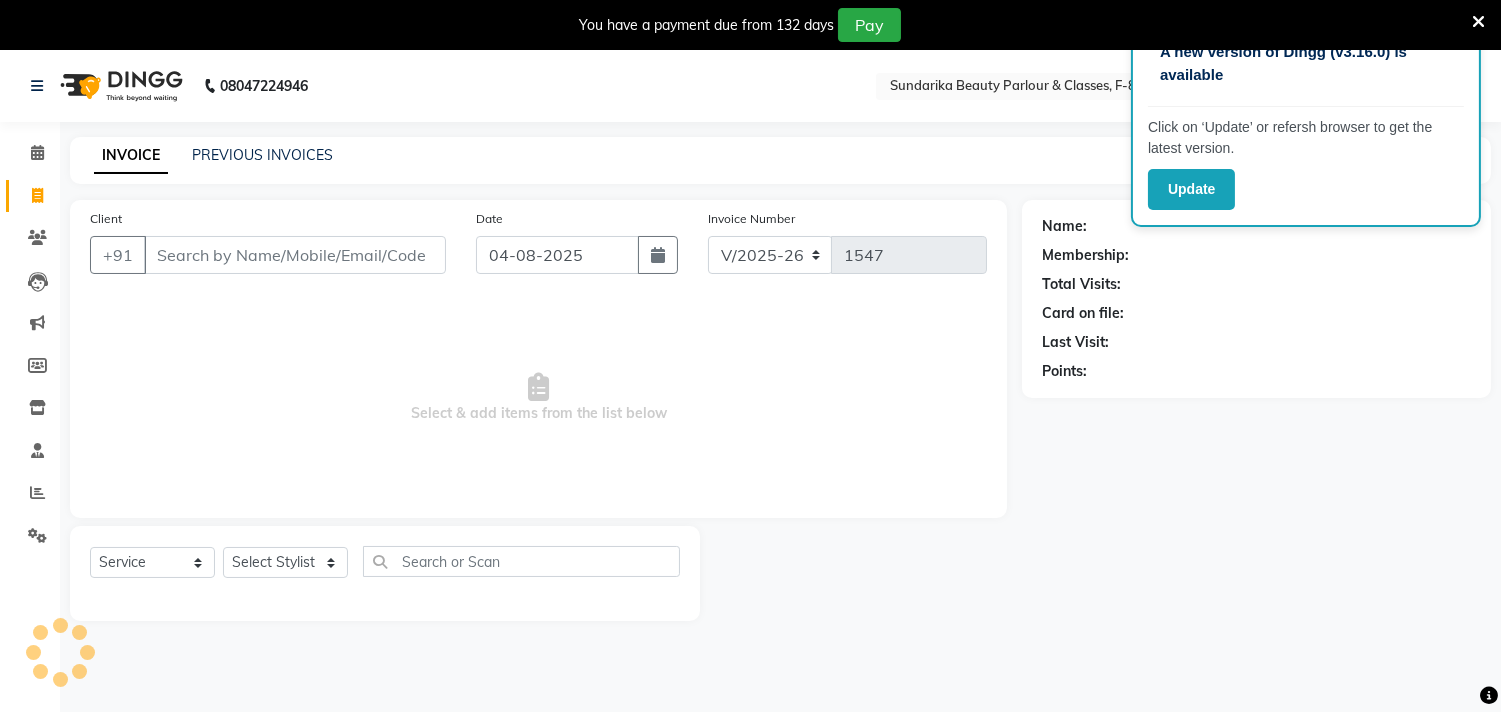 scroll, scrollTop: 50, scrollLeft: 0, axis: vertical 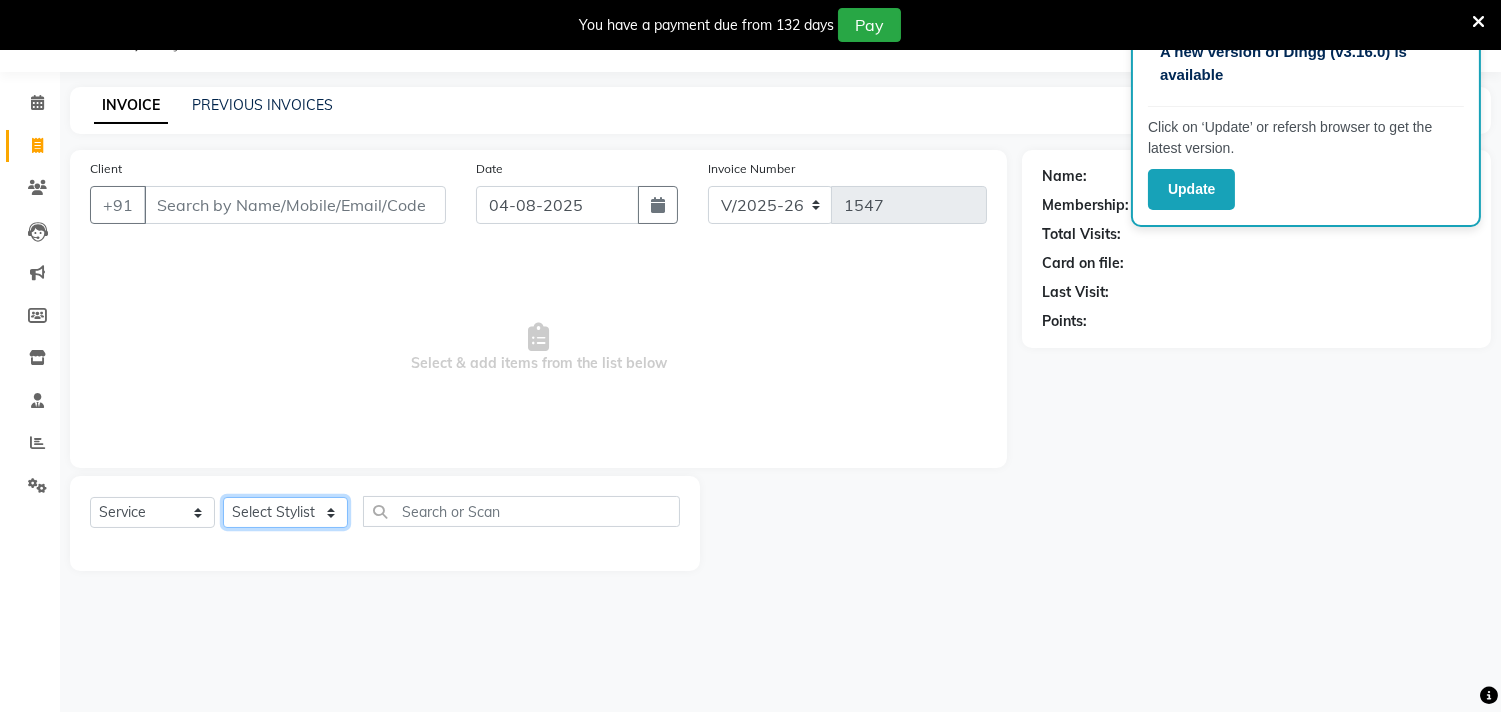 click on "Select Stylist Gita mala Sanjivani Vaishali Mam" 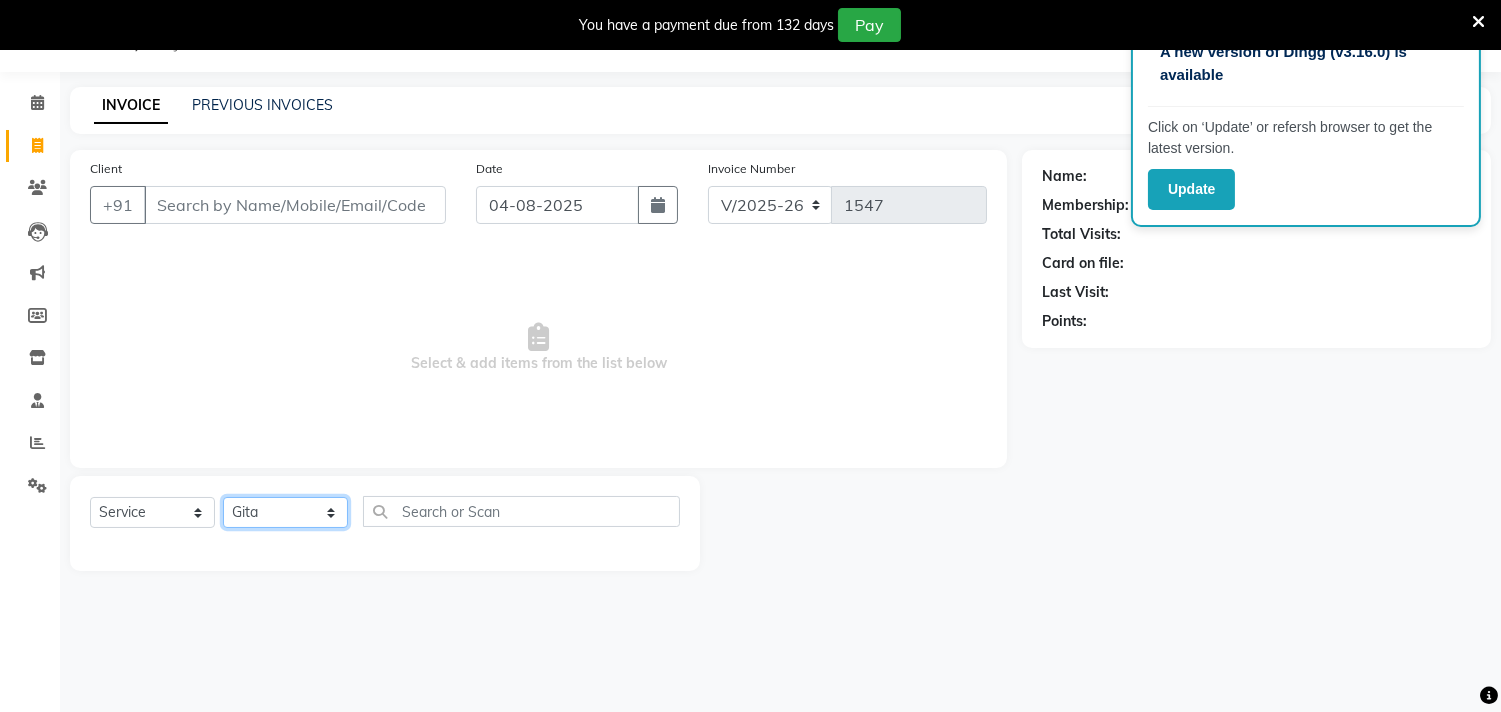 click on "Select Stylist Gita mala Sanjivani Vaishali Mam" 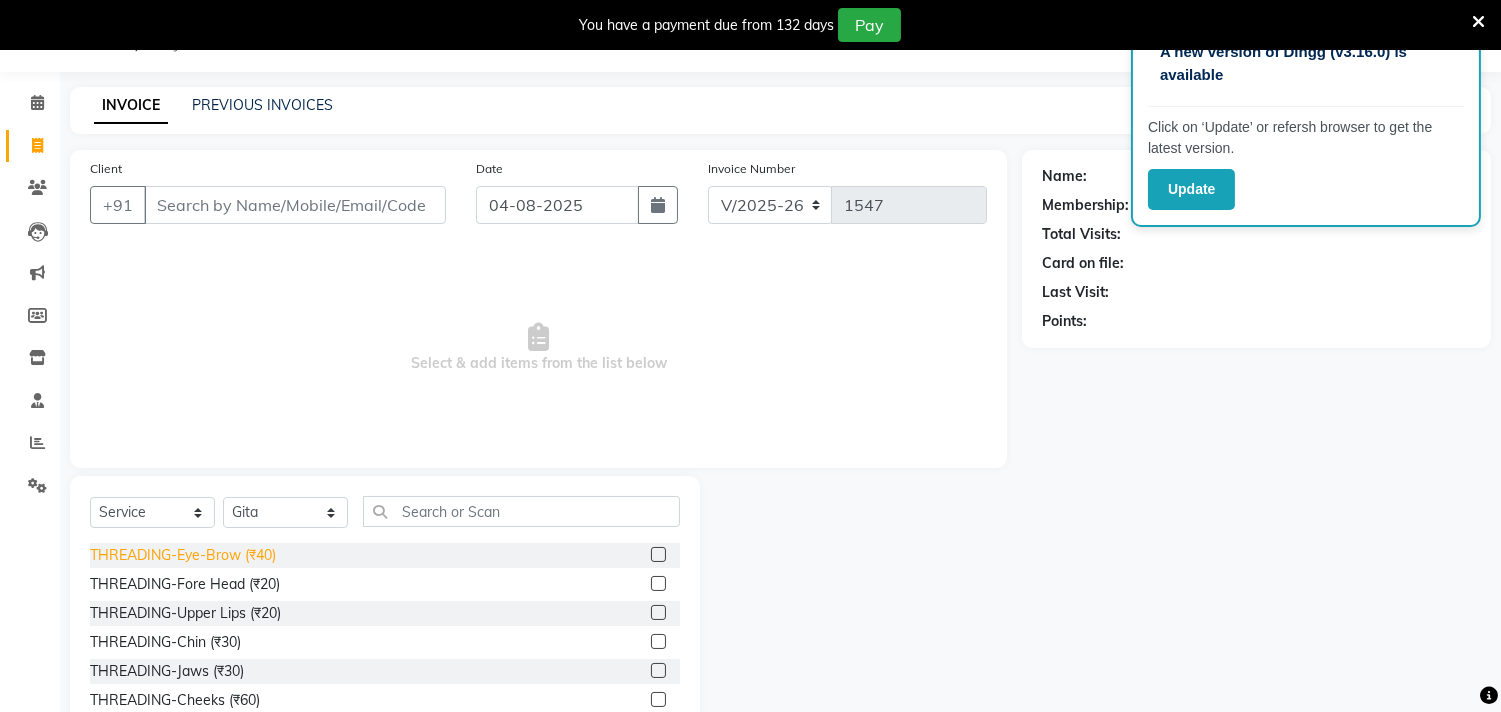 click on "THREADING-Eye-Brow (₹40)" 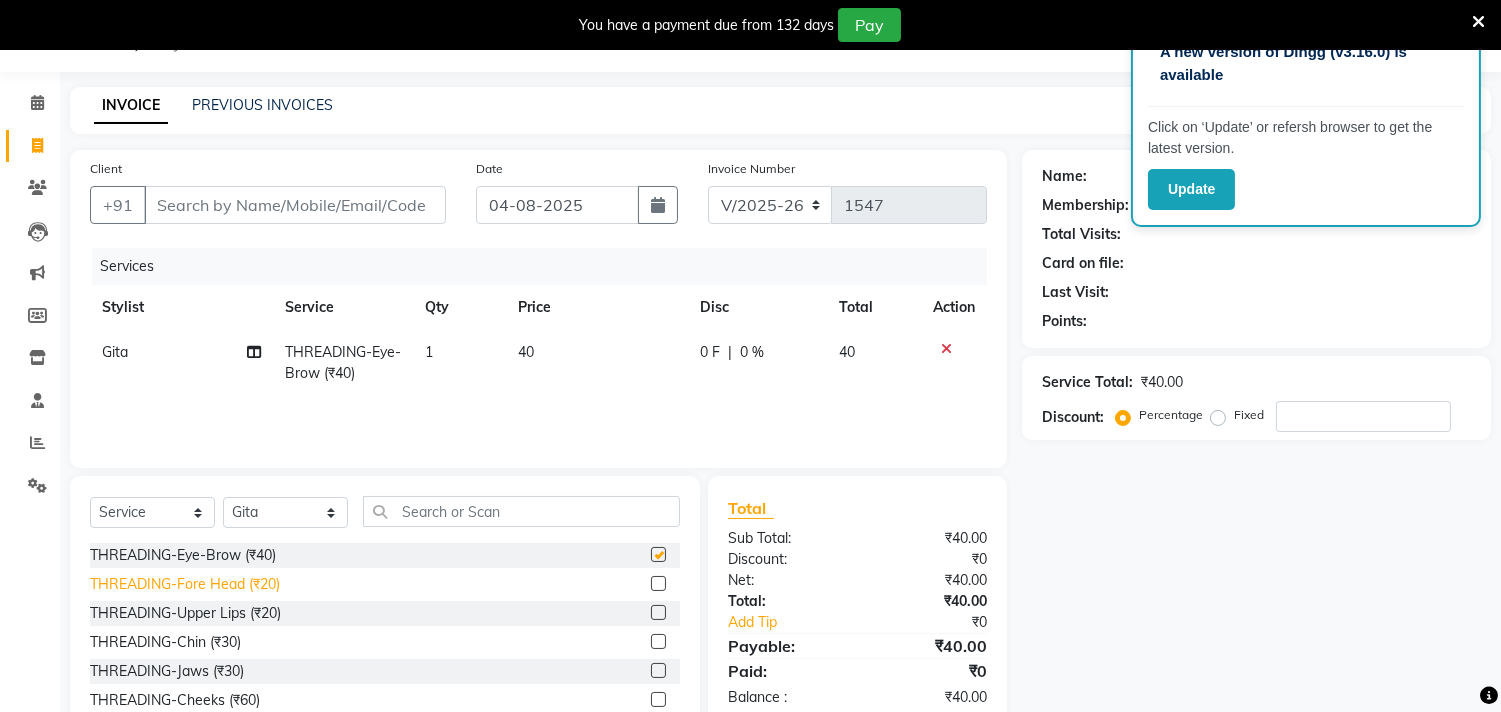 checkbox on "false" 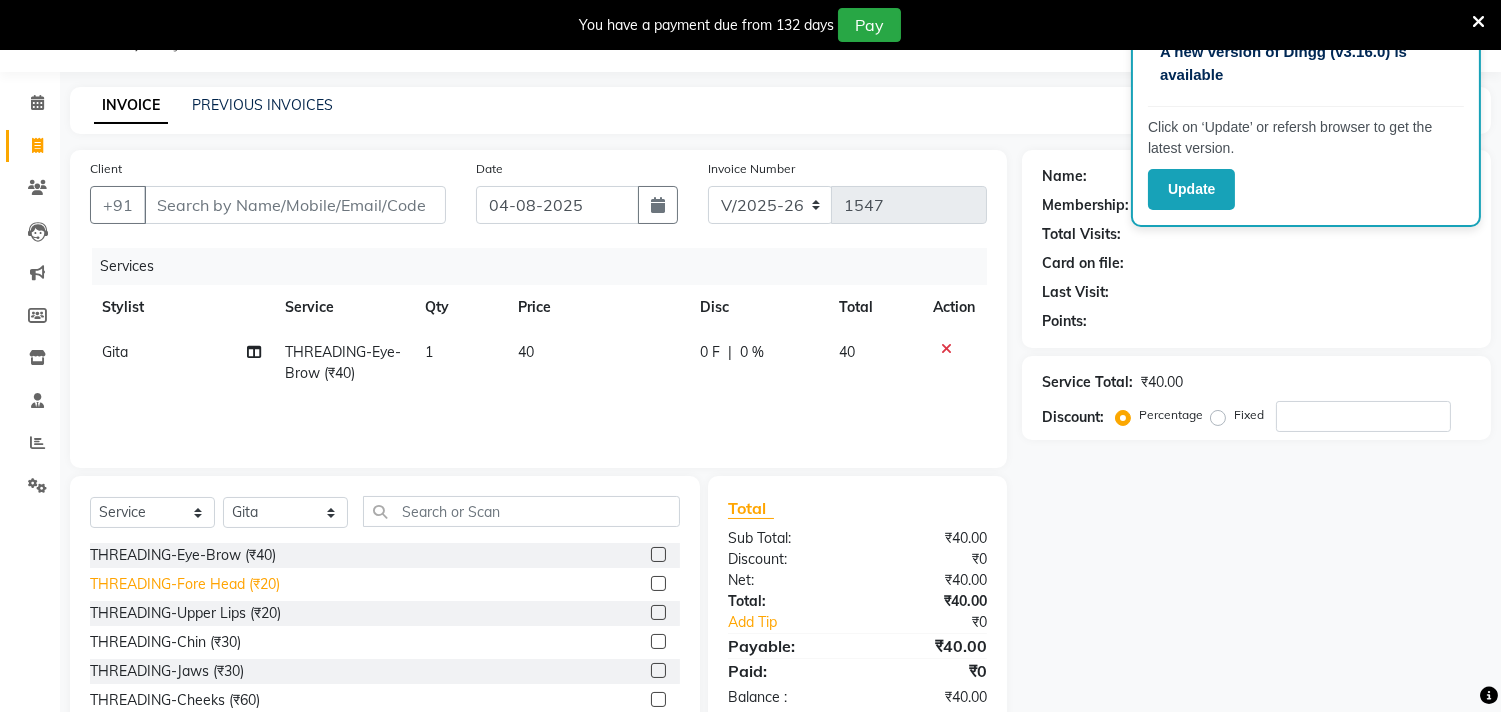 click on "THREADING-Fore Head (₹20)" 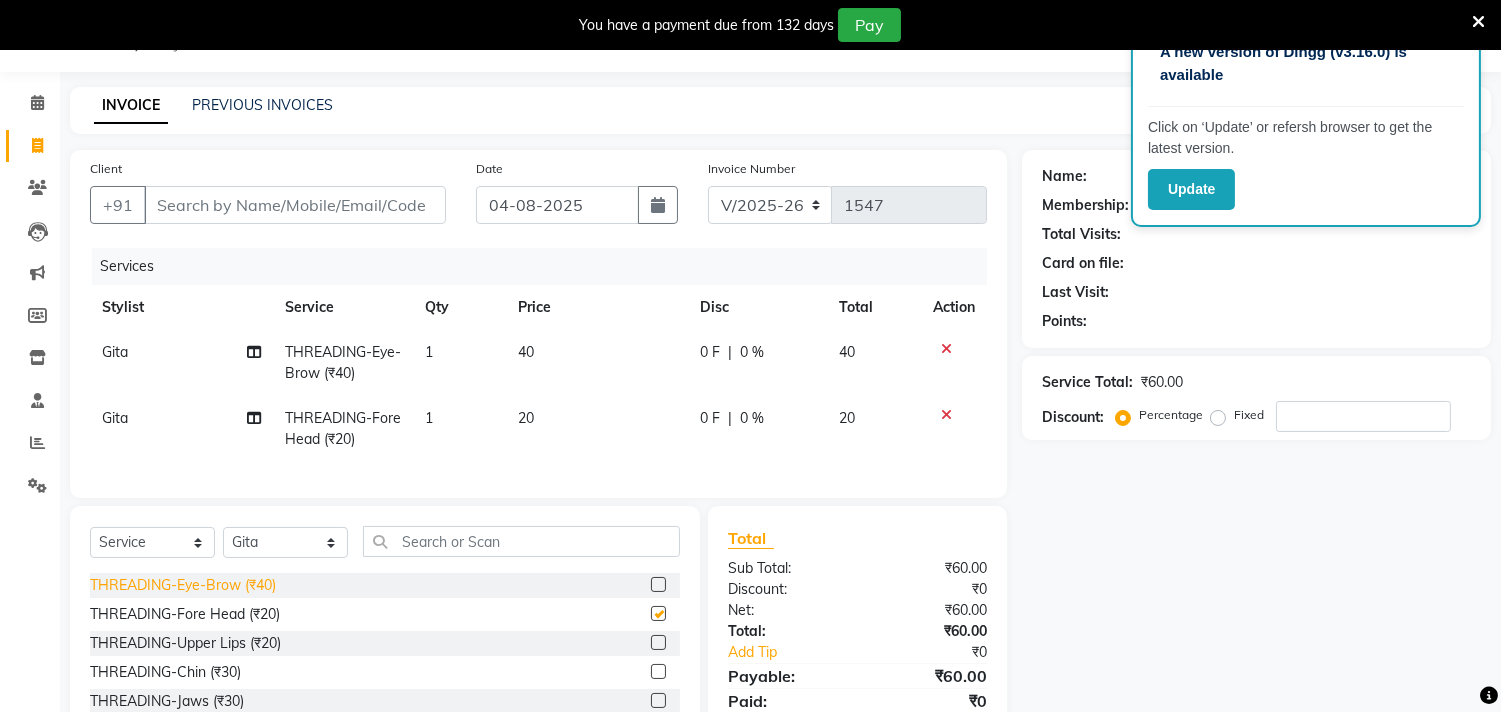 checkbox on "false" 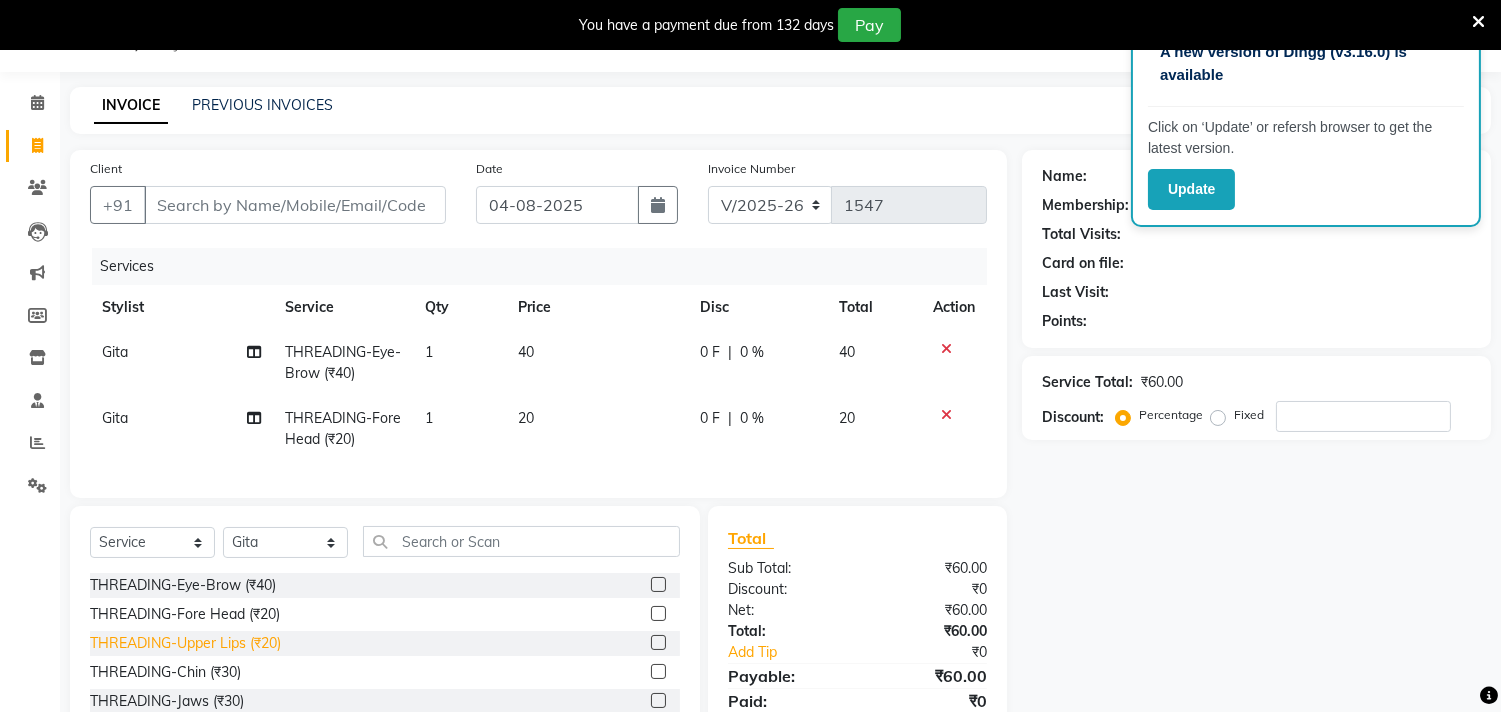 click on "THREADING-Upper Lips (₹20)" 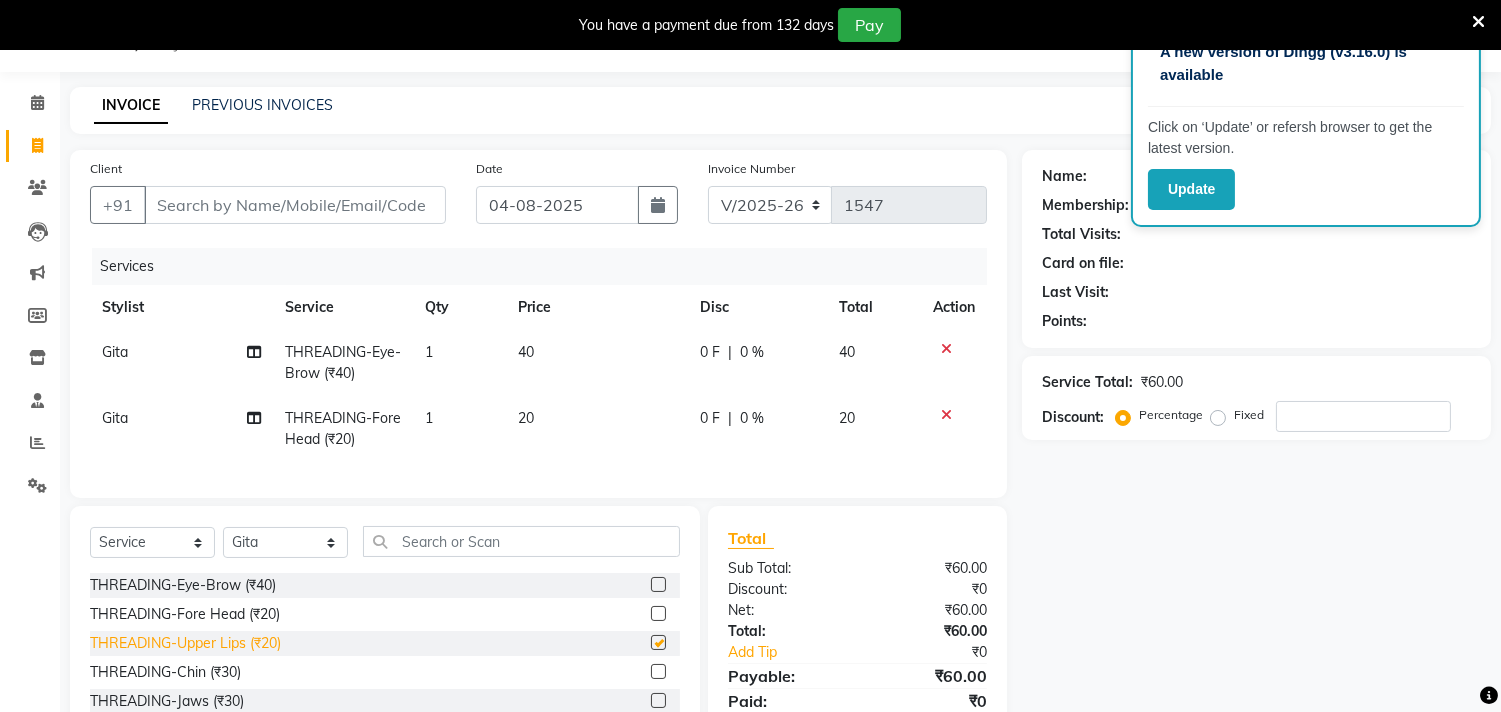 click on "Select  Service  Product  Membership  Package Voucher Prepaid Gift Card  Select Stylist Gita mala Sanjivani Vaishali Mam" 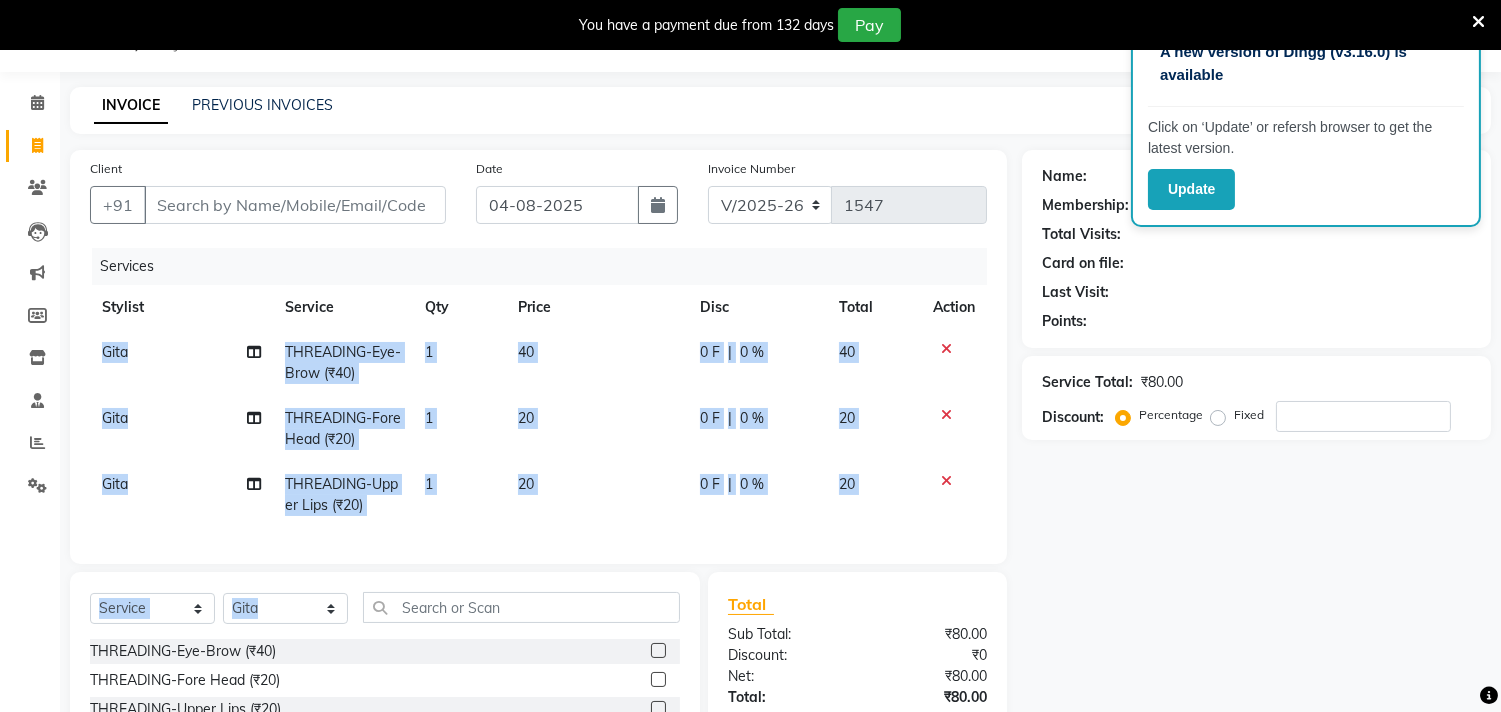 checkbox on "false" 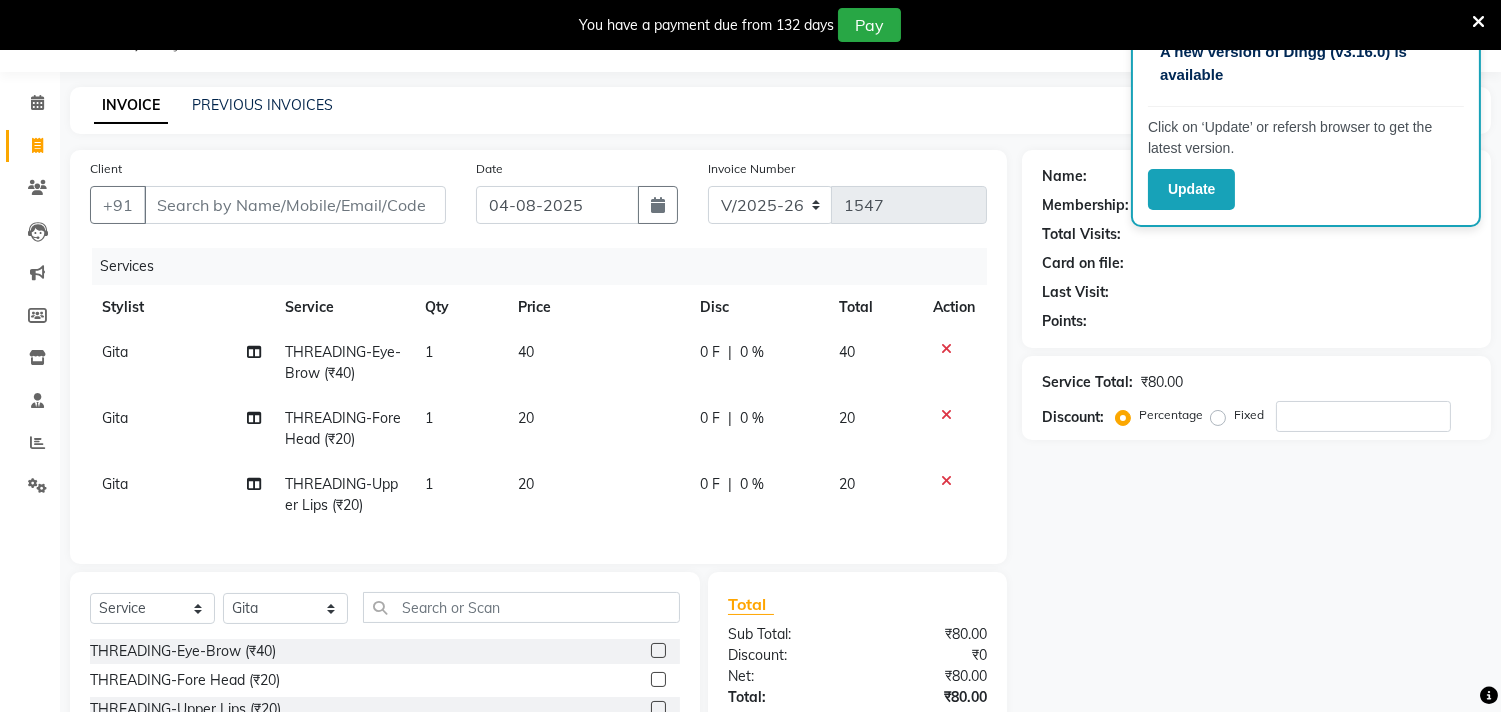 click on "Services" 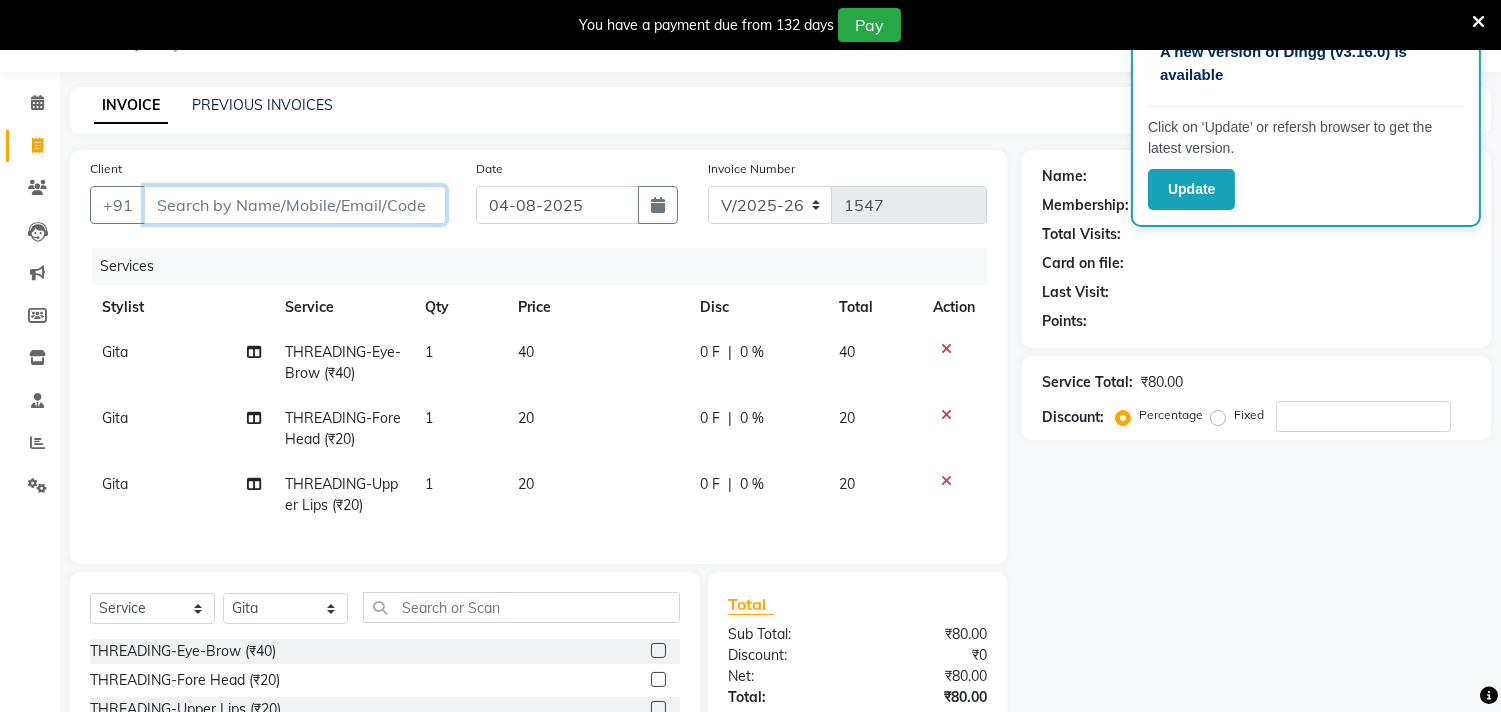 click on "Client" at bounding box center (295, 205) 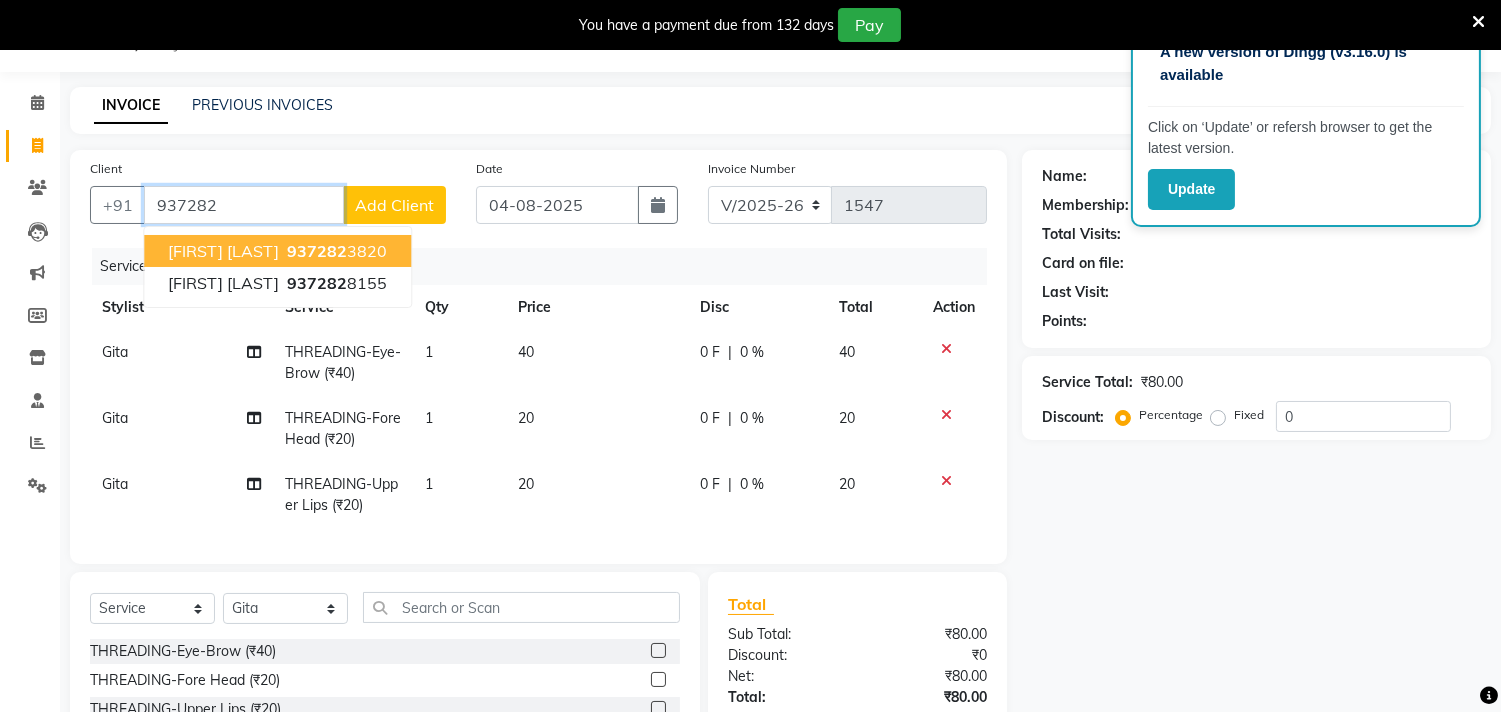 click on "937282" at bounding box center [317, 251] 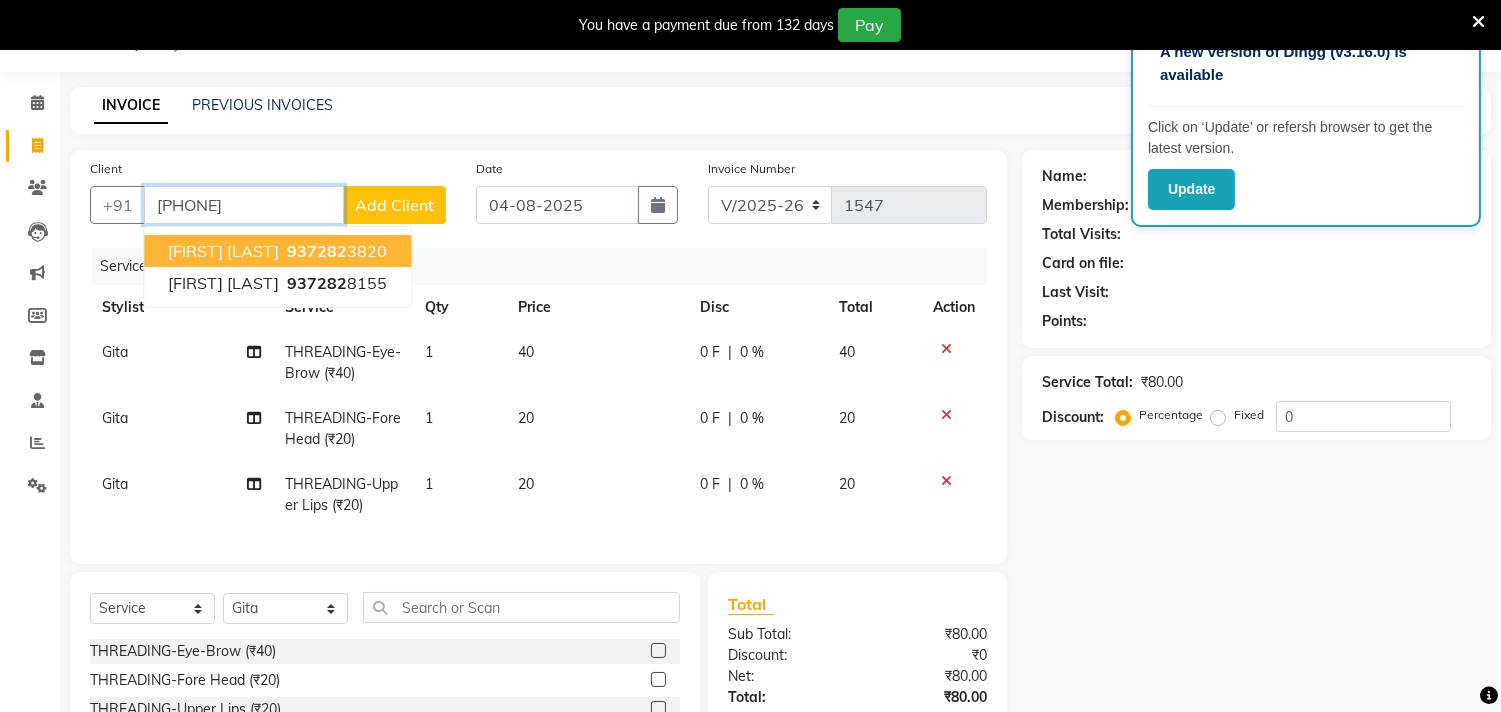type on "[PHONE]" 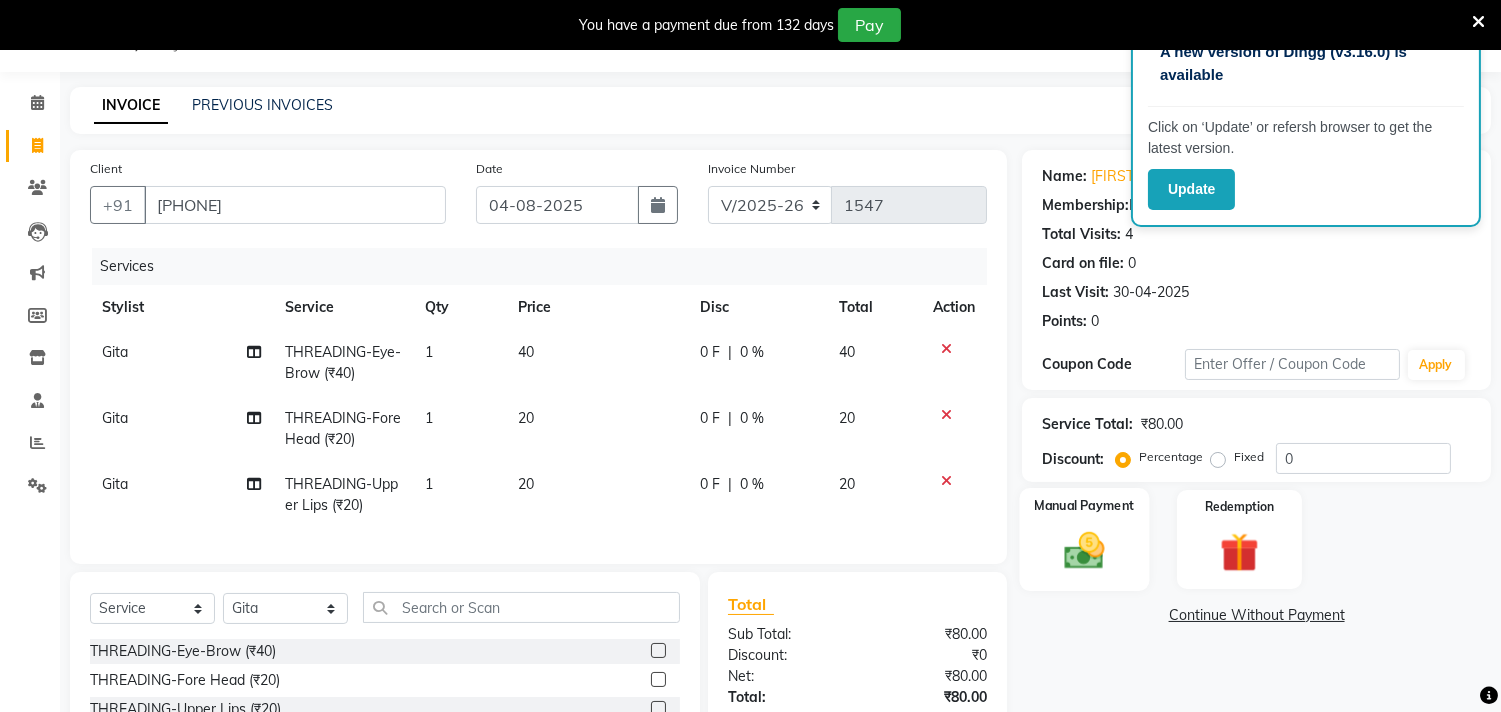 click 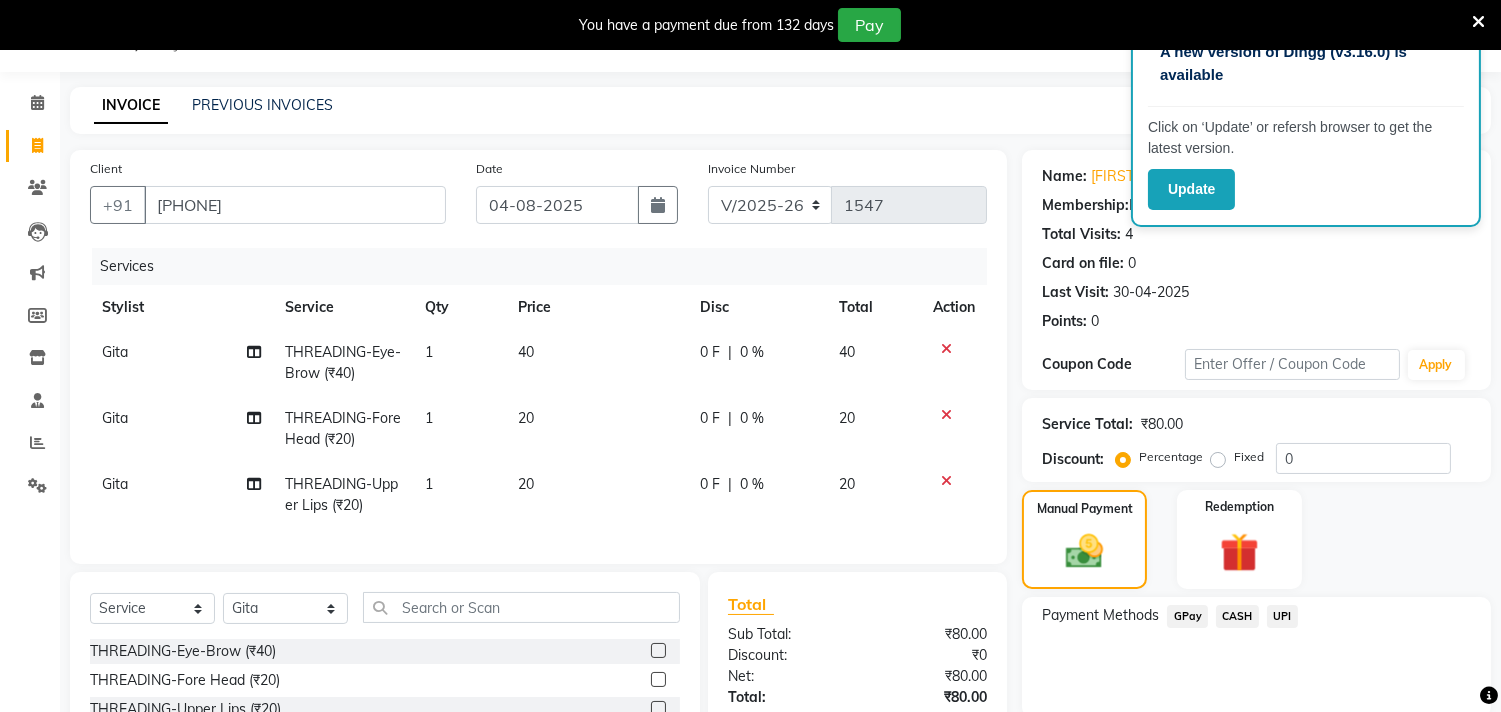 click on "GPay" 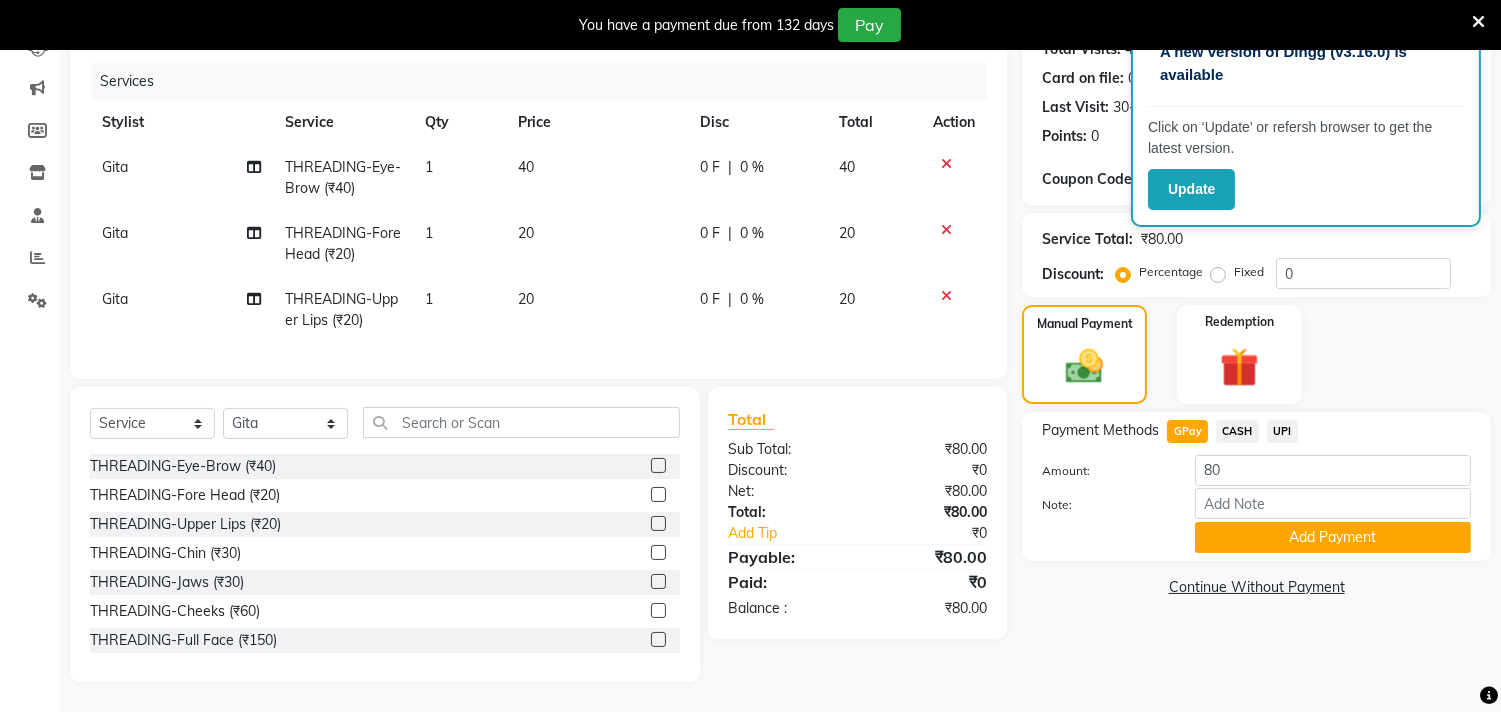 scroll, scrollTop: 251, scrollLeft: 0, axis: vertical 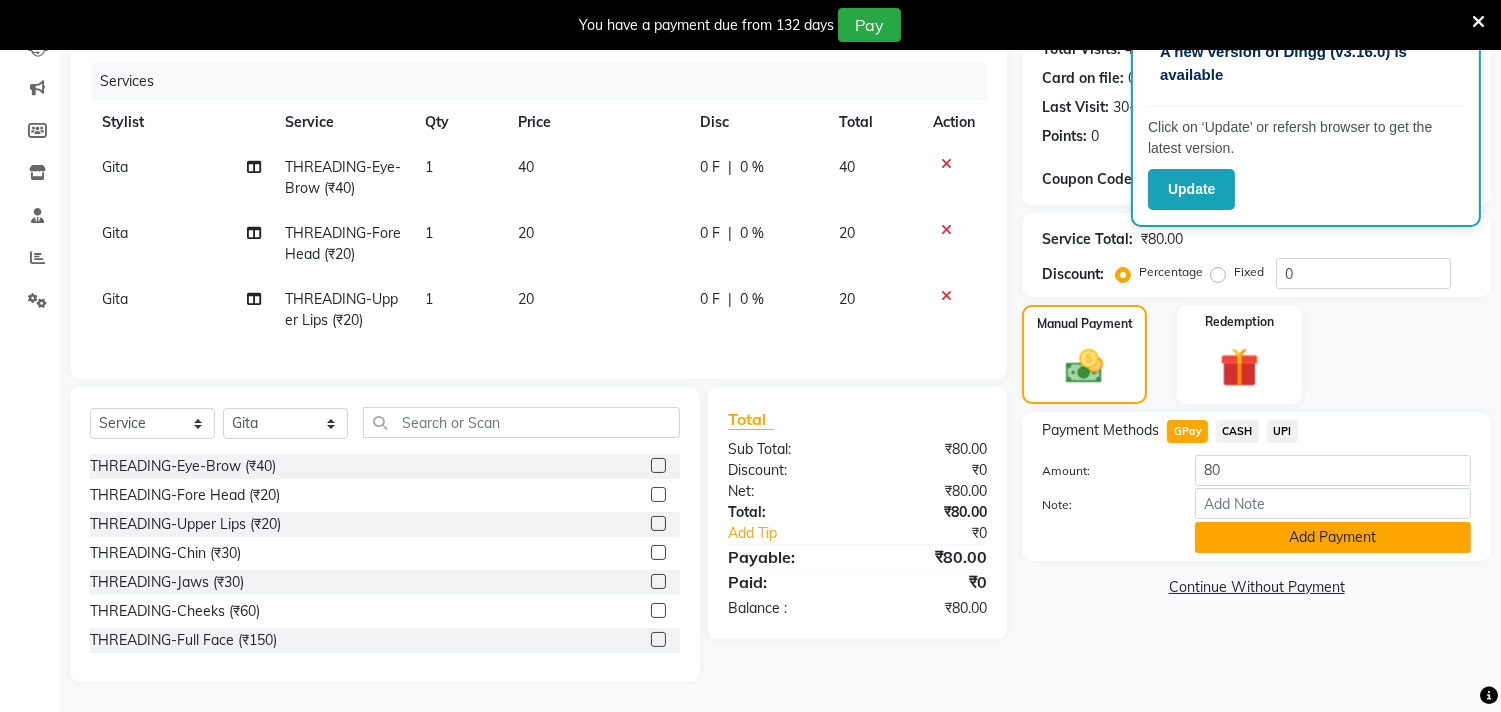 click on "Add Payment" 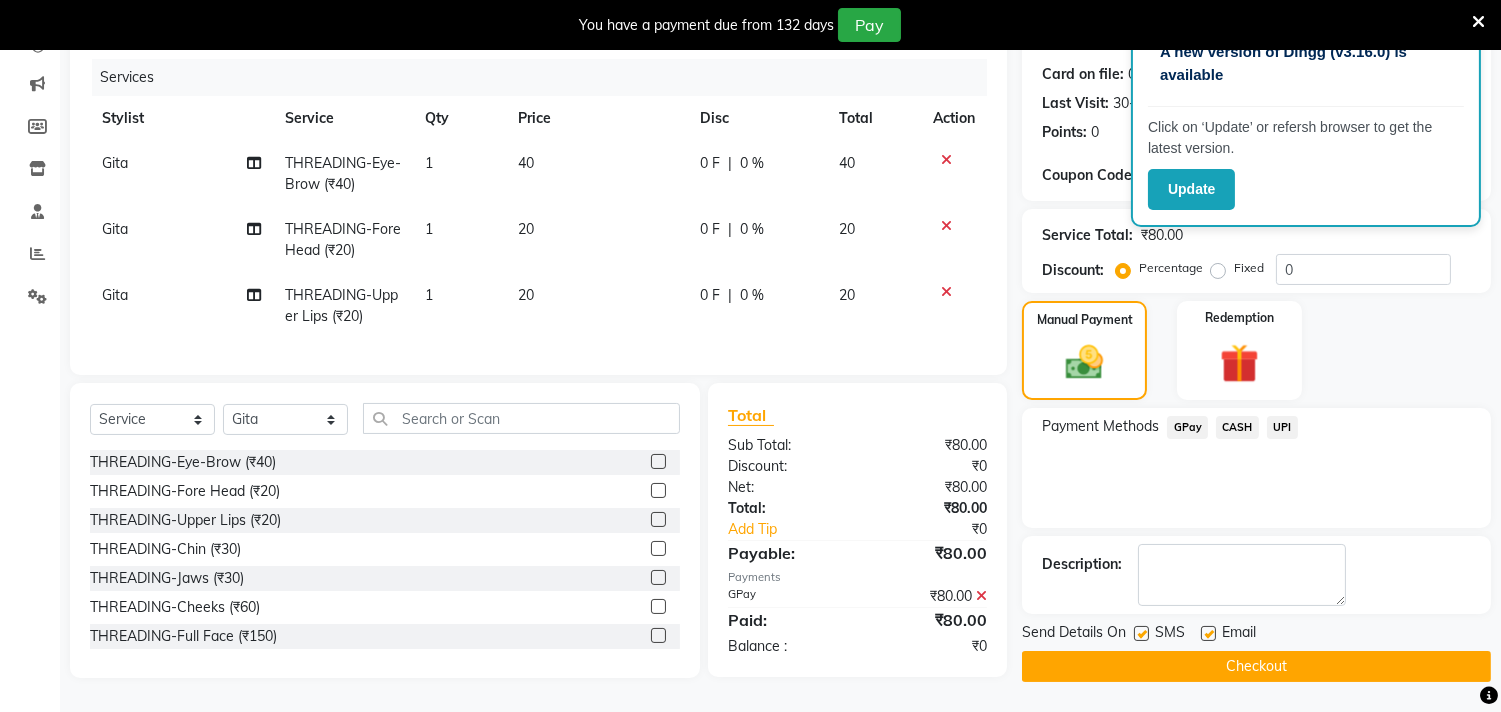 click on "Checkout" 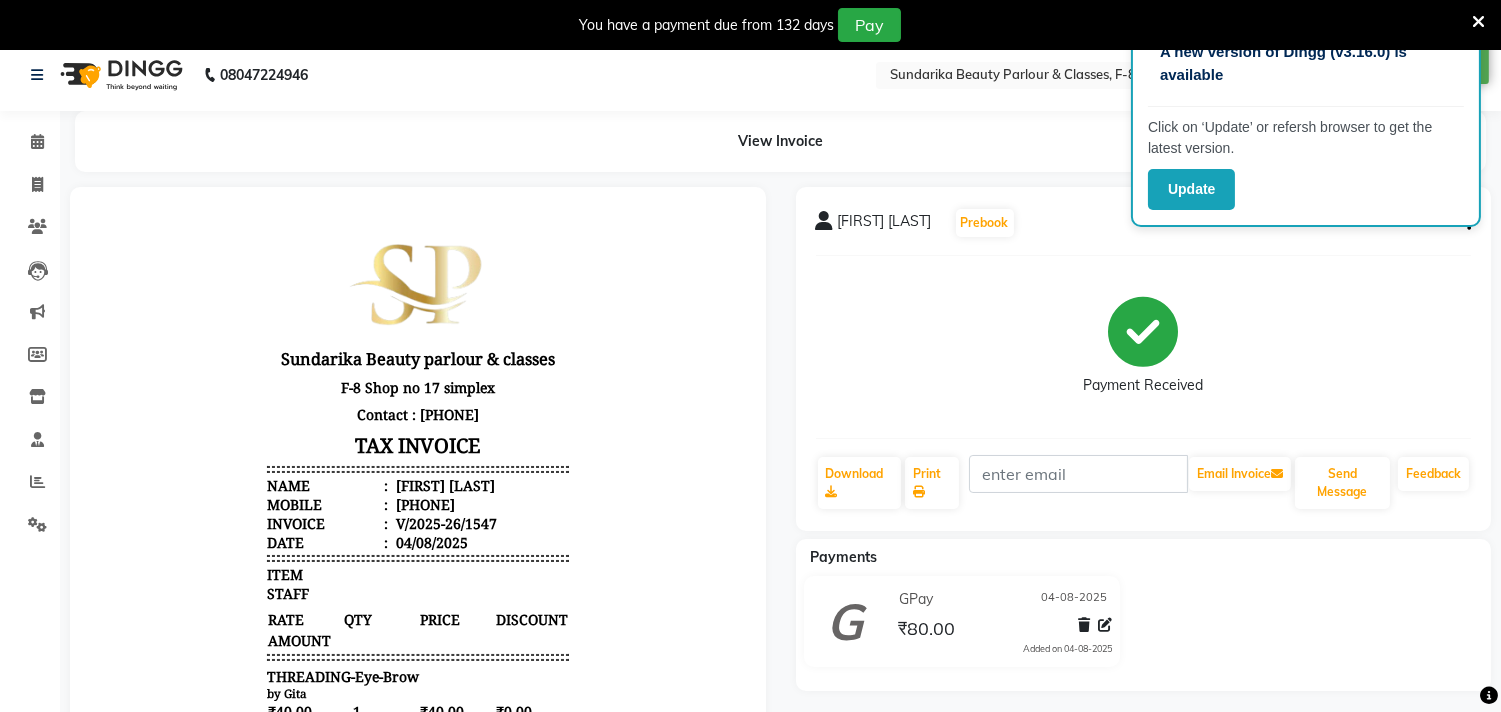 scroll, scrollTop: 0, scrollLeft: 0, axis: both 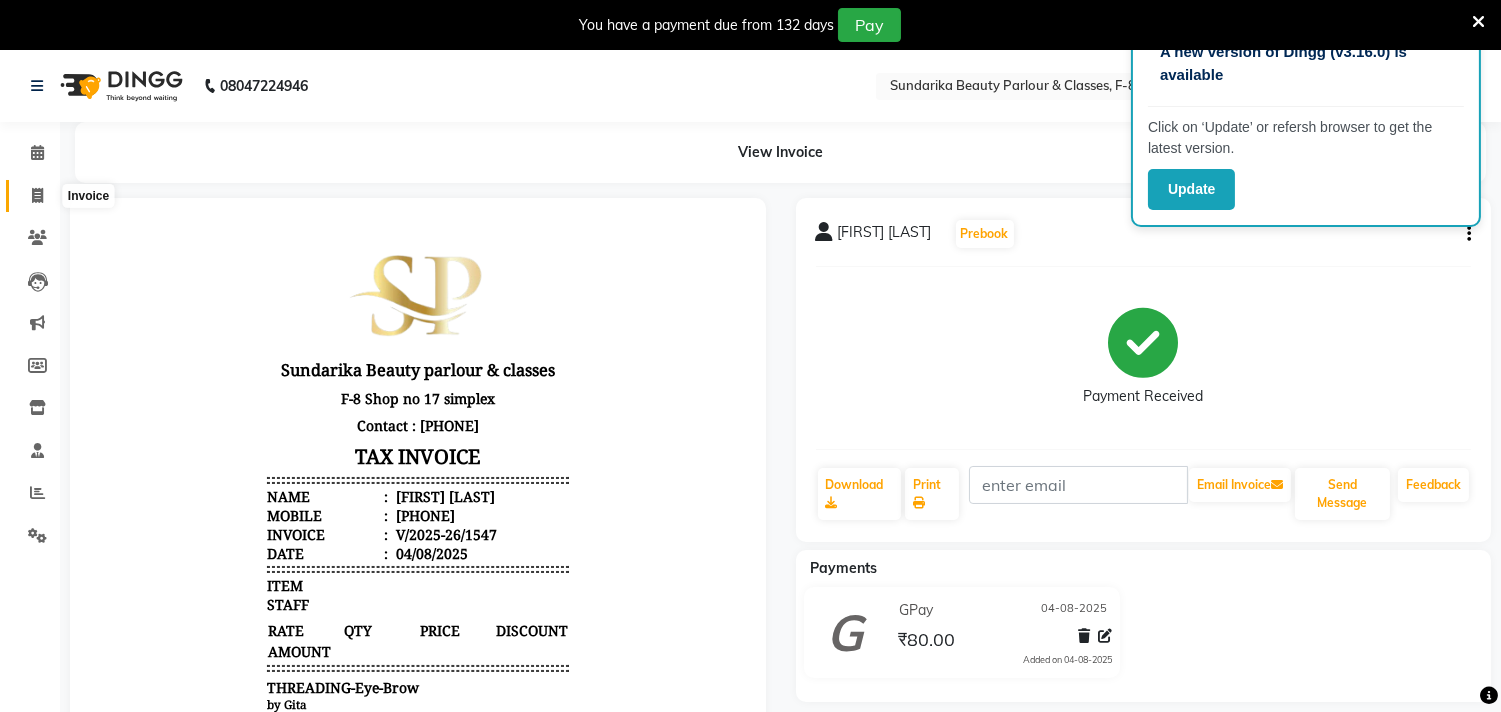 drag, startPoint x: 32, startPoint y: 197, endPoint x: 51, endPoint y: 195, distance: 19.104973 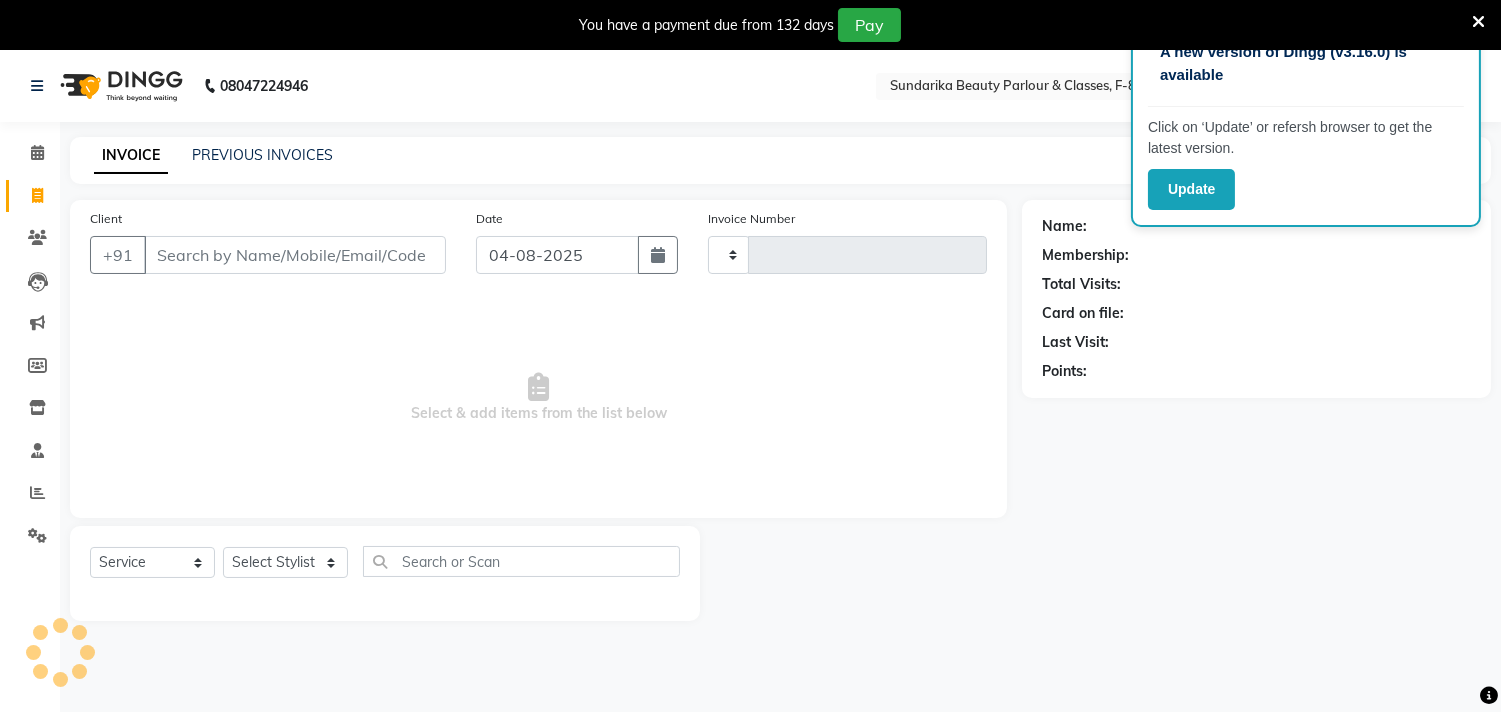 scroll, scrollTop: 50, scrollLeft: 0, axis: vertical 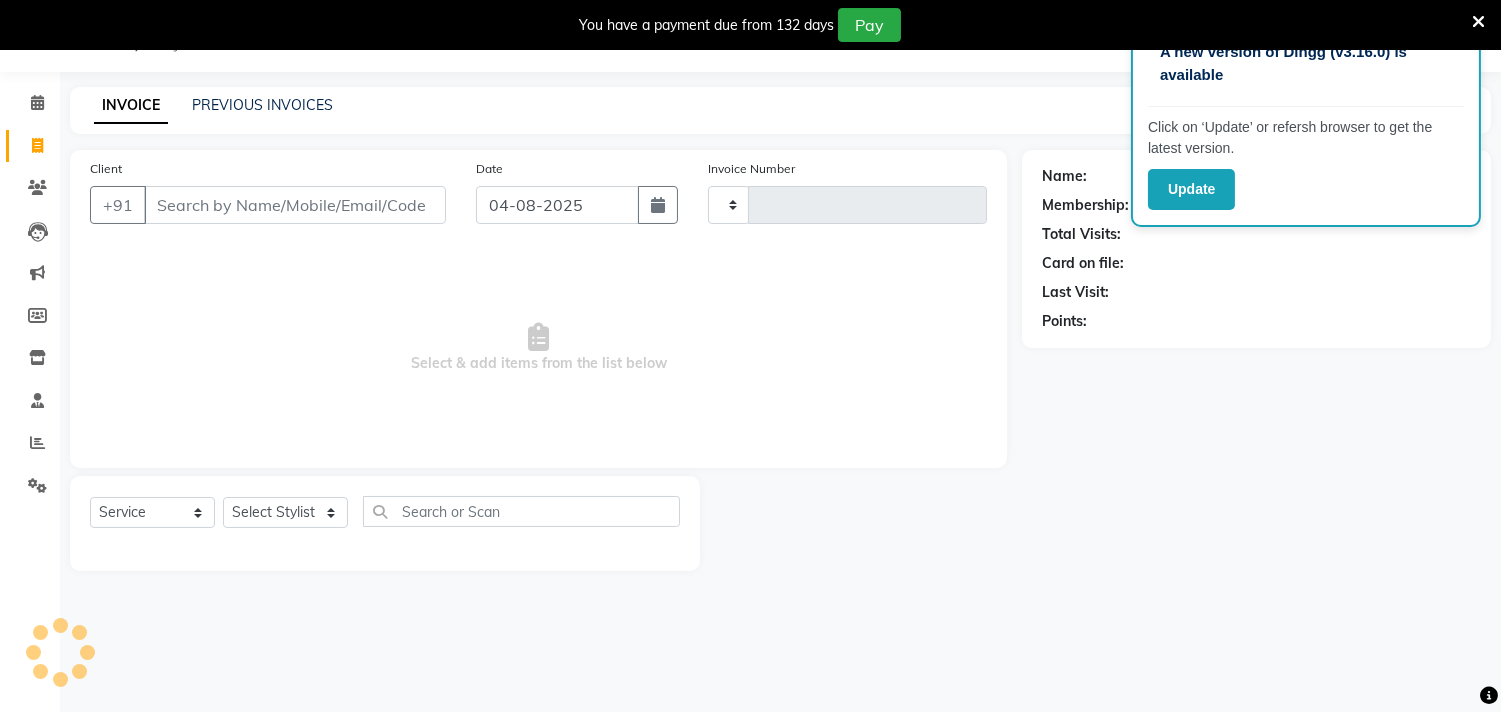 type on "1548" 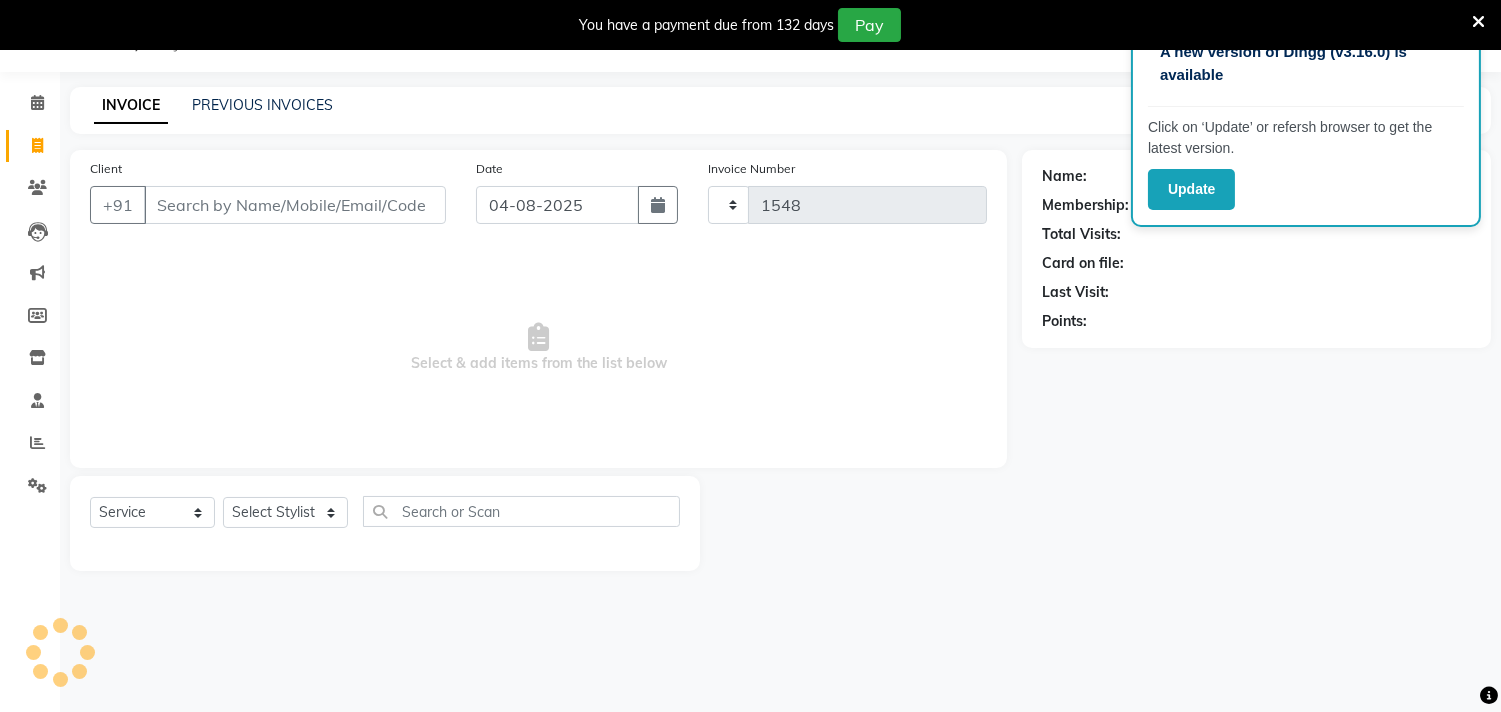 select on "5341" 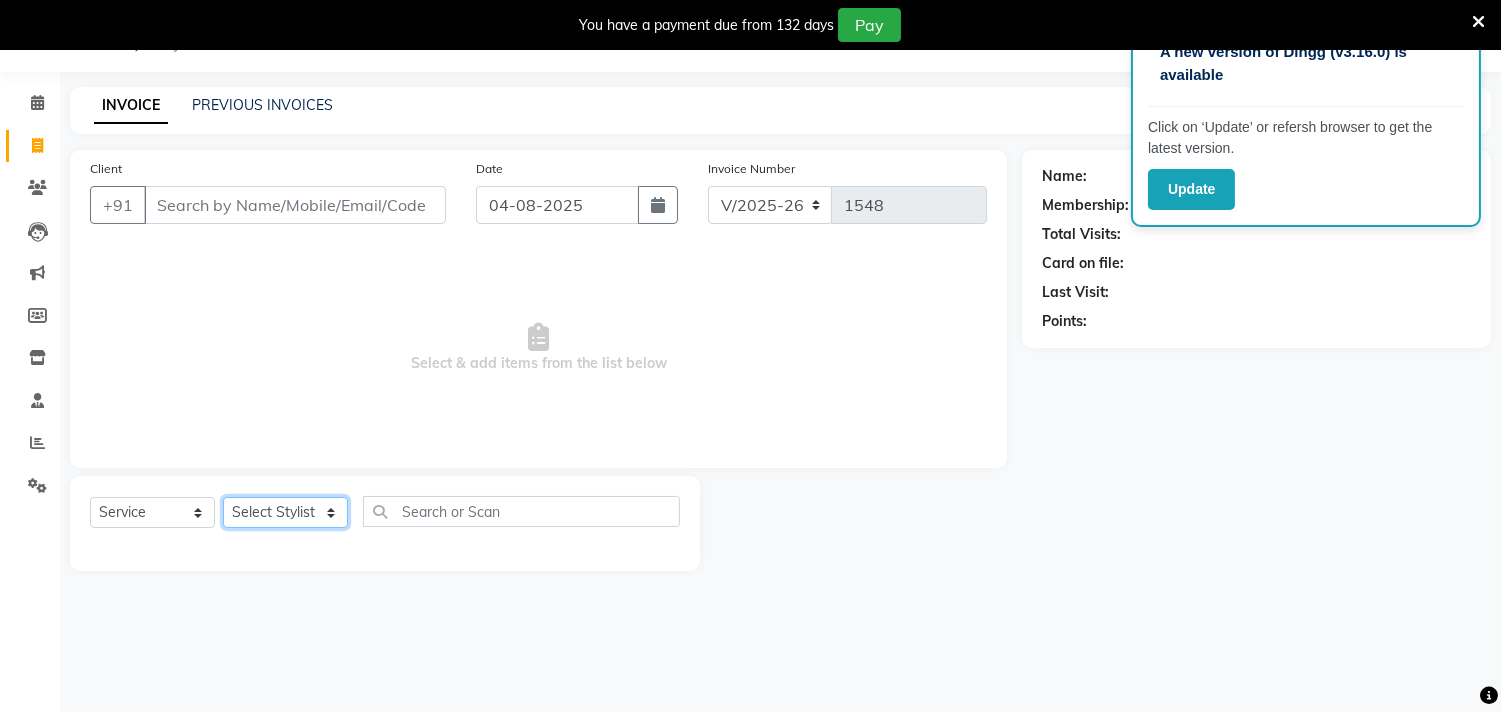 click on "Select Stylist Gita mala Sanjivani Vaishali Mam" 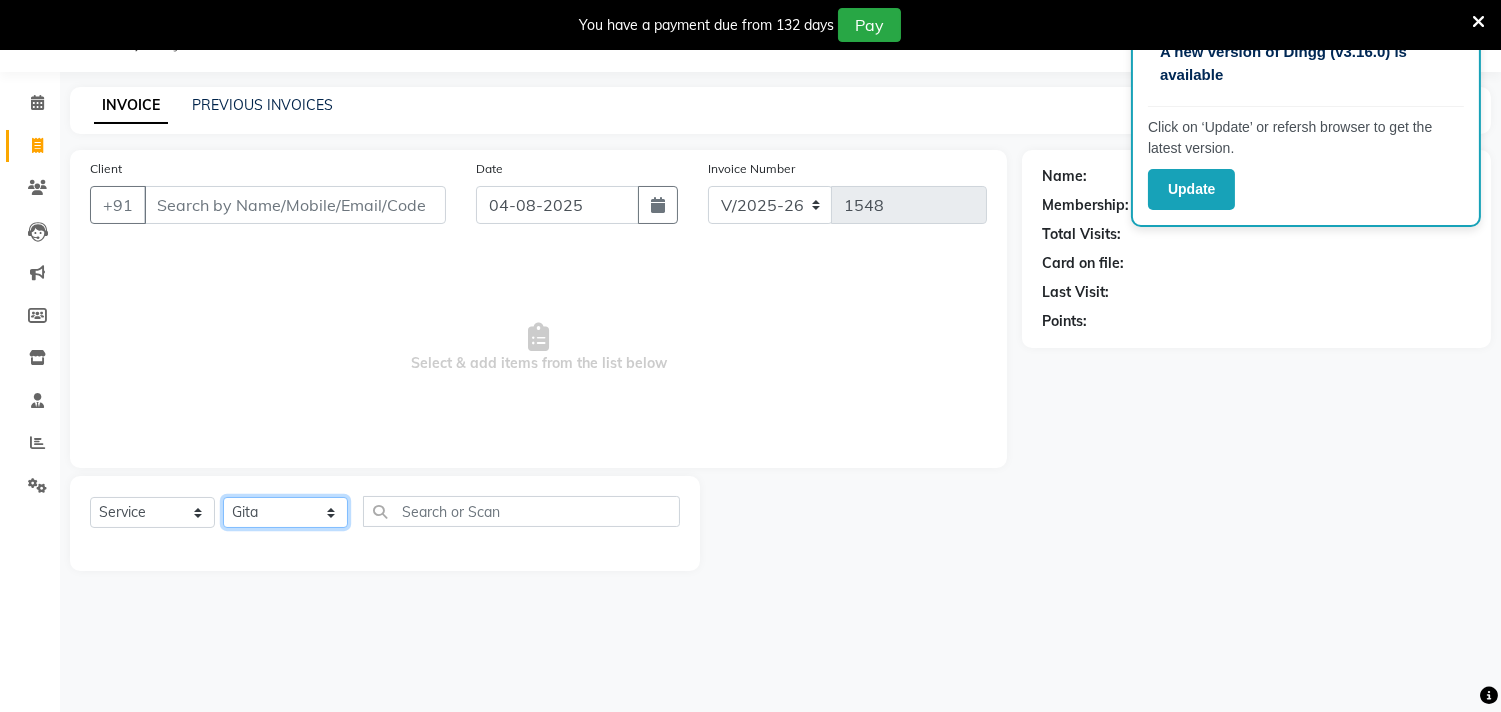 click on "Select Stylist Gita mala Sanjivani Vaishali Mam" 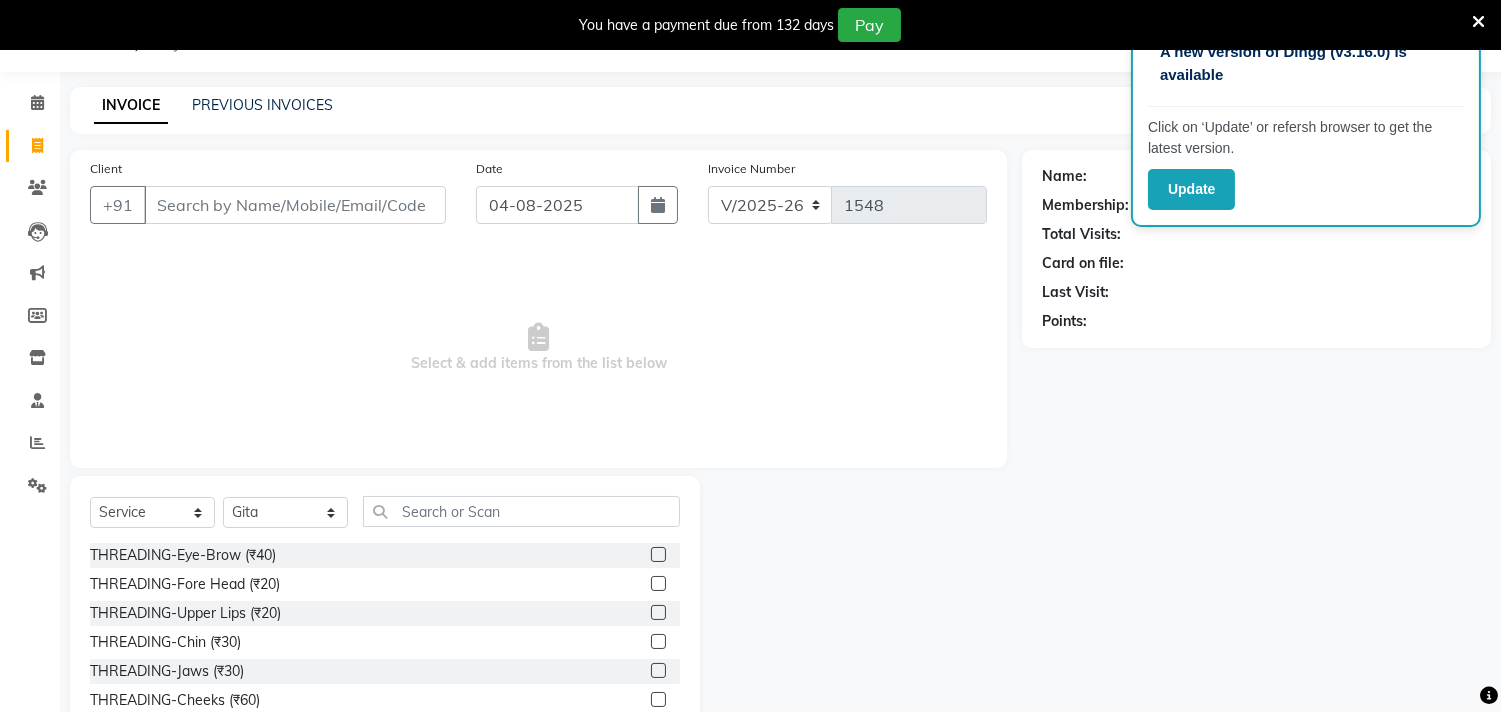 click on "THREADING-Eye-Brow (₹40)" 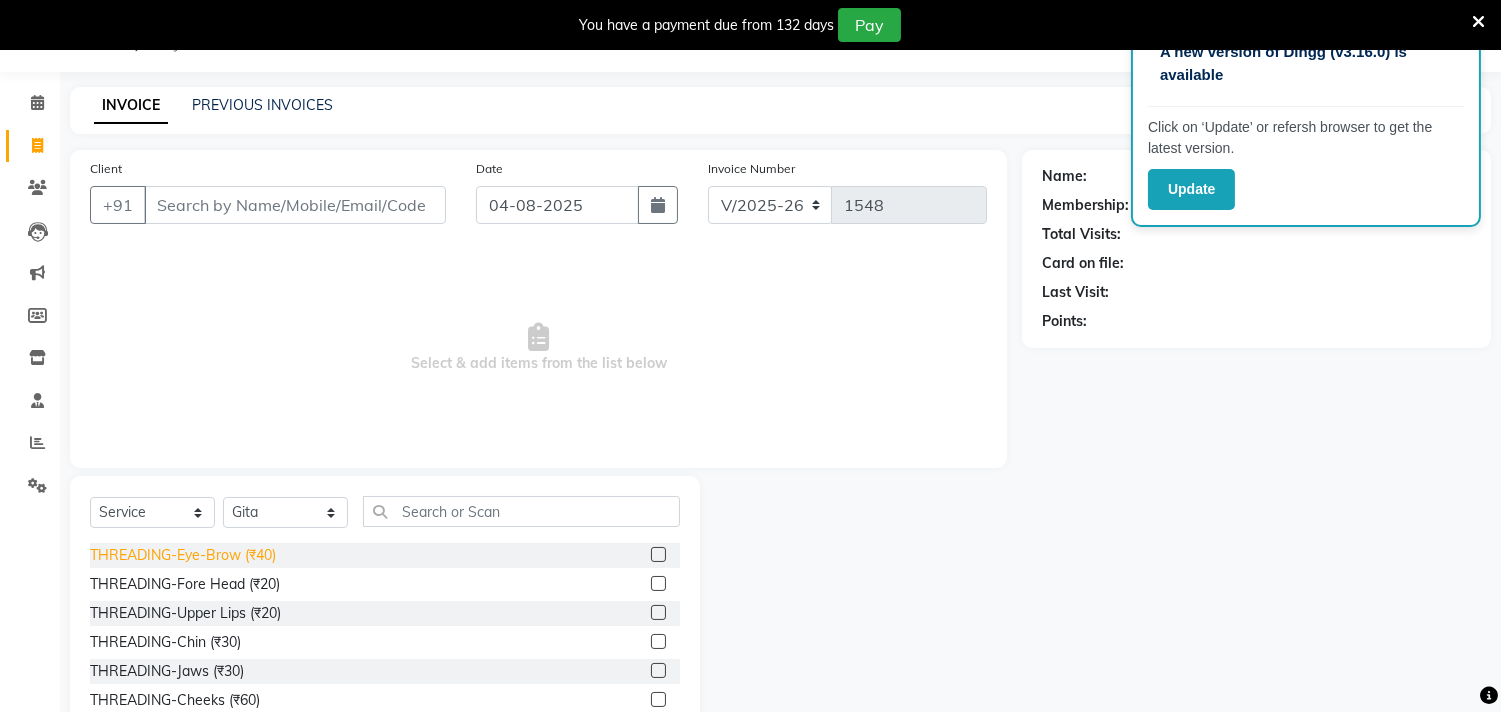 click on "THREADING-Eye-Brow (₹40)" 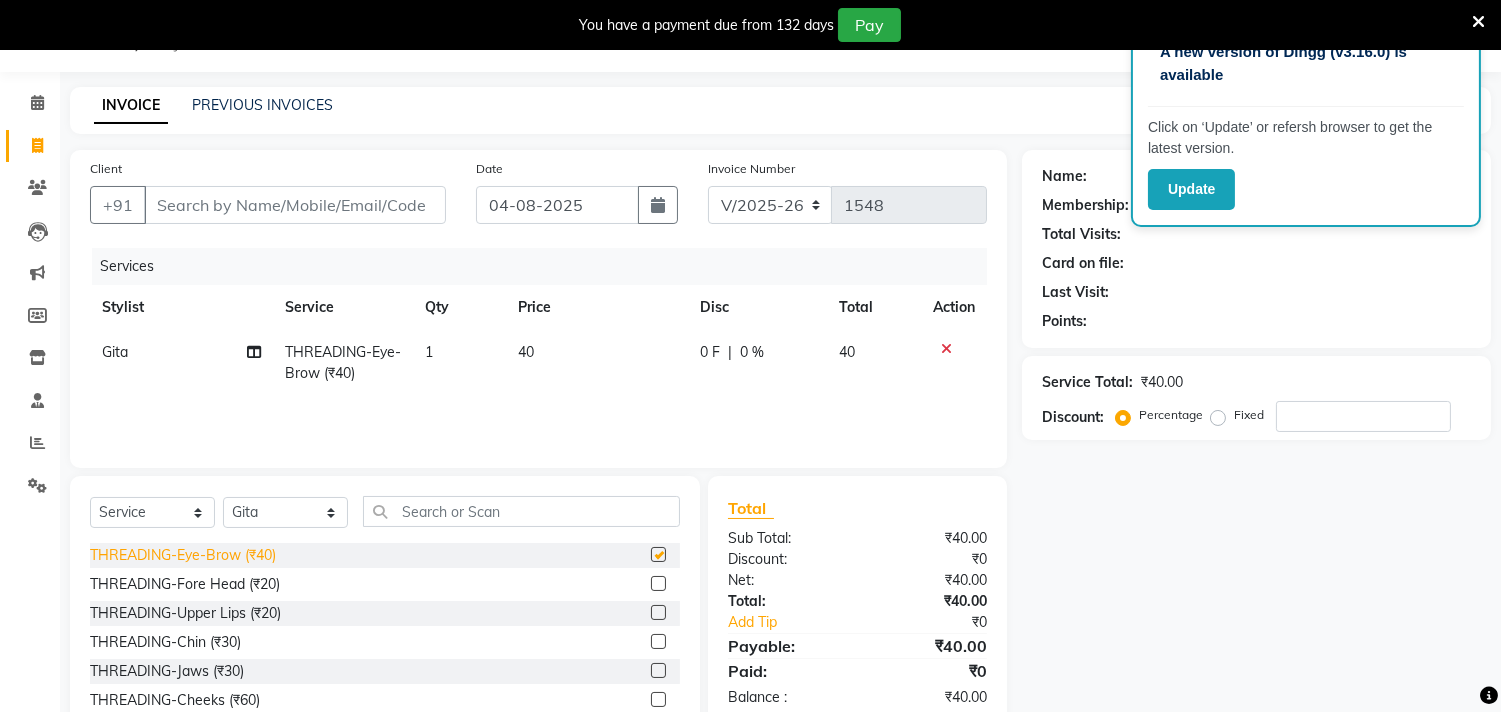 checkbox on "false" 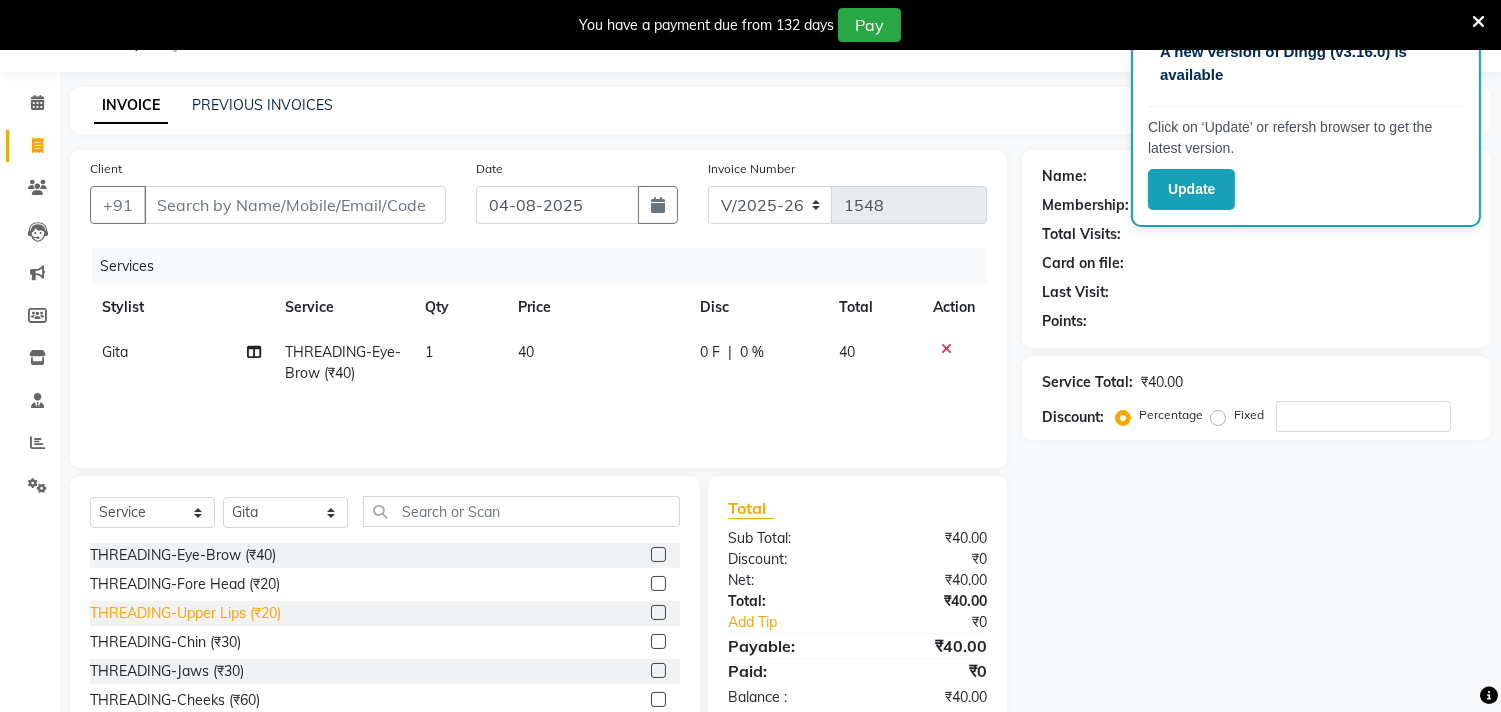 click on "THREADING-Upper Lips (₹20)" 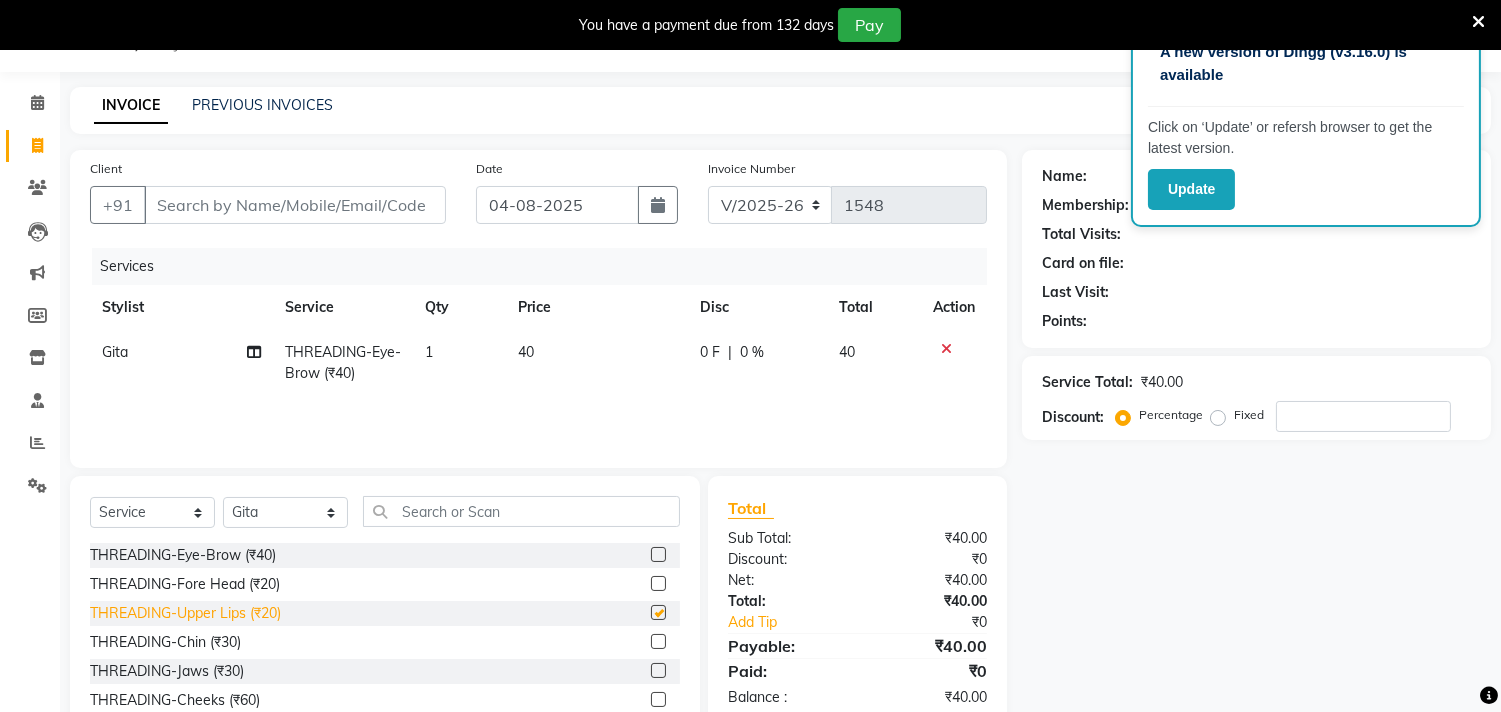 checkbox on "false" 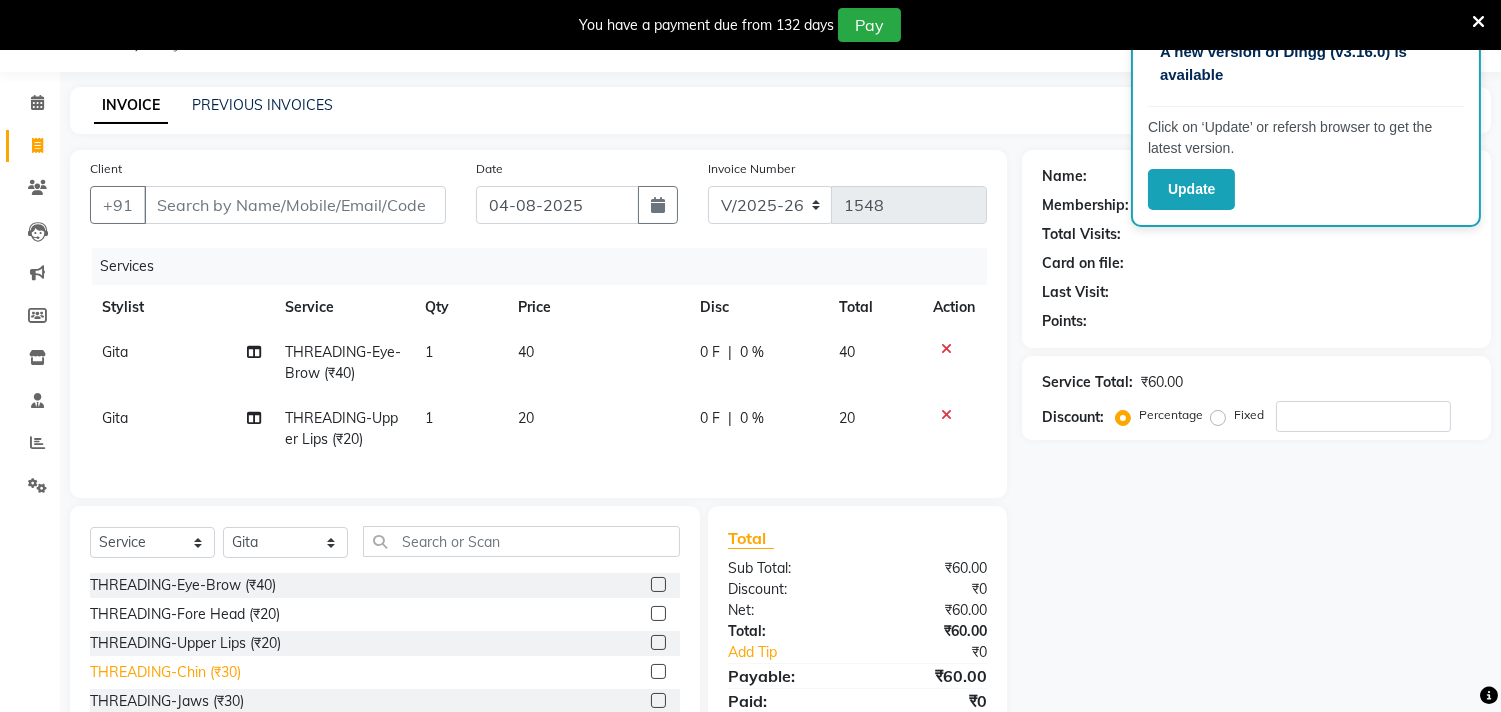 click on "THREADING-Chin (₹30)" 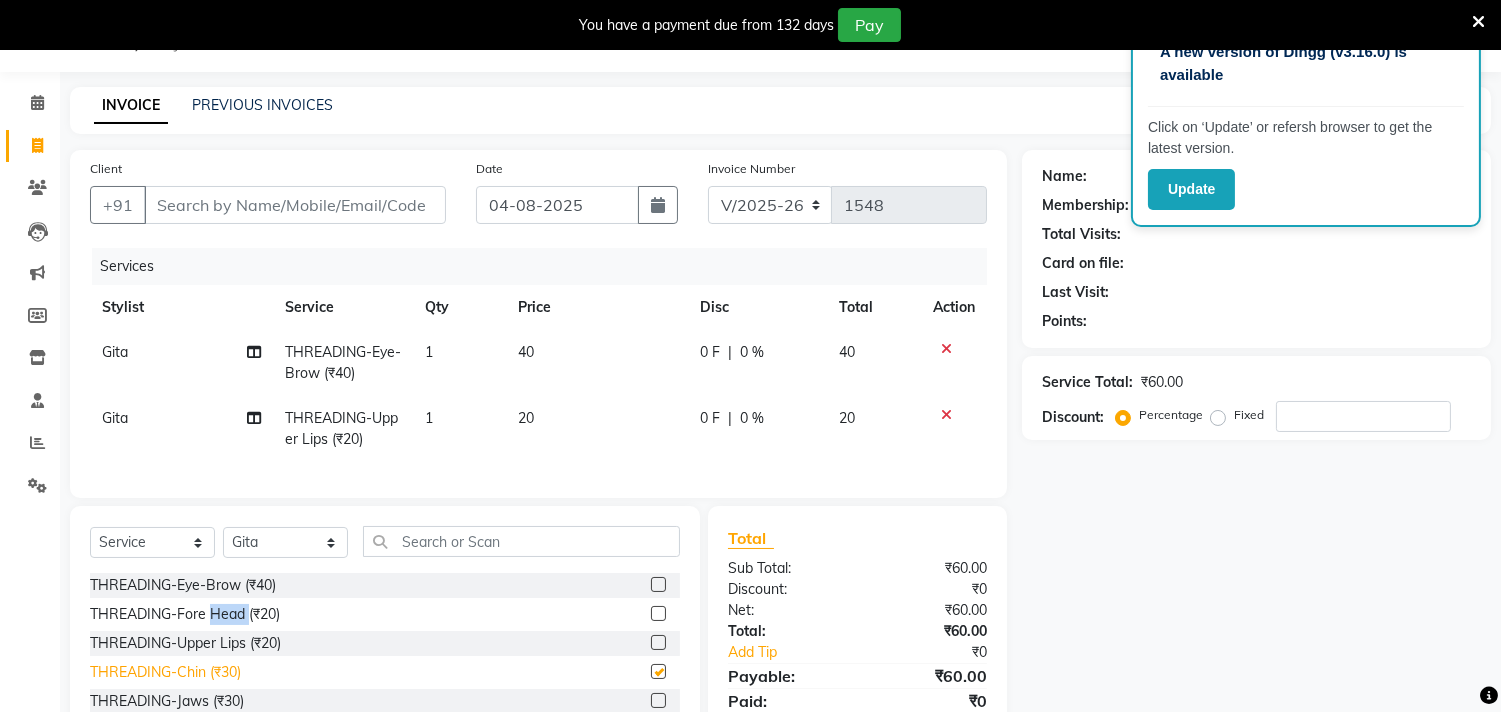 click on "THREADING-Eye-Brow (₹40)  THREADING-Fore Head (₹20)  THREADING-Upper Lips (₹20)  THREADING-Chin (₹30)  THREADING-Jaws (₹30)  THREADING-Cheeks (₹60)  THREADING-Full Face (₹150)  THREADING-EYEBROW+FOREHEAD (₹60)  THREADING-EYEBROW+FOREHEAD+UPPERLIPS (₹80)  THREADING-E+R+U+CHIN (₹100)  THREADING-EYEBROW+UPPERLIPS (₹60)  HAIR CUT FOR KIDS-Boy Cut (₹150)  HAIR CUT FOR KIDS-Round Cut (₹150)  HAIR CUT FOR KIDS-Blunt Cut (₹150)  HAIR CUT FOR KIDS-Flicks Cut (₹200)  HAIR CUT FOR KIDS-Mushroom Cut (₹200)  HAIR CUT FOR KIDS-BABY CUT (₹150)  HAIR SETTING-Hair Setting Step (₹150)  HAIR SETTING-Blow Dry (Length Depend) (₹300)  HAIR SETTING-Lenght wise depend Hair Straightening Temporary (₹600)  HAIR SETTING-Permanent straightening lenght wise depend  (₹3000)  HAIR SETTING-Tong  (₹600)  HAIR SETTING-Hair style simple (₹350)  HAIR SETTING-Hair style advanced (₹600)  HAIR SETTING-Hair wash  (₹300)  HAIR SETTING-Hair wash with conditioner (₹350)" 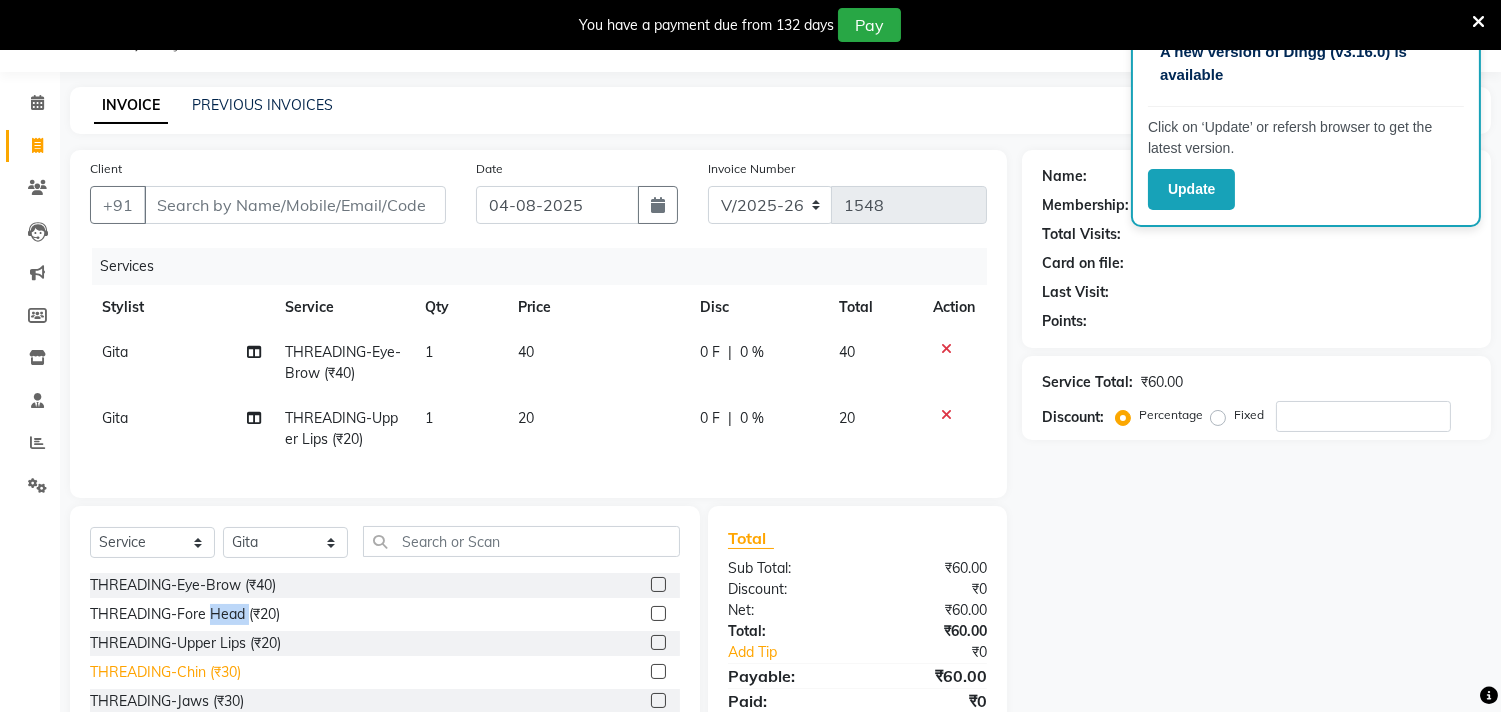 checkbox on "false" 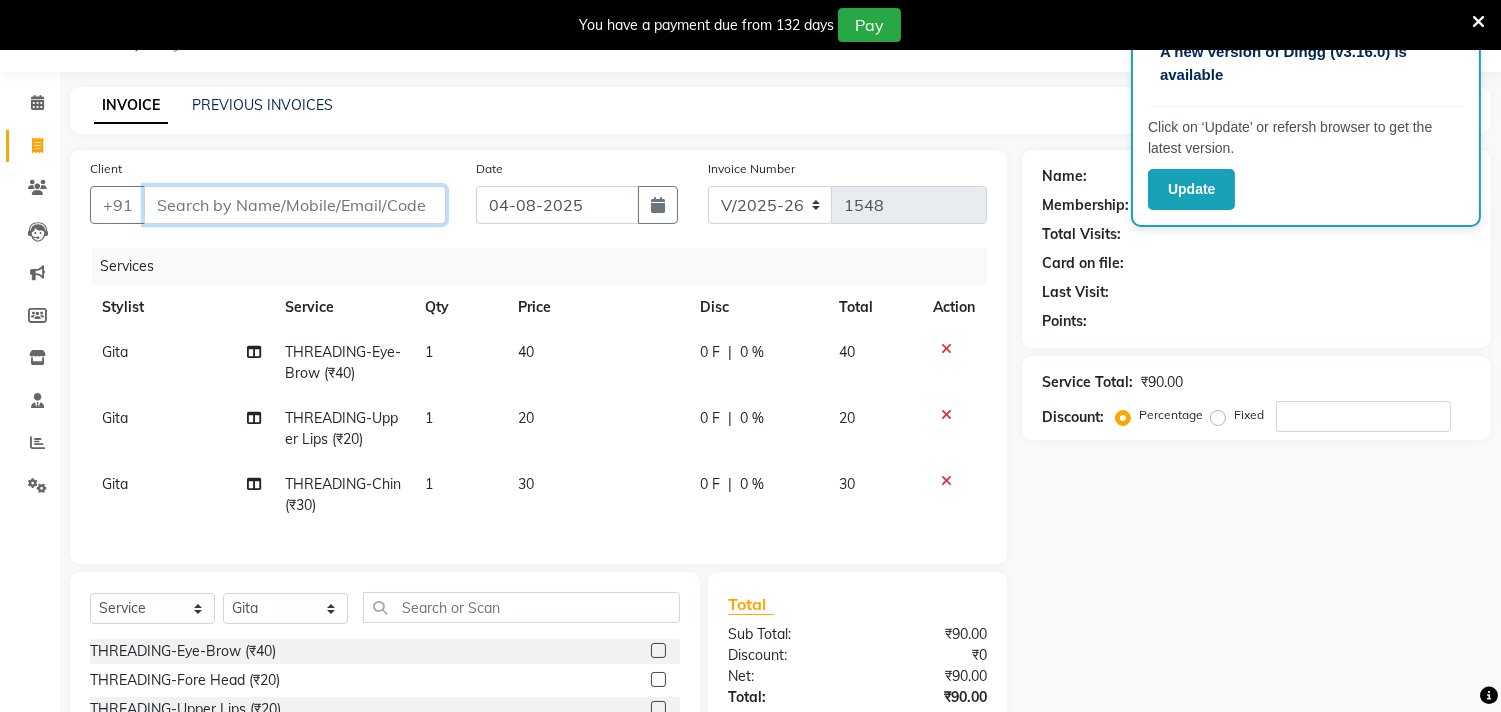 click on "Client" at bounding box center [295, 205] 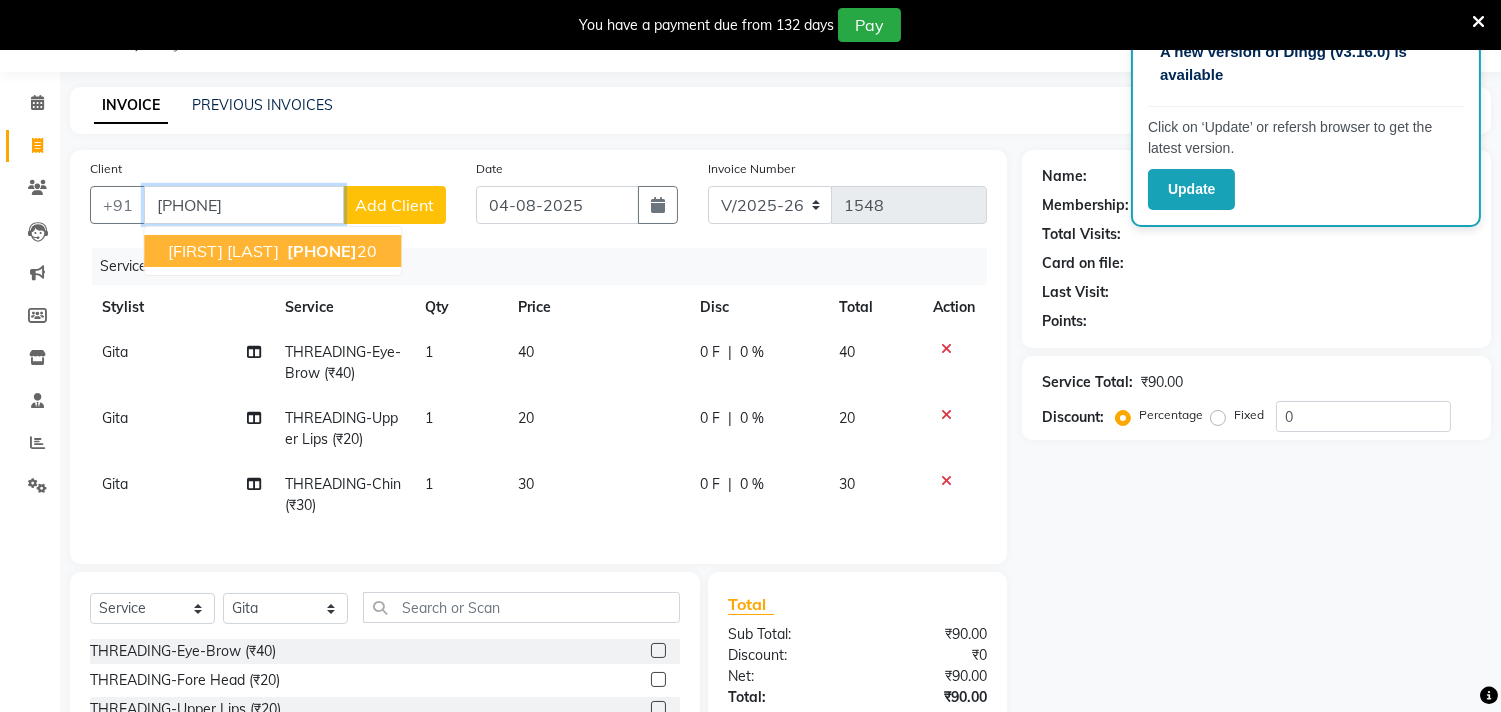 click on "[FIRST] [LAST]" at bounding box center [223, 251] 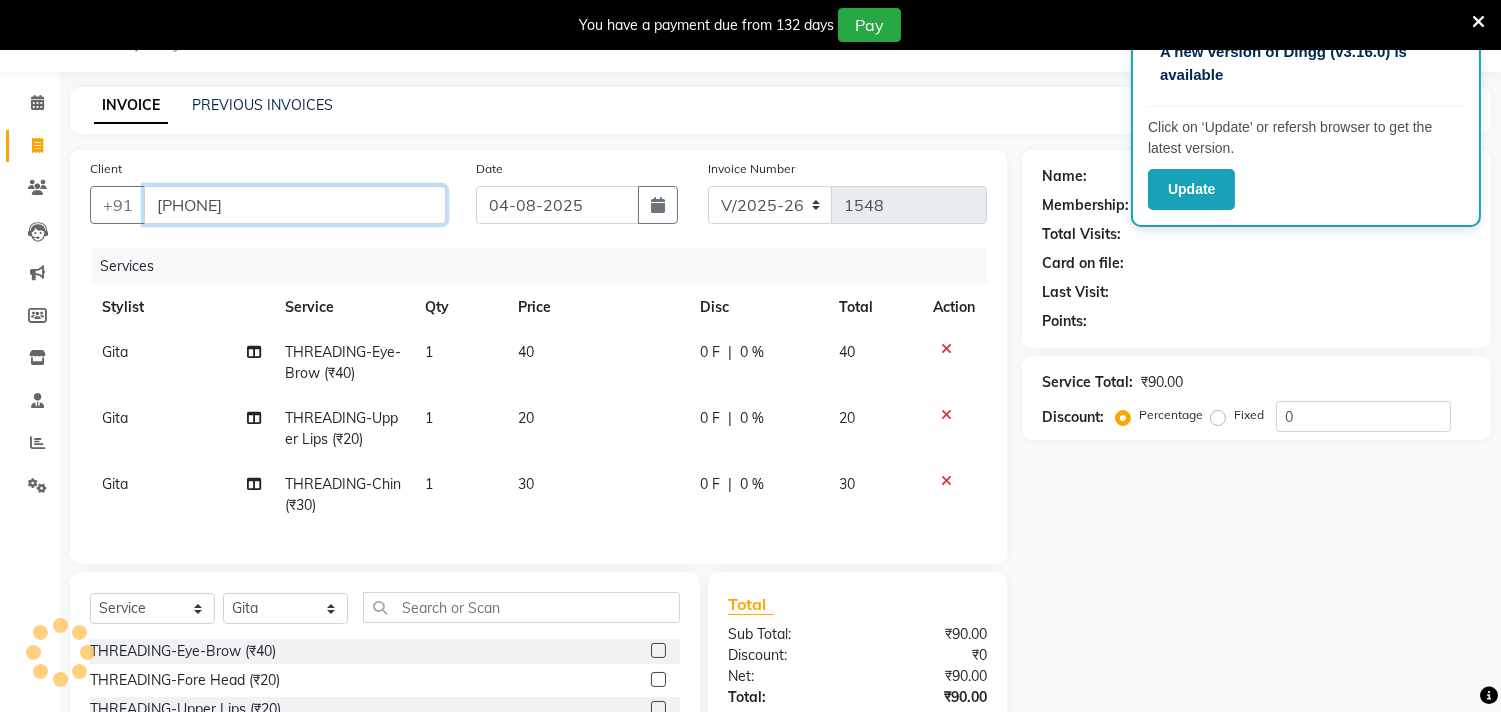 type on "[PHONE]" 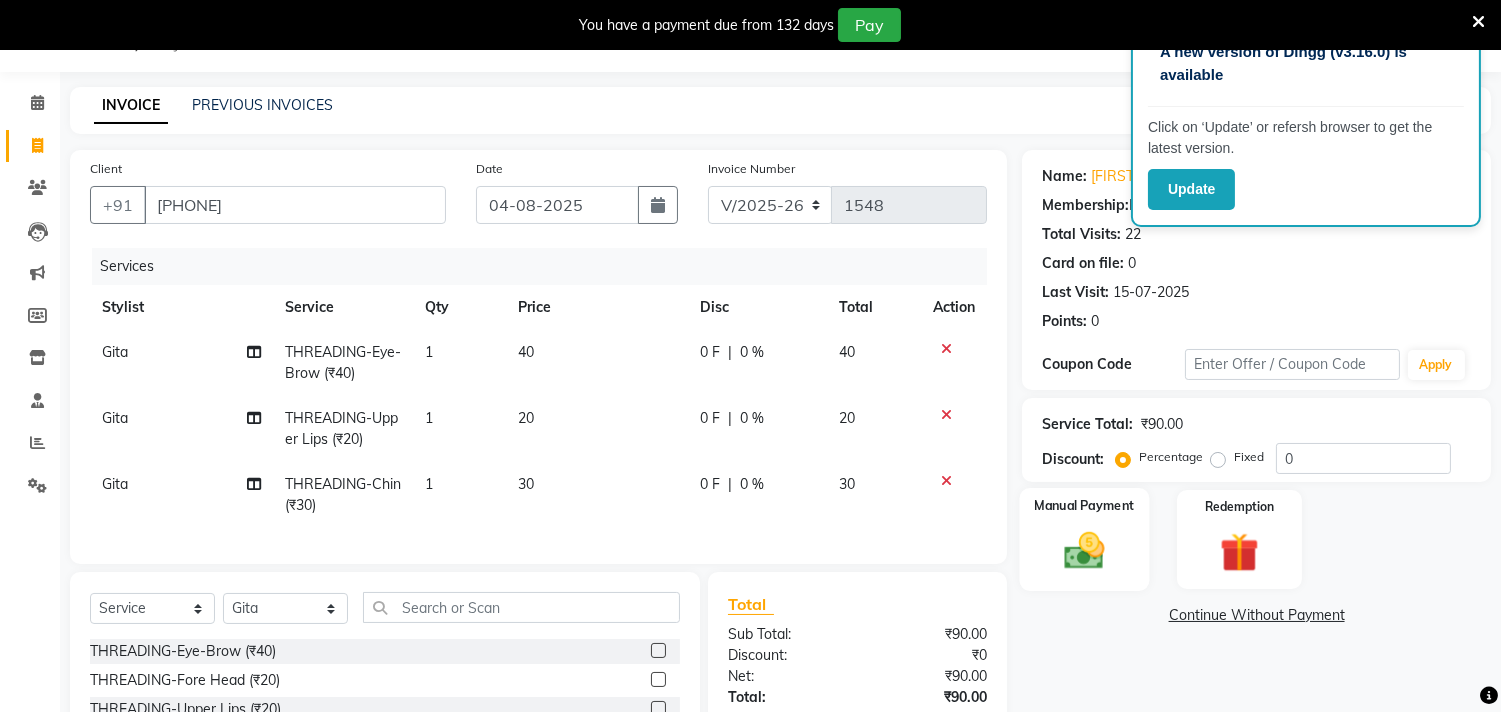 click 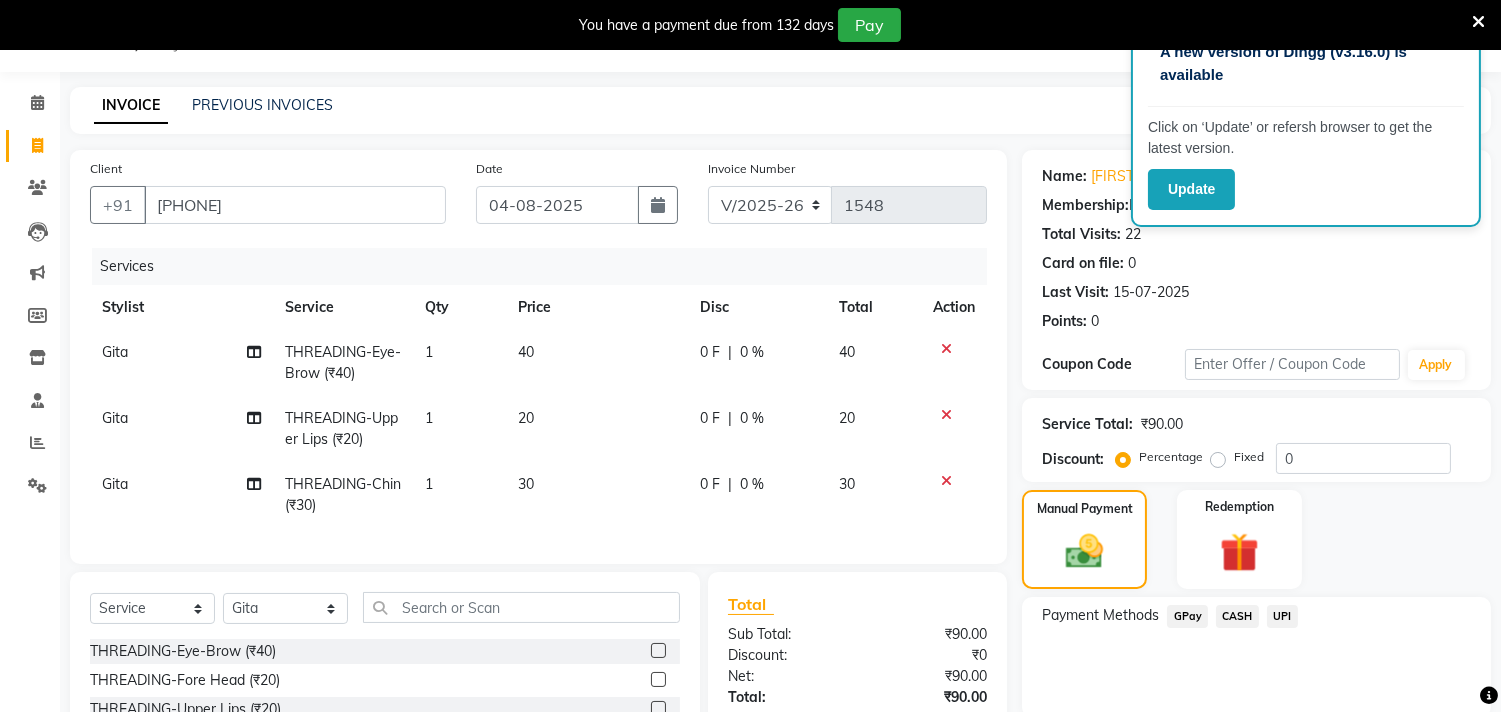 click on "GPay" 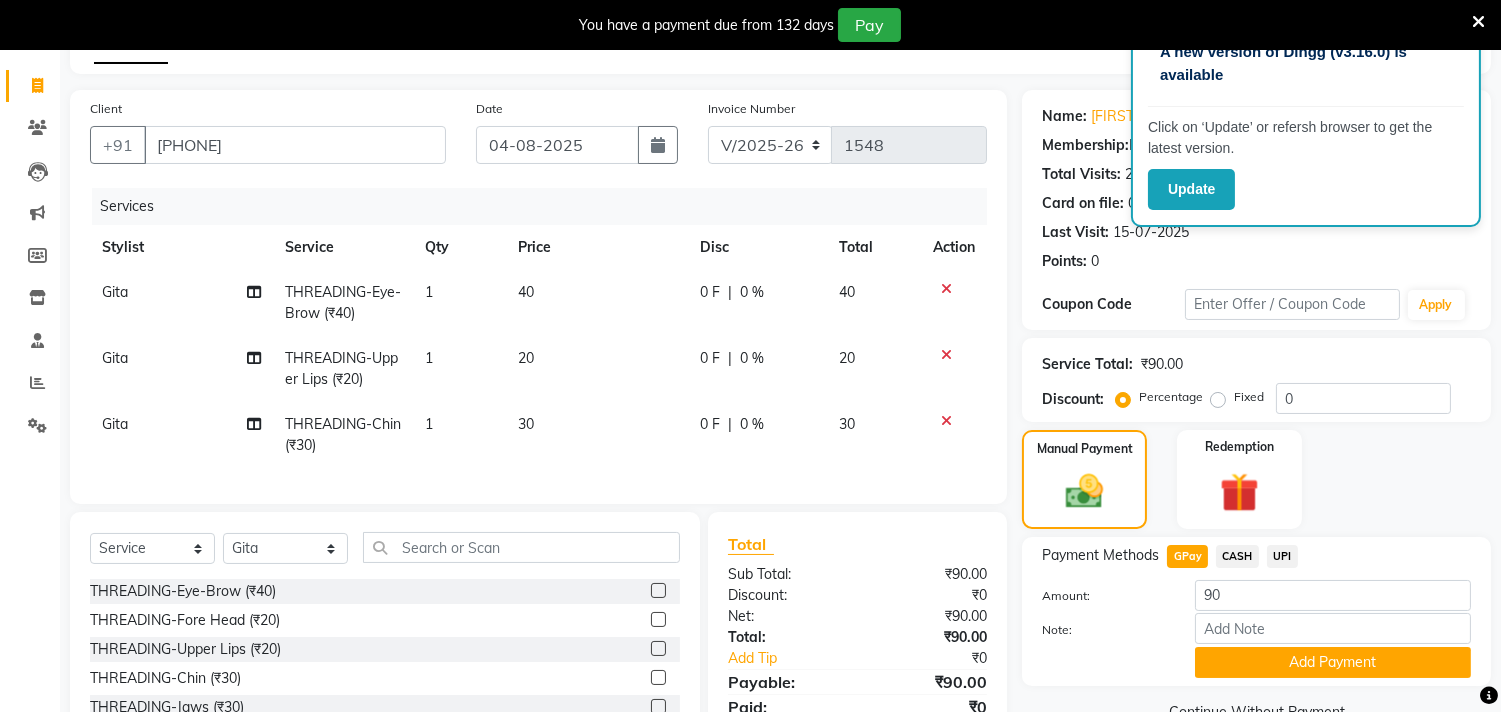 scroll, scrollTop: 251, scrollLeft: 0, axis: vertical 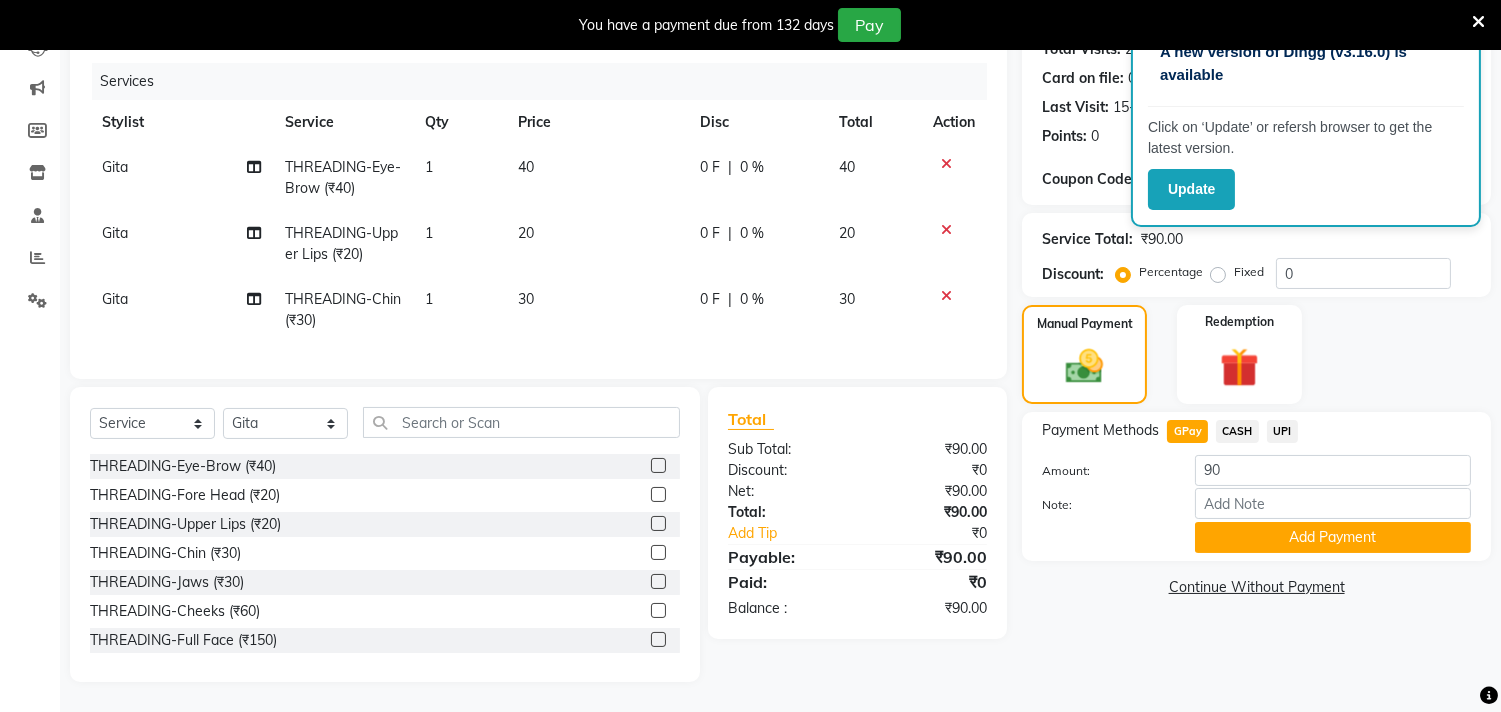 click on "Add Payment" 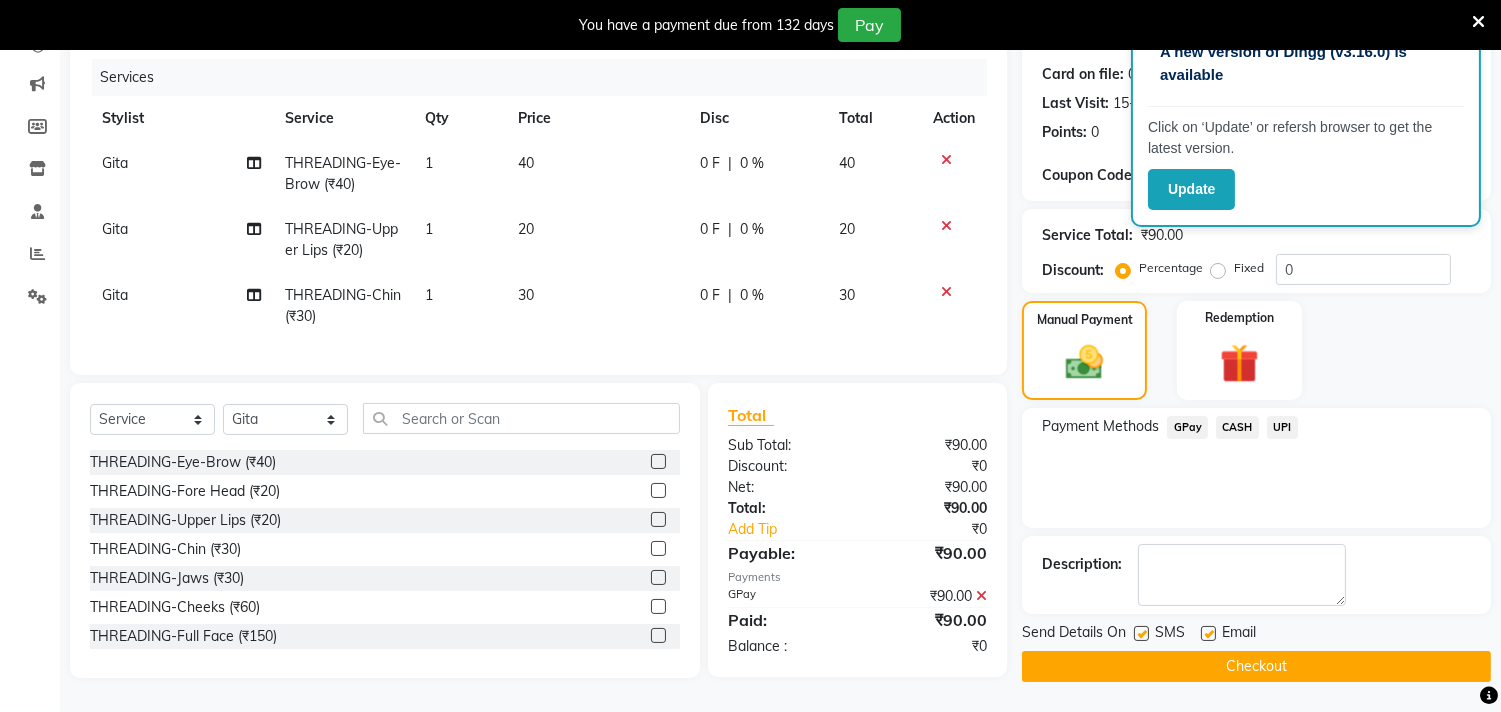 click on "Checkout" 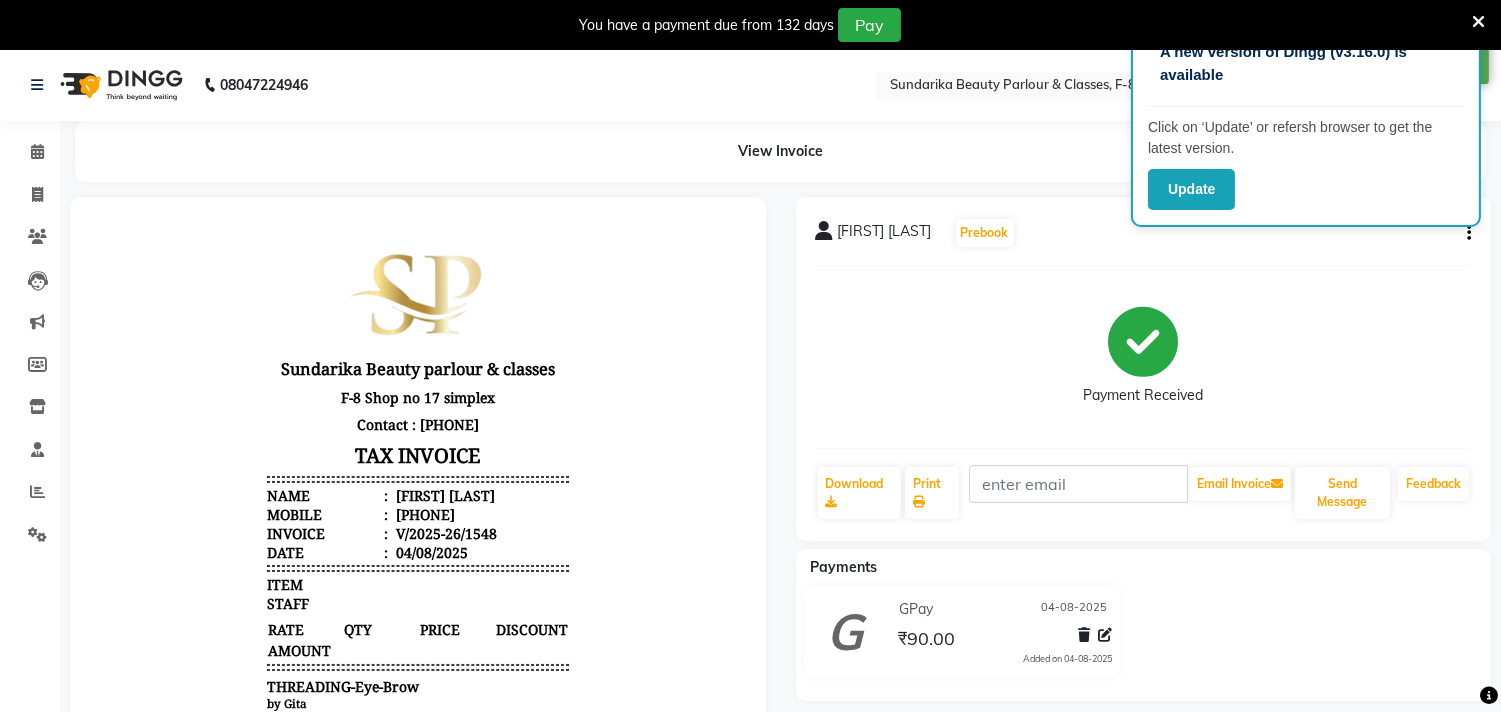 scroll, scrollTop: 0, scrollLeft: 0, axis: both 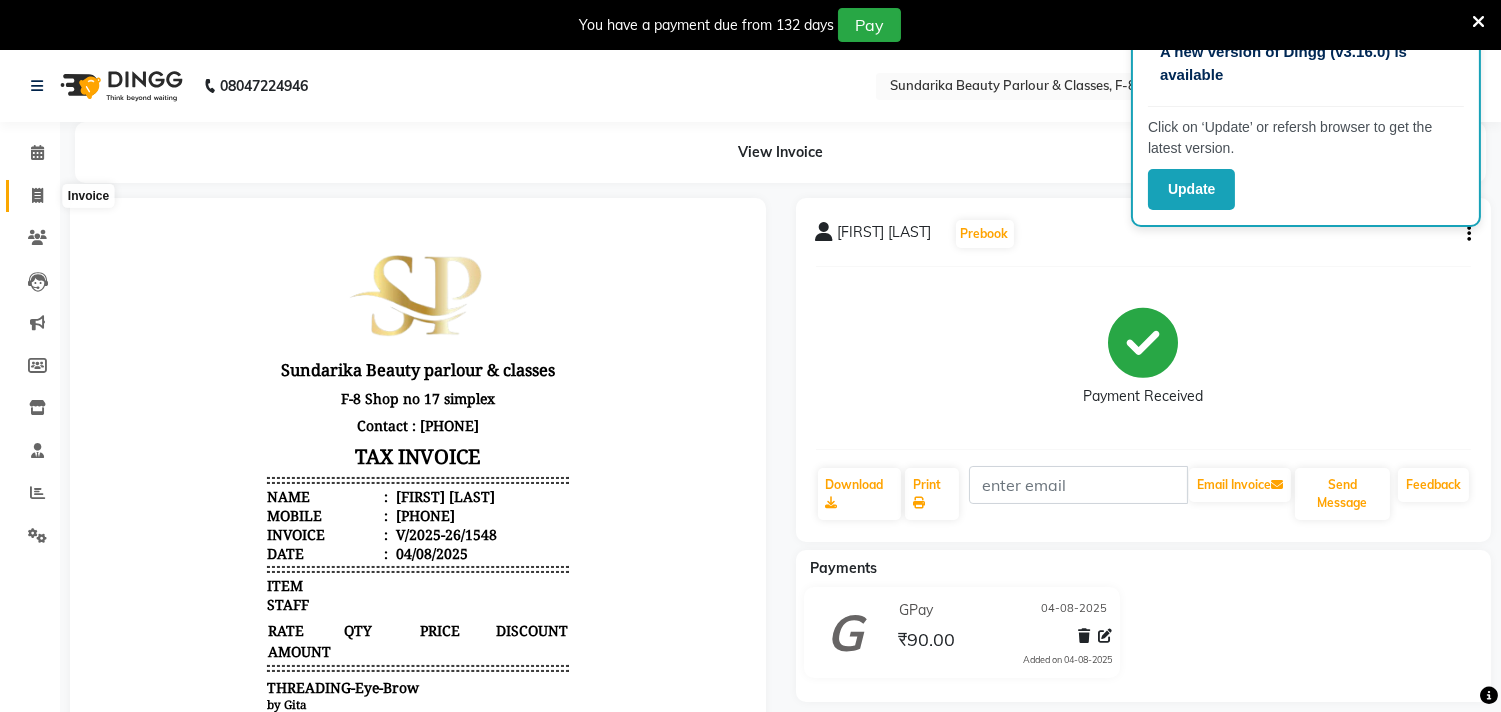 click 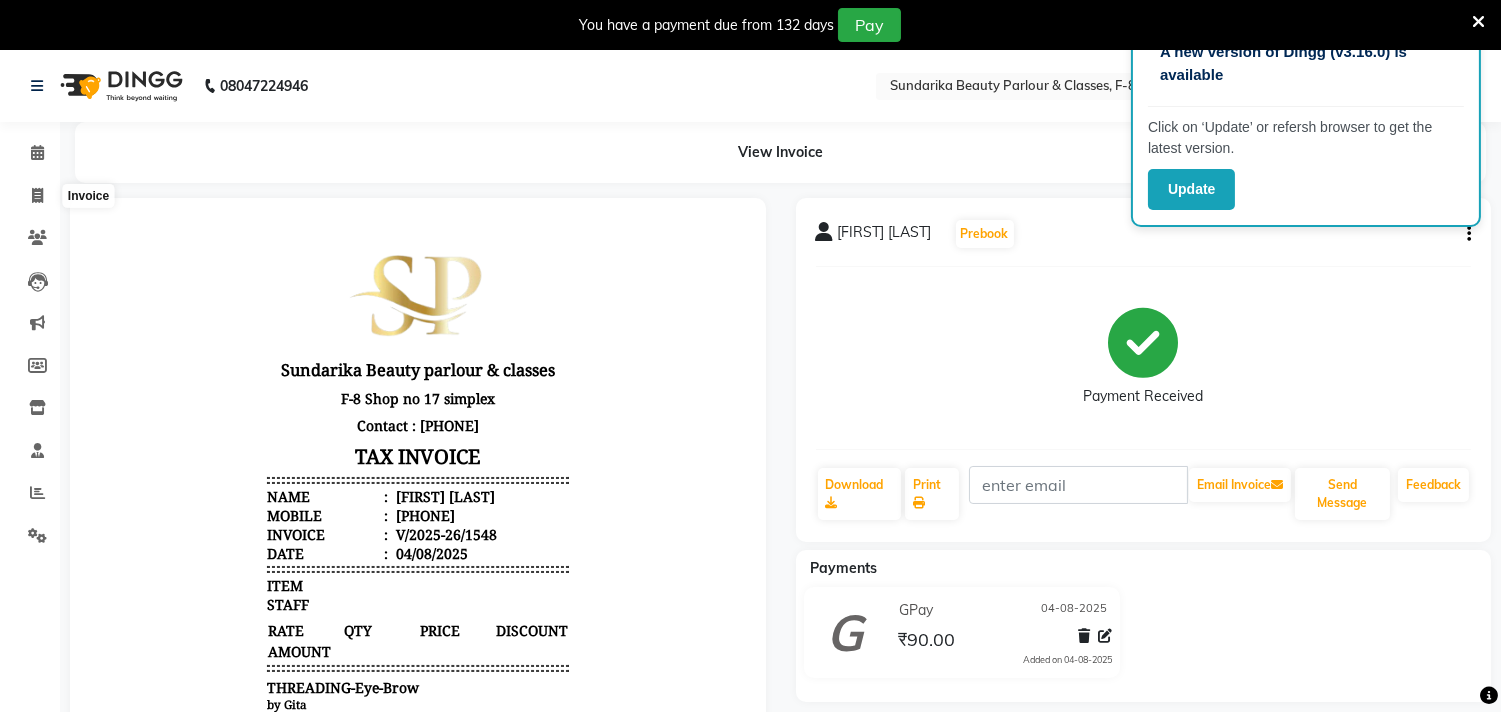 select on "5341" 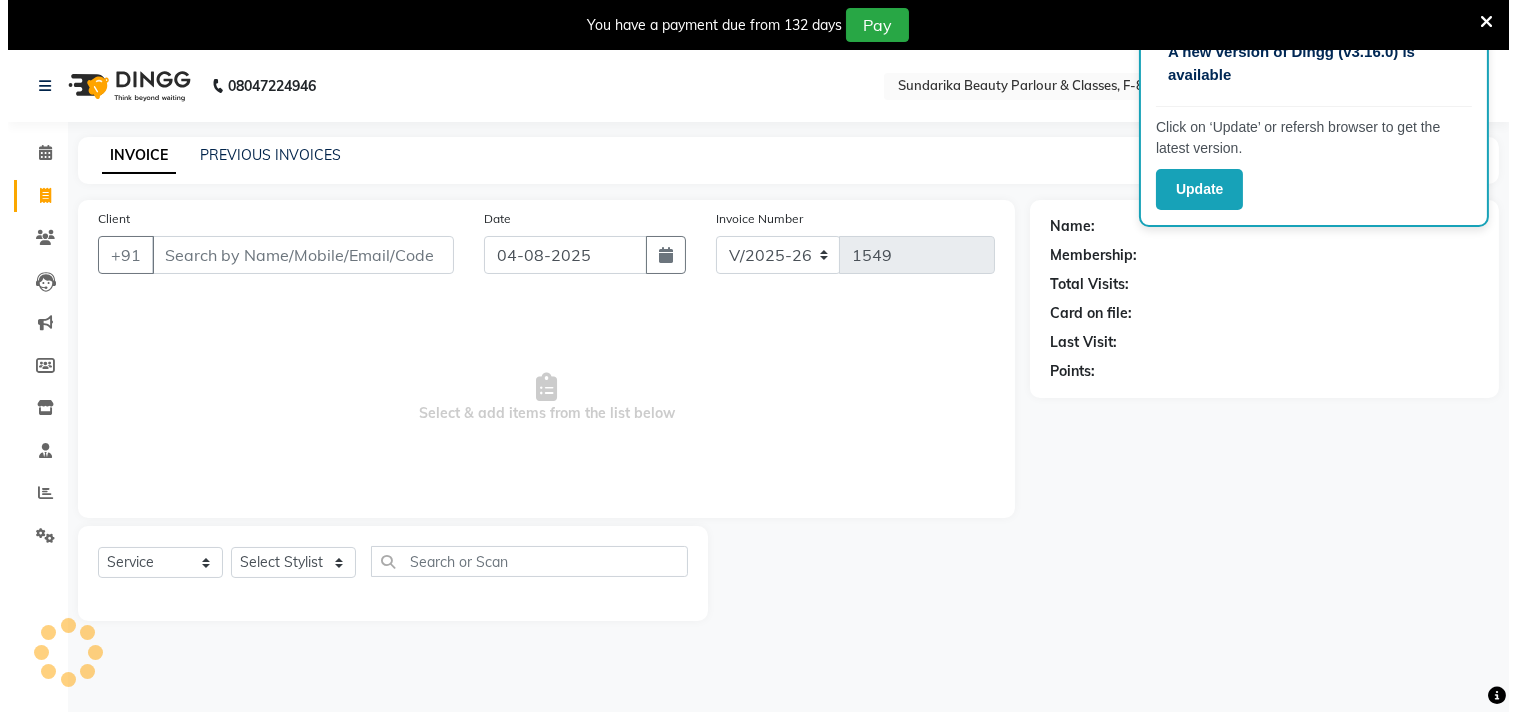 scroll, scrollTop: 50, scrollLeft: 0, axis: vertical 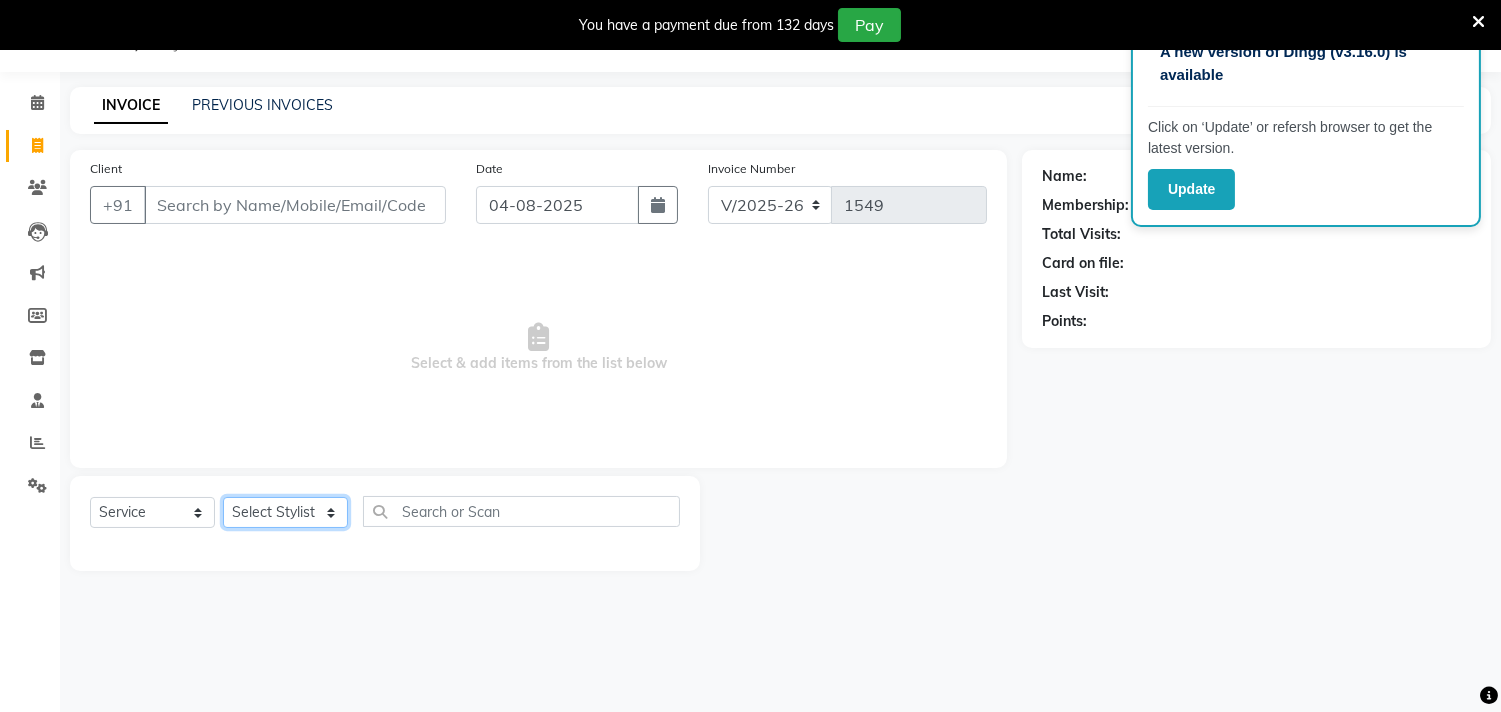 click on "Select Stylist Gita mala Sanjivani Vaishali Mam" 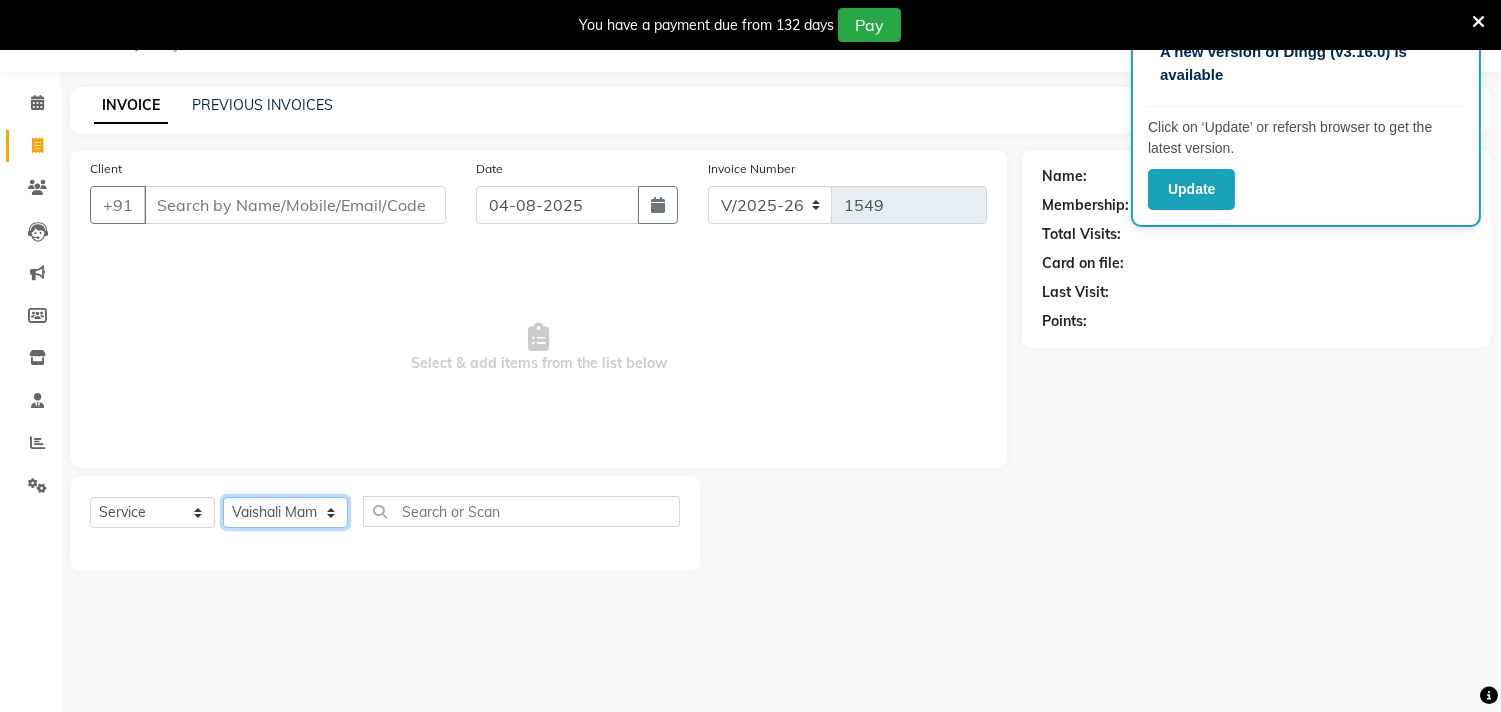 click on "Select Stylist Gita mala Sanjivani Vaishali Mam" 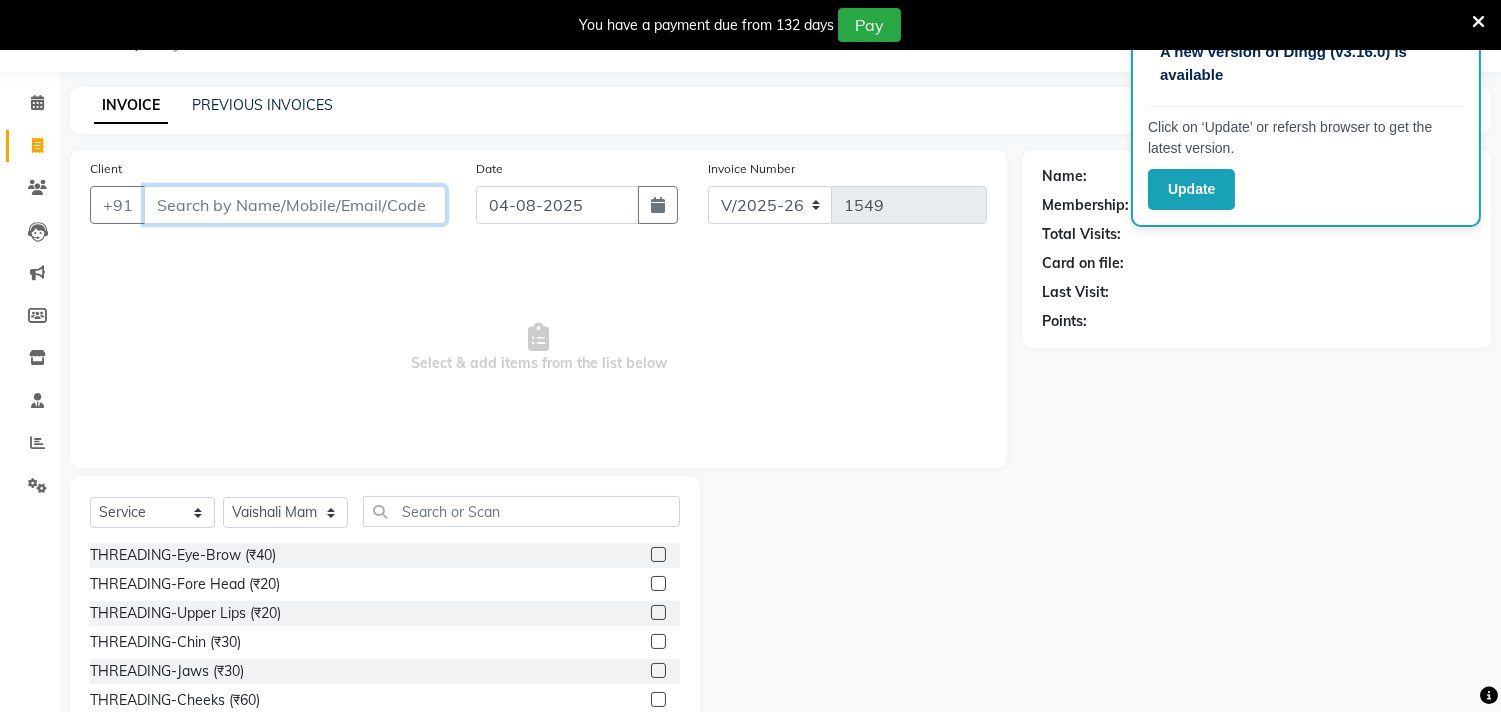 click on "Client" at bounding box center (295, 205) 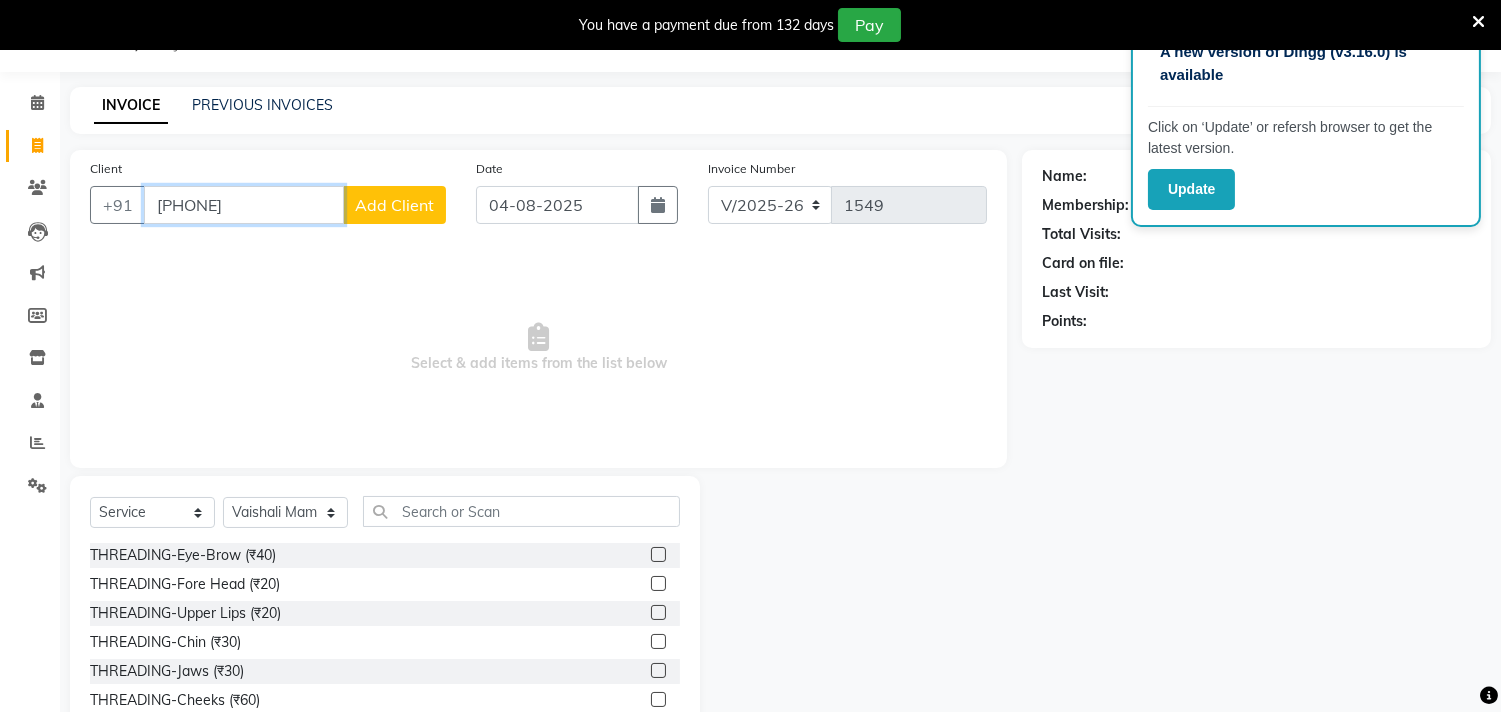 type on "[PHONE]" 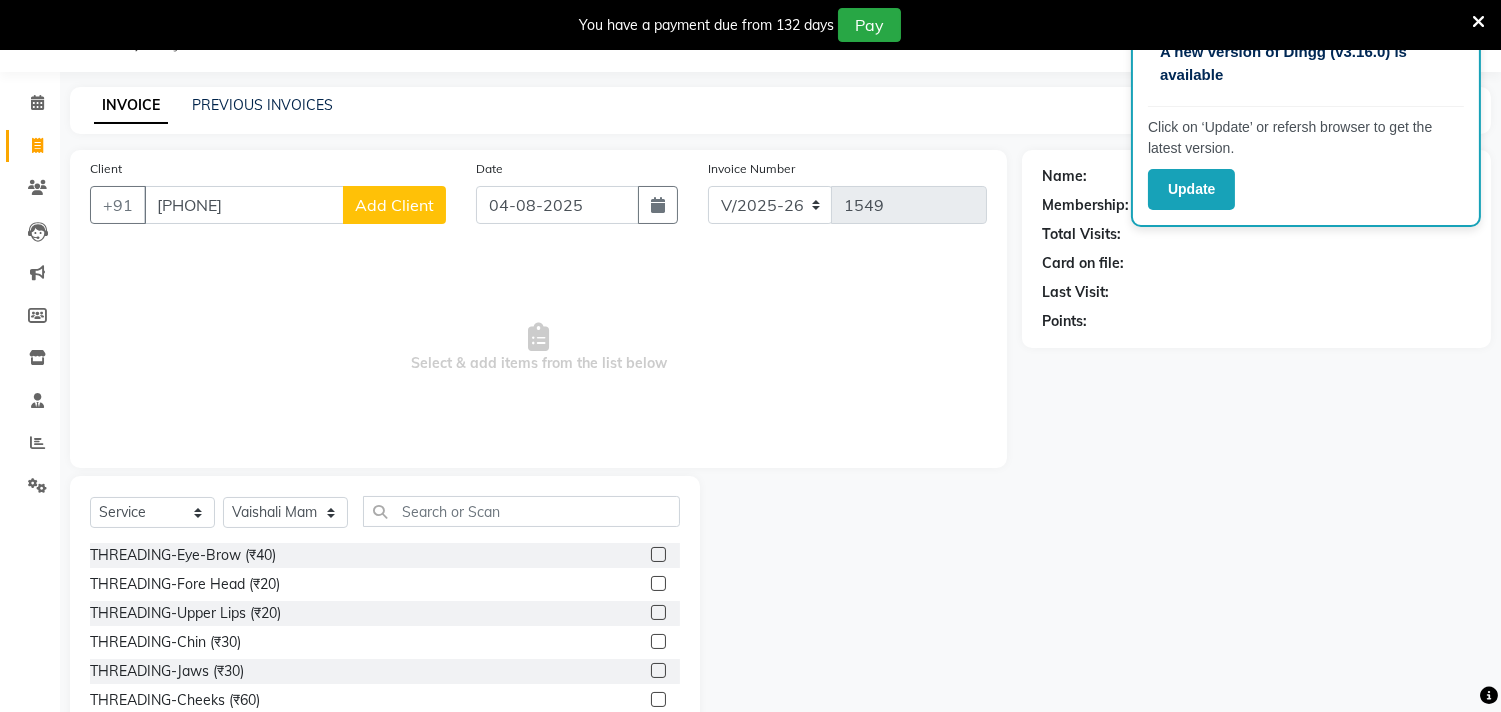 click on "Add Client" 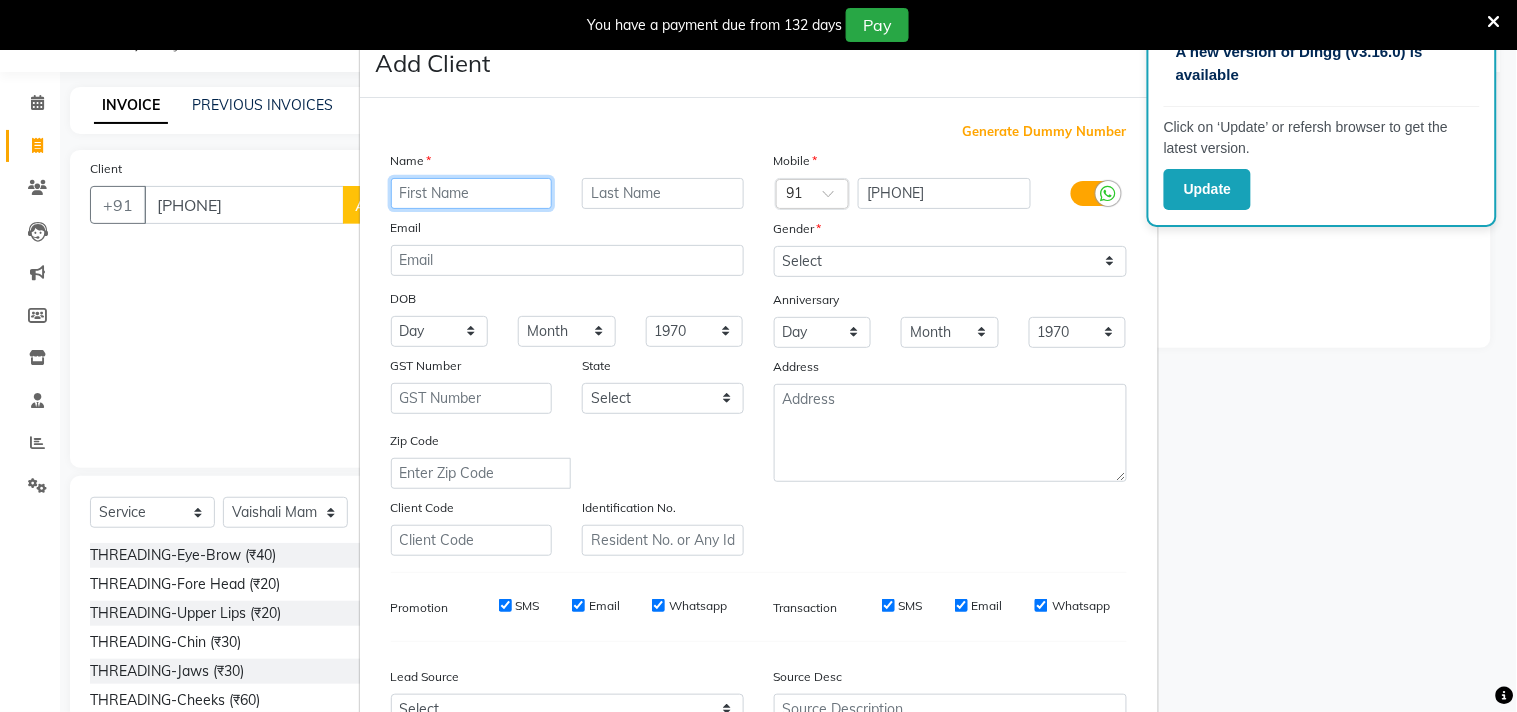 click at bounding box center (472, 193) 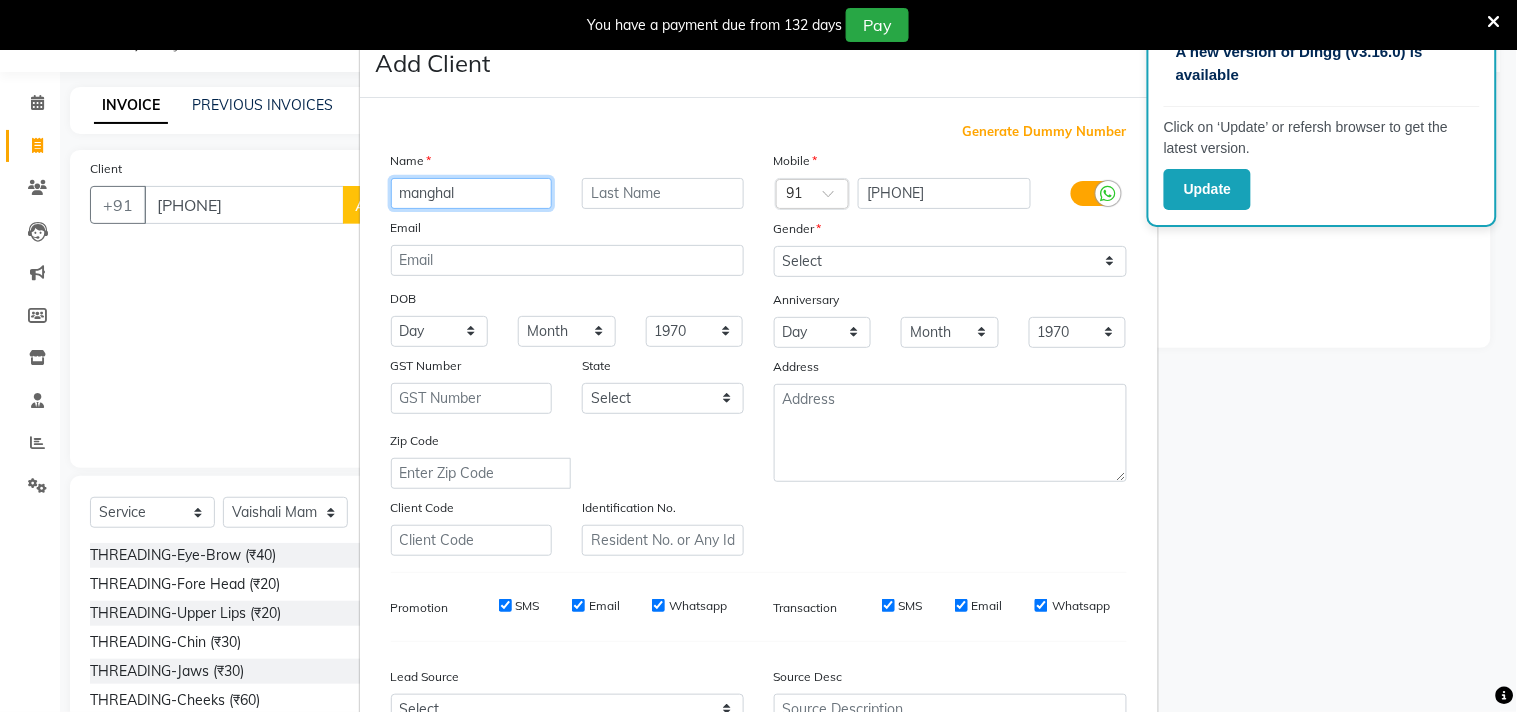 type on "manghal" 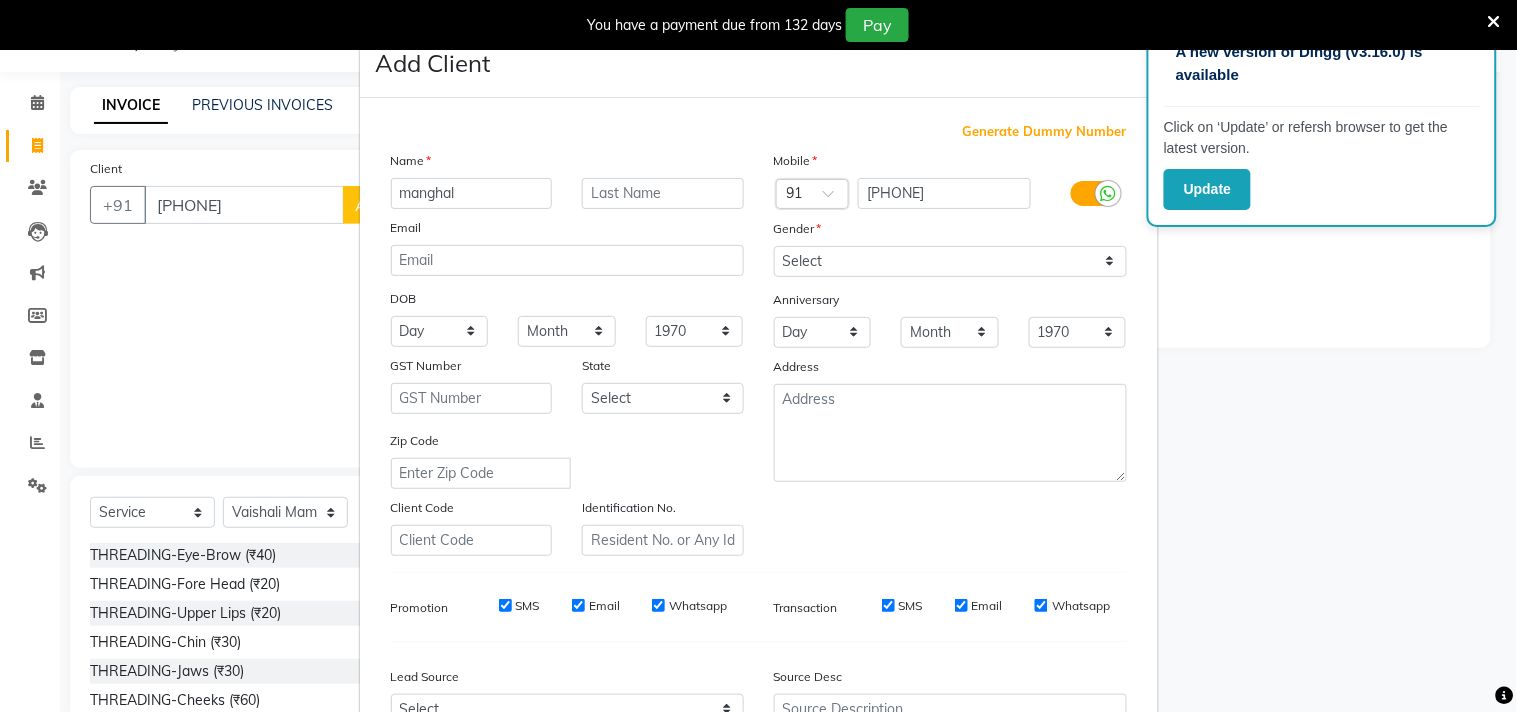 click on "Name" at bounding box center [567, 164] 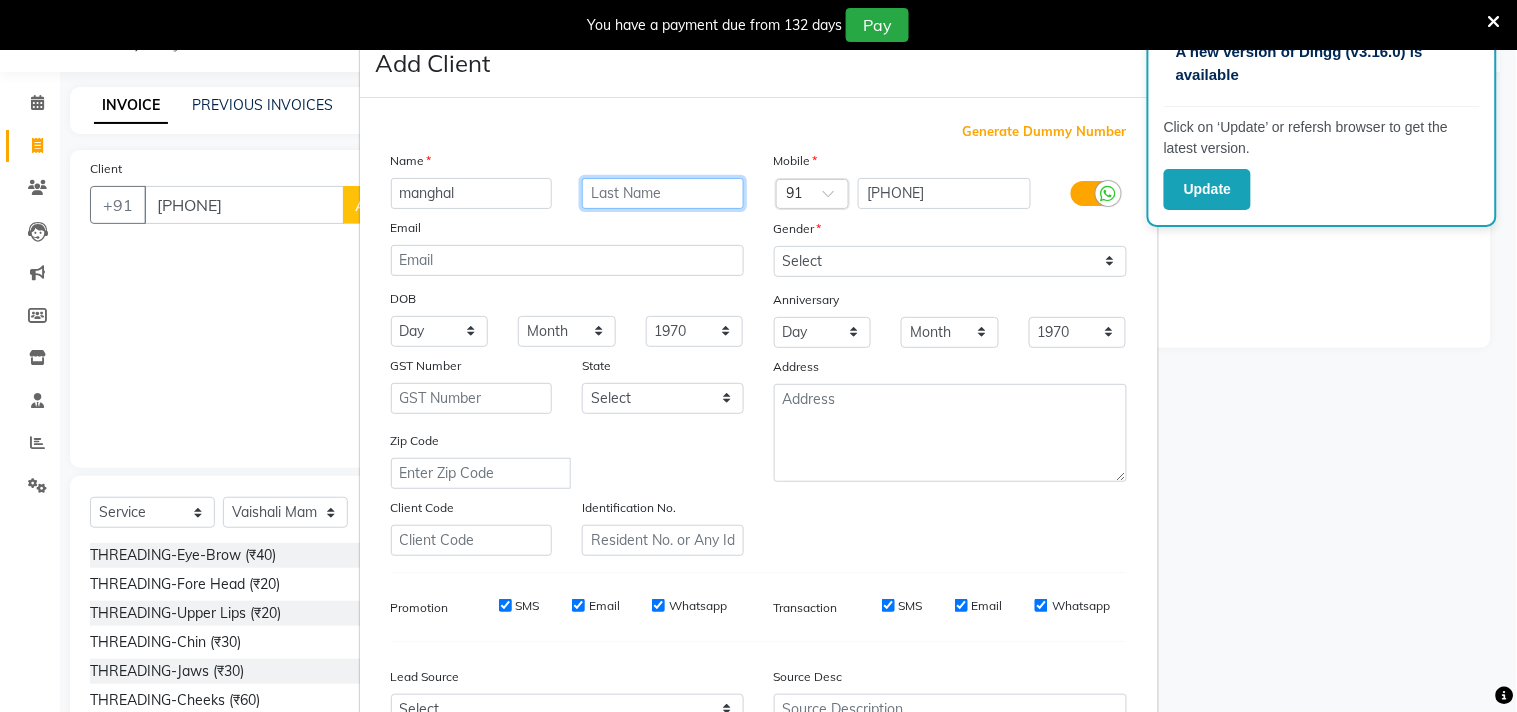 click at bounding box center [663, 193] 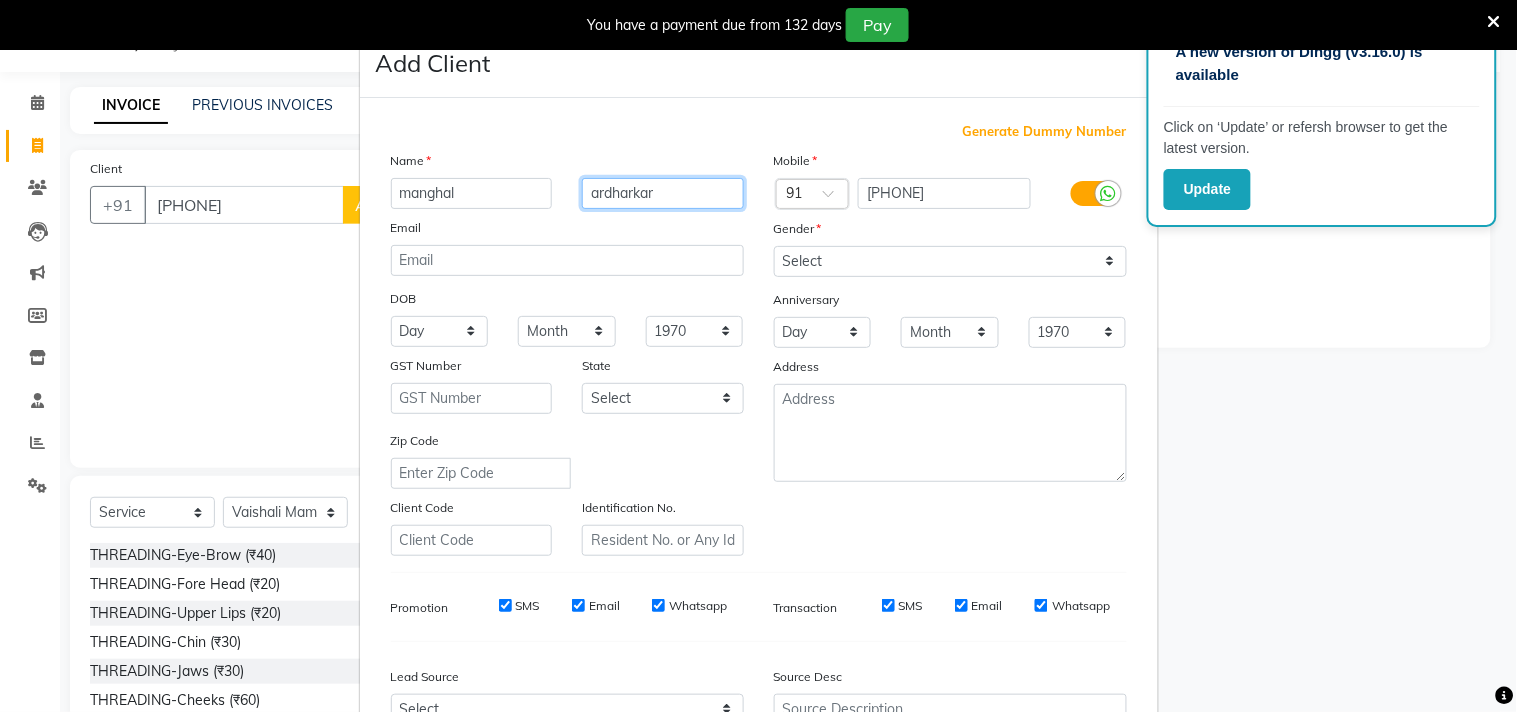 type on "ardharkar" 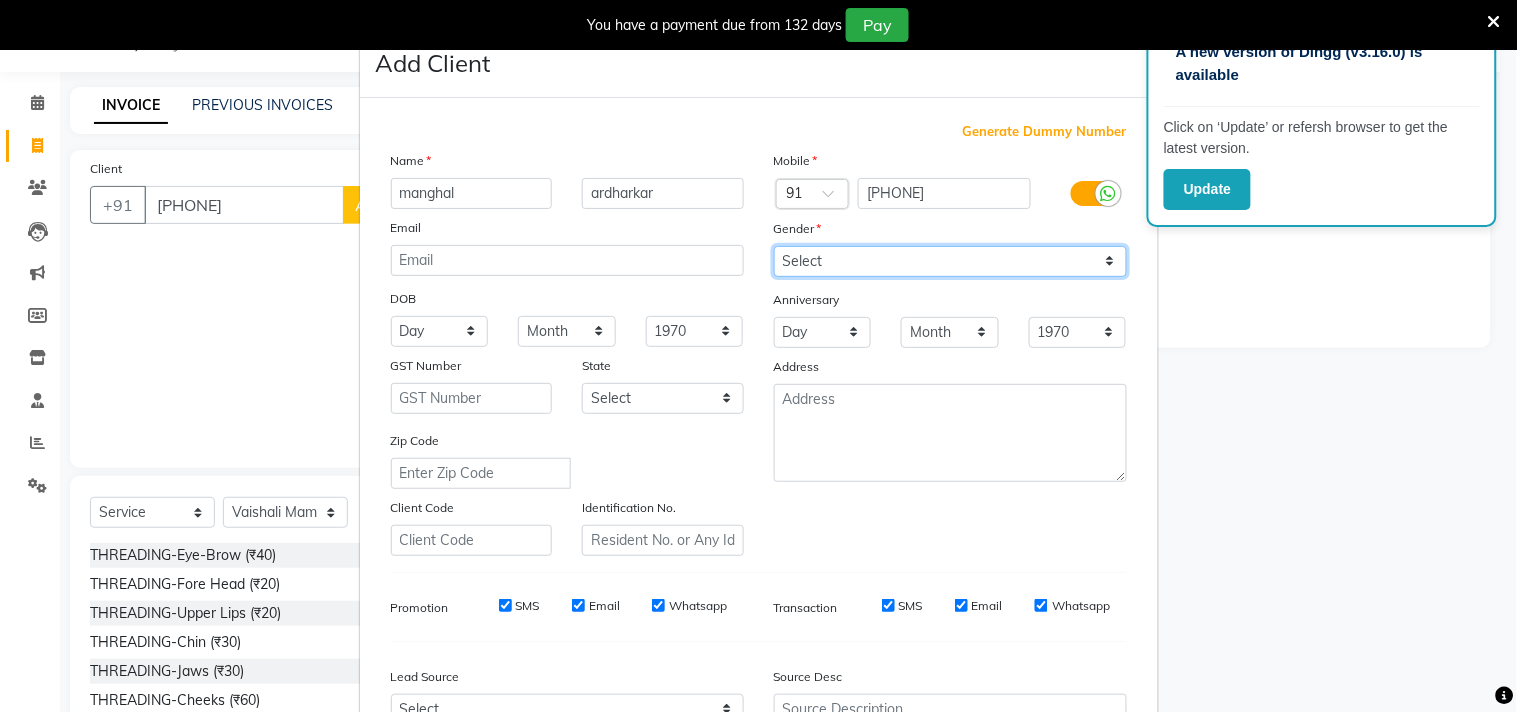click on "Select Male Female Other Prefer Not To Say" at bounding box center [950, 261] 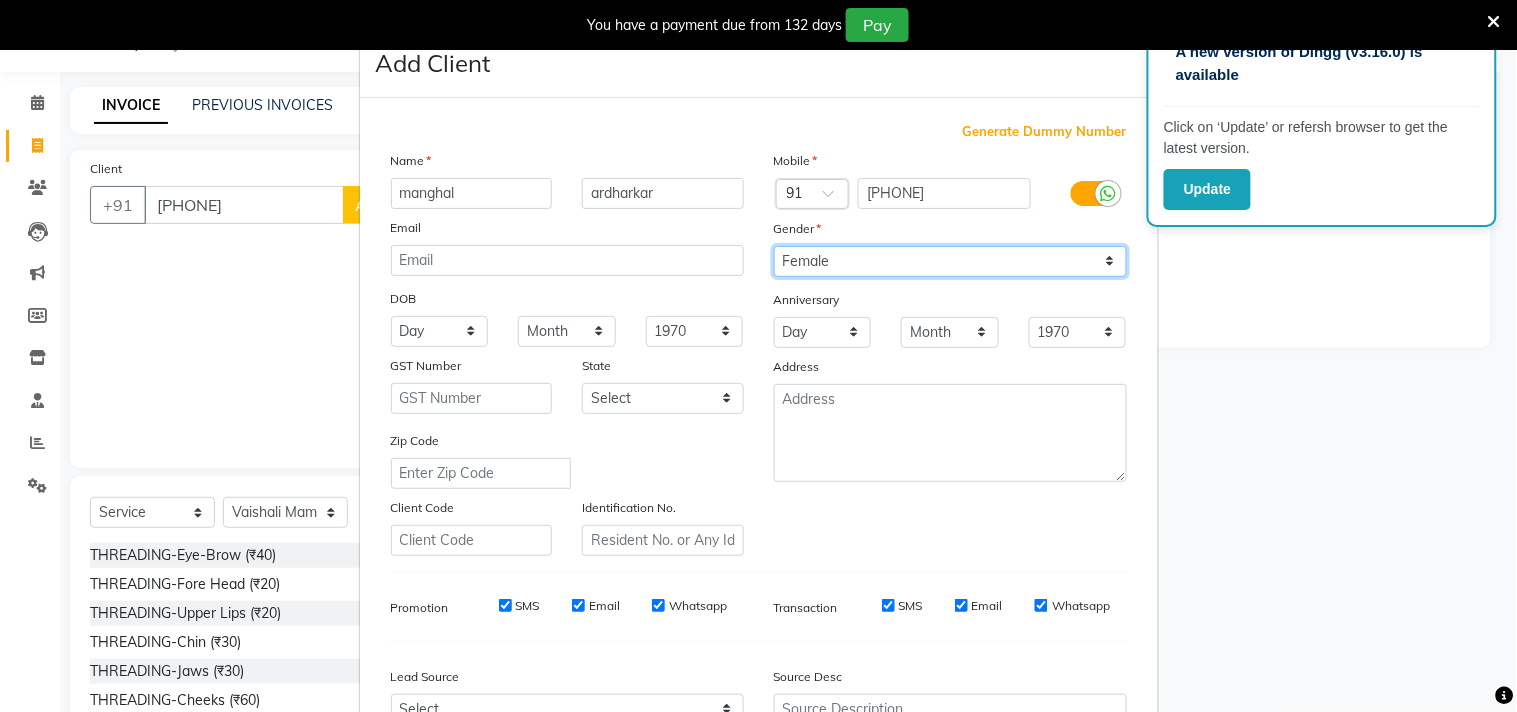 click on "Select Male Female Other Prefer Not To Say" at bounding box center (950, 261) 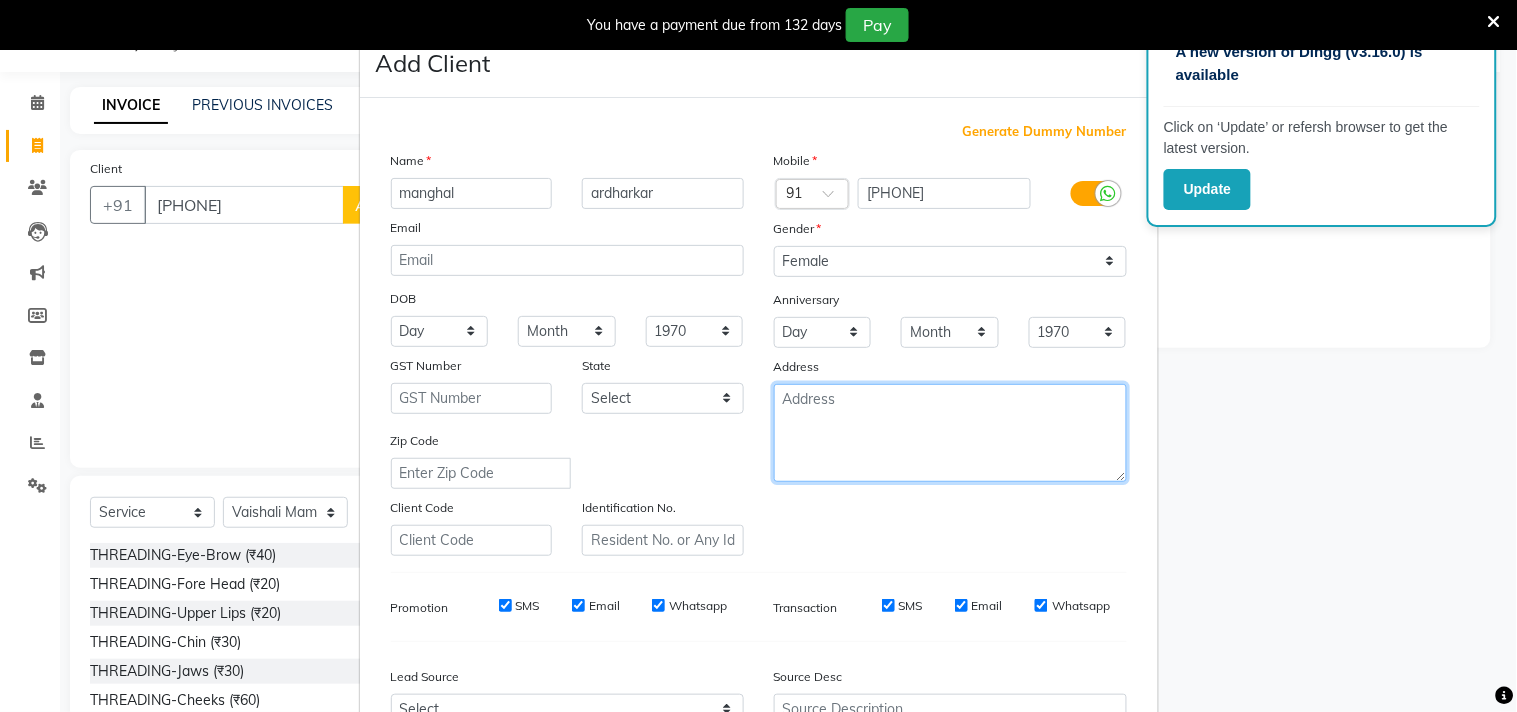 click at bounding box center (950, 433) 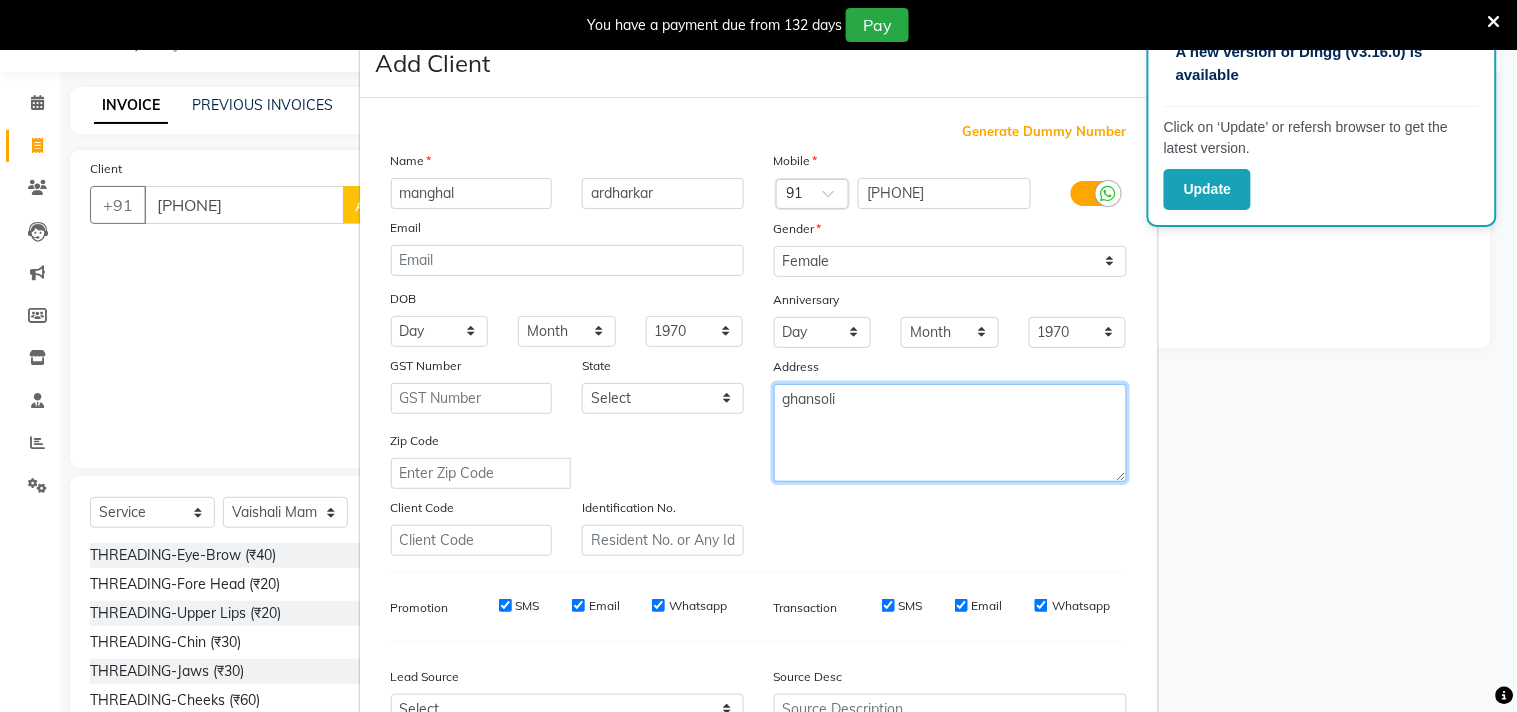type on "ghansoli" 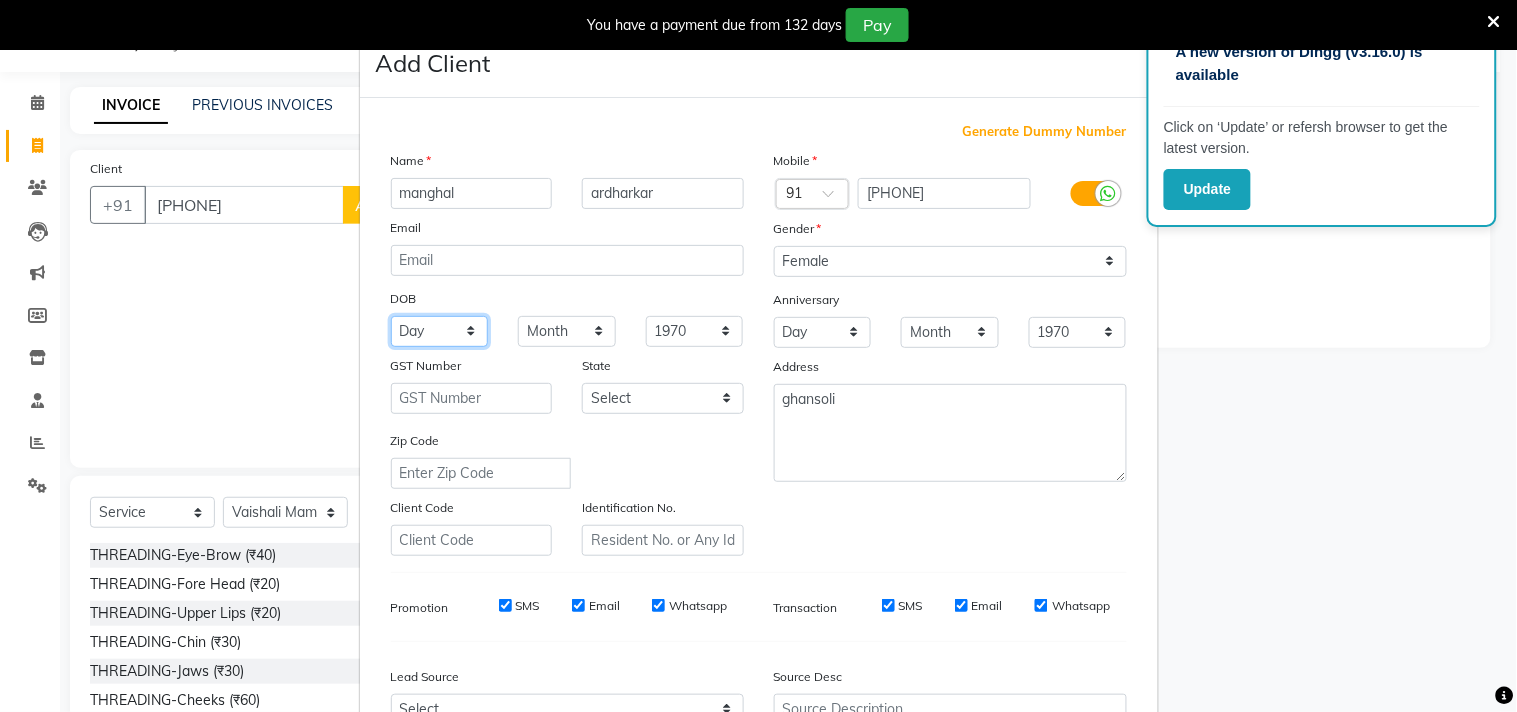 click on "Day 01 02 03 04 05 06 07 08 09 10 11 12 13 14 15 16 17 18 19 20 21 22 23 24 25 26 27 28 29 30 31" at bounding box center [440, 331] 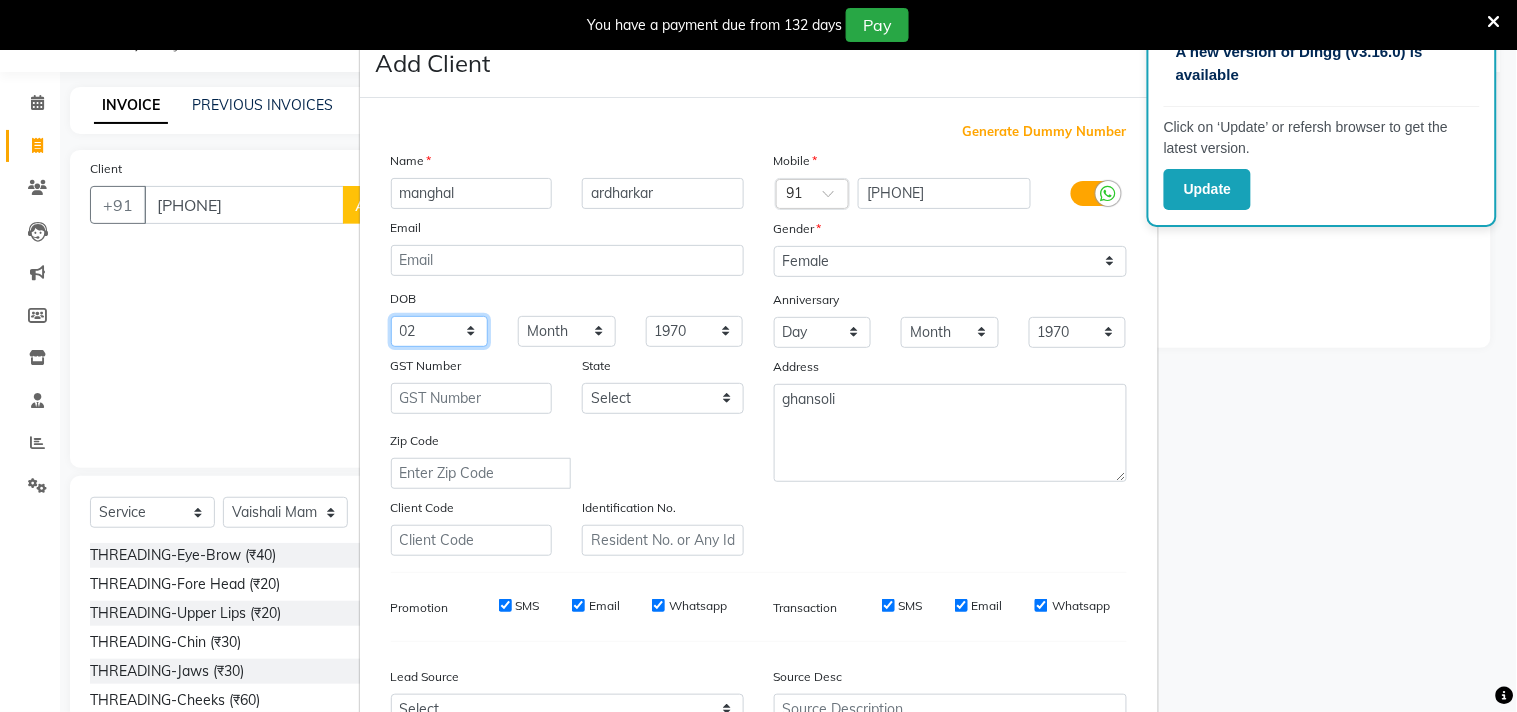 click on "Day 01 02 03 04 05 06 07 08 09 10 11 12 13 14 15 16 17 18 19 20 21 22 23 24 25 26 27 28 29 30 31" at bounding box center [440, 331] 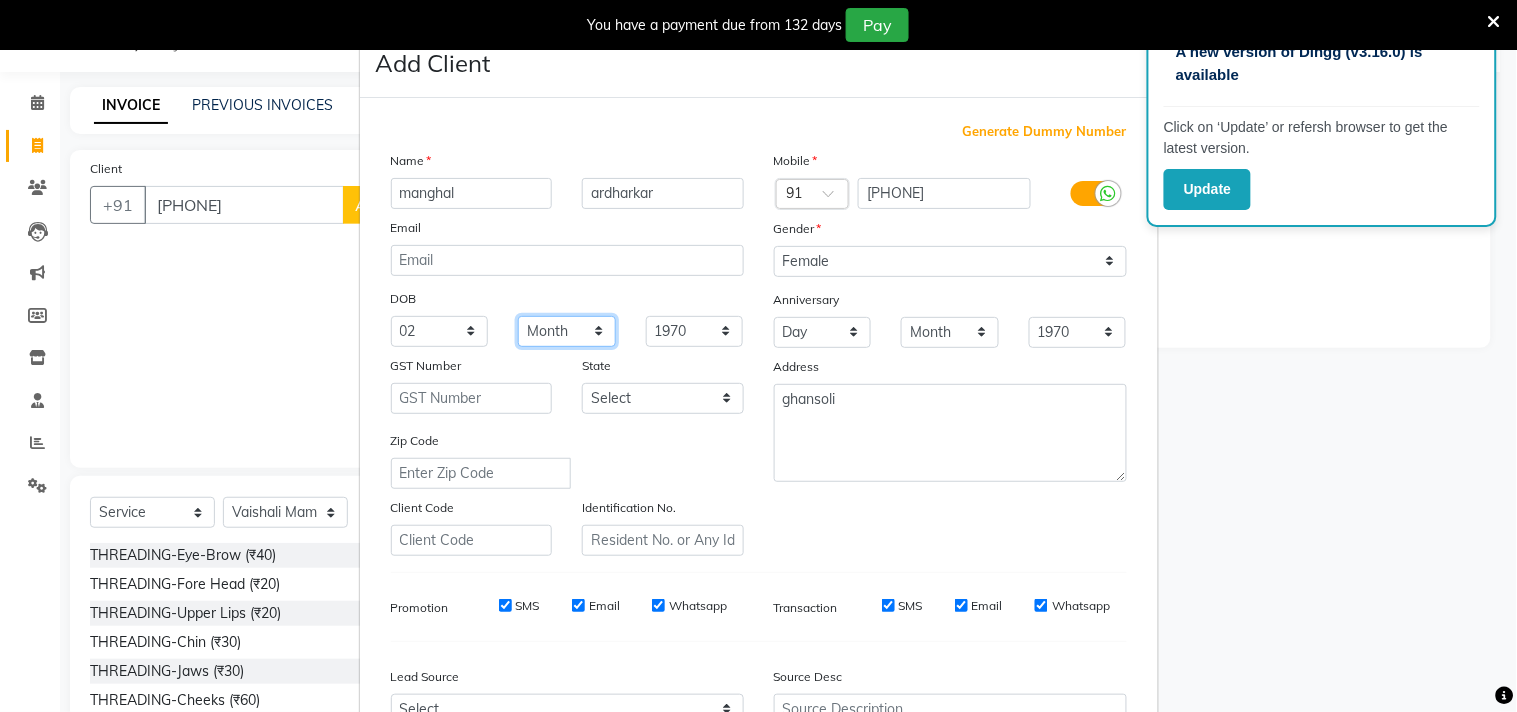 click on "Month January February March April May June July August September October November December" at bounding box center (567, 331) 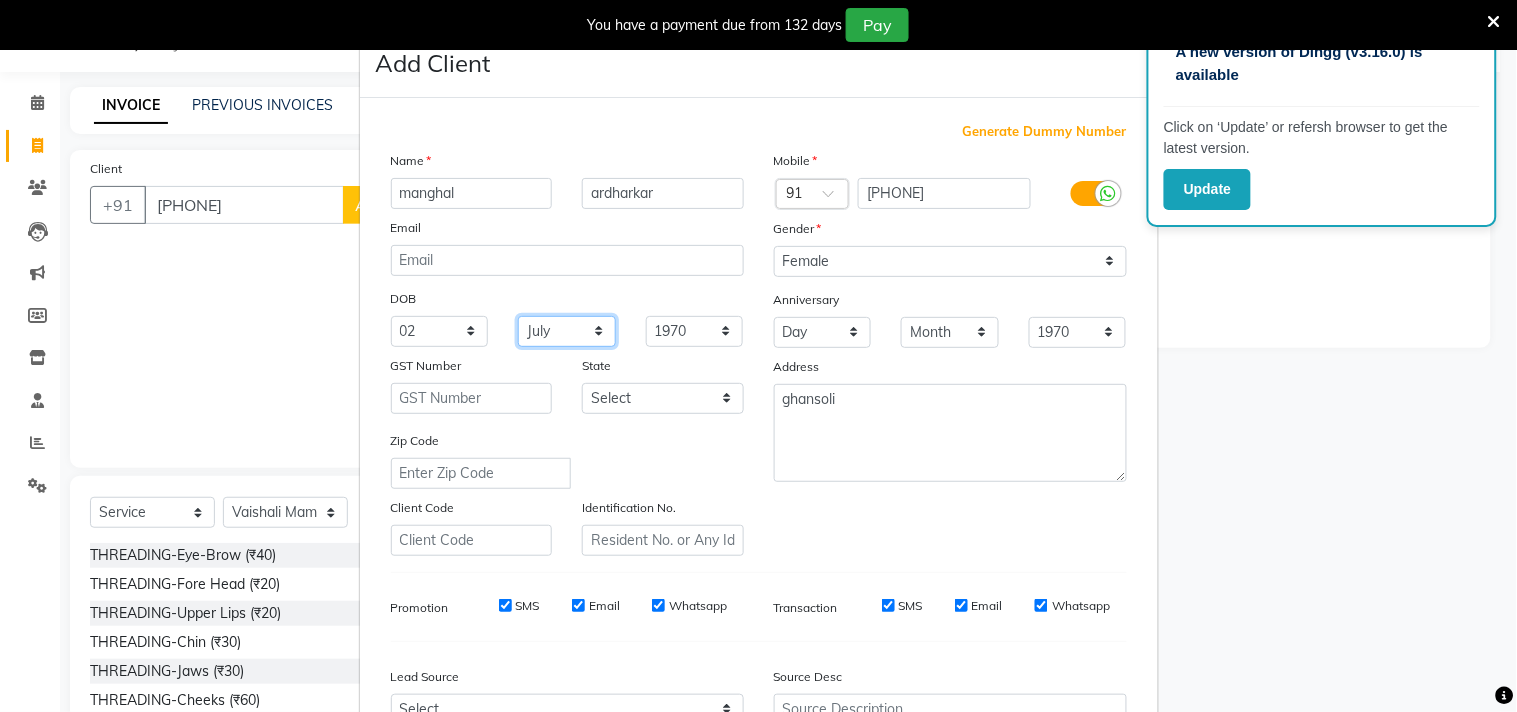 click on "Month January February March April May June July August September October November December" at bounding box center [567, 331] 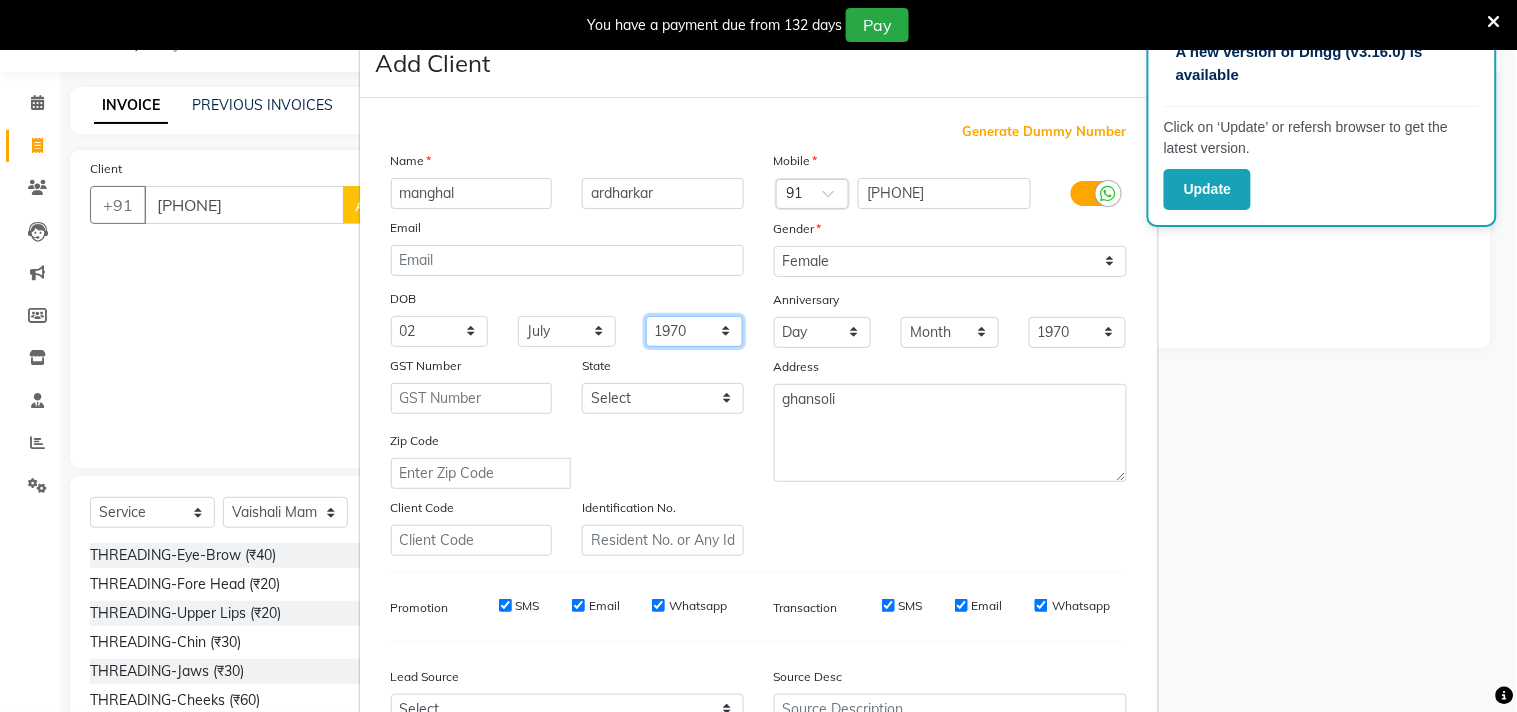 click on "1940 1941 1942 1943 1944 1945 1946 1947 1948 1949 1950 1951 1952 1953 1954 1955 1956 1957 1958 1959 1960 1961 1962 1963 1964 1965 1966 1967 1968 1969 1970 1971 1972 1973 1974 1975 1976 1977 1978 1979 1980 1981 1982 1983 1984 1985 1986 1987 1988 1989 1990 1991 1992 1993 1994 1995 1996 1997 1998 1999 2000 2001 2002 2003 2004 2005 2006 2007 2008 2009 2010 2011 2012 2013 2014 2015 2016 2017 2018 2019 2020 2021 2022 2023 2024" at bounding box center (695, 331) 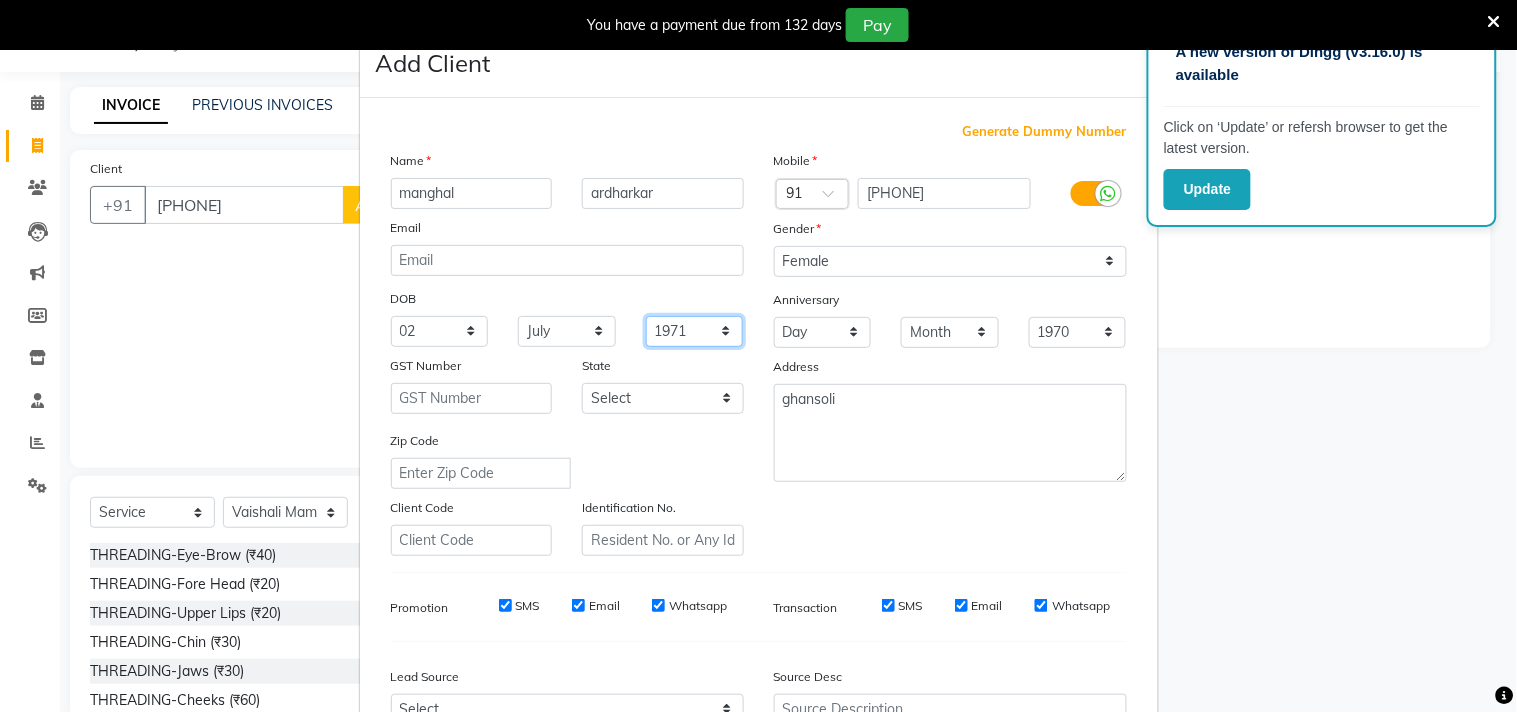 click on "1940 1941 1942 1943 1944 1945 1946 1947 1948 1949 1950 1951 1952 1953 1954 1955 1956 1957 1958 1959 1960 1961 1962 1963 1964 1965 1966 1967 1968 1969 1970 1971 1972 1973 1974 1975 1976 1977 1978 1979 1980 1981 1982 1983 1984 1985 1986 1987 1988 1989 1990 1991 1992 1993 1994 1995 1996 1997 1998 1999 2000 2001 2002 2003 2004 2005 2006 2007 2008 2009 2010 2011 2012 2013 2014 2015 2016 2017 2018 2019 2020 2021 2022 2023 2024" at bounding box center (695, 331) 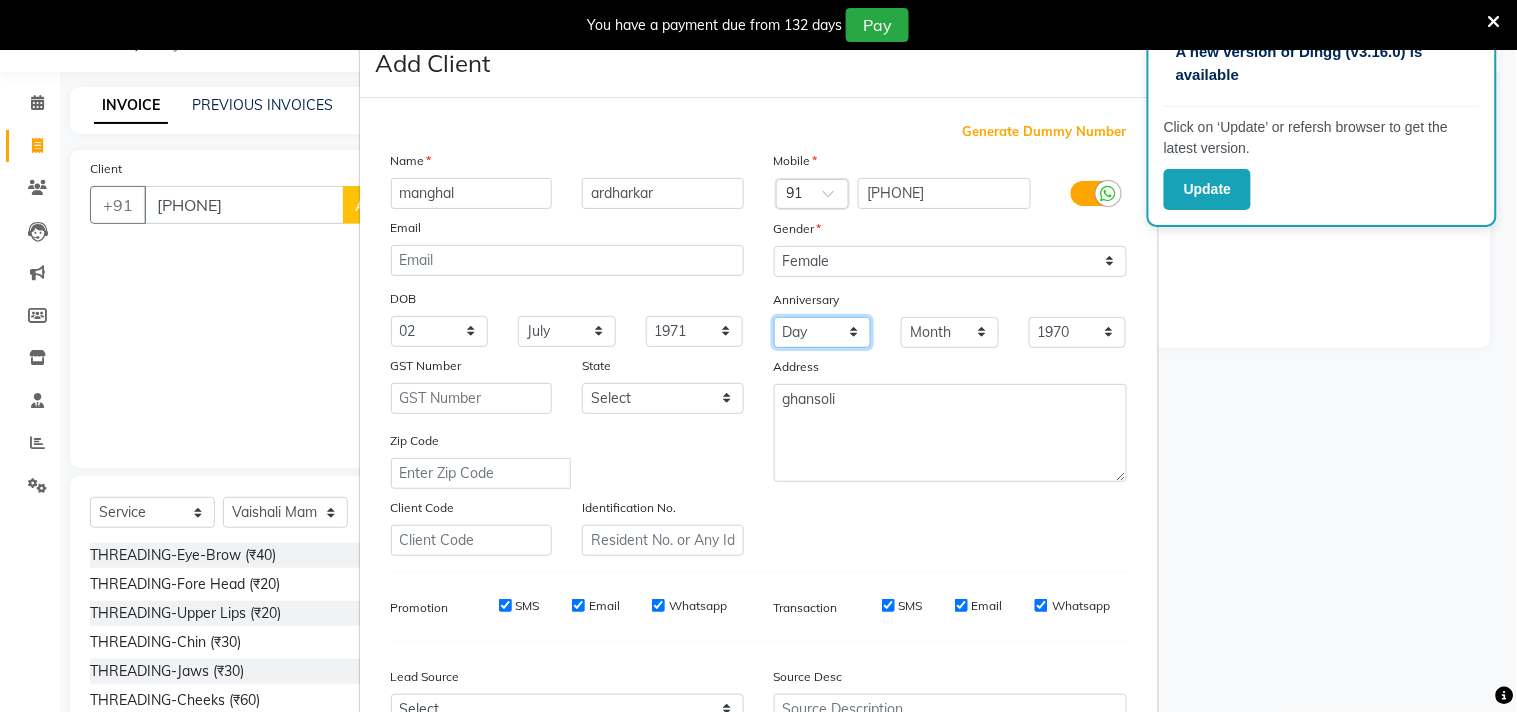 click on "Day 01 02 03 04 05 06 07 08 09 10 11 12 13 14 15 16 17 18 19 20 21 22 23 24 25 26 27 28 29 30 31" at bounding box center (823, 332) 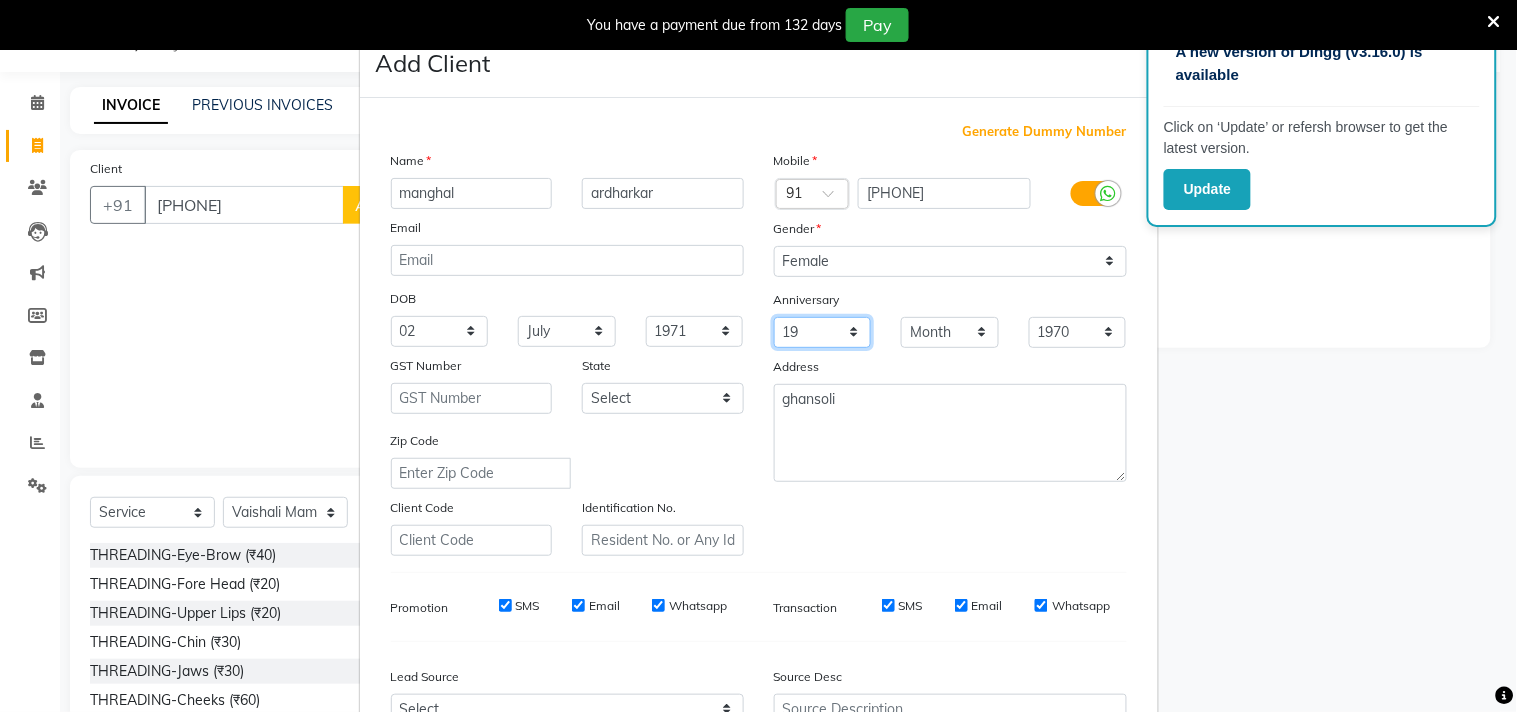 click on "Day 01 02 03 04 05 06 07 08 09 10 11 12 13 14 15 16 17 18 19 20 21 22 23 24 25 26 27 28 29 30 31" at bounding box center (823, 332) 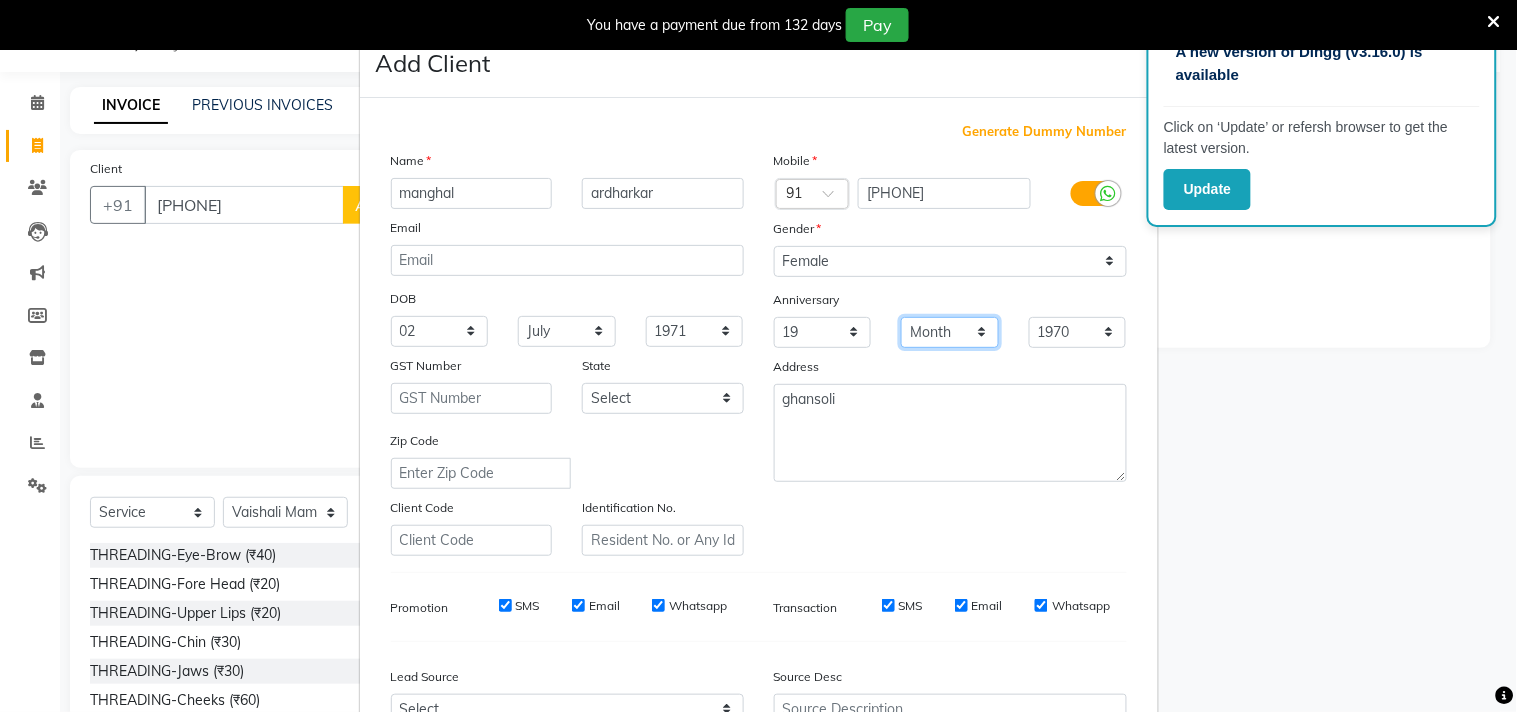 click on "Month January February March April May June July August September October November December" at bounding box center (950, 332) 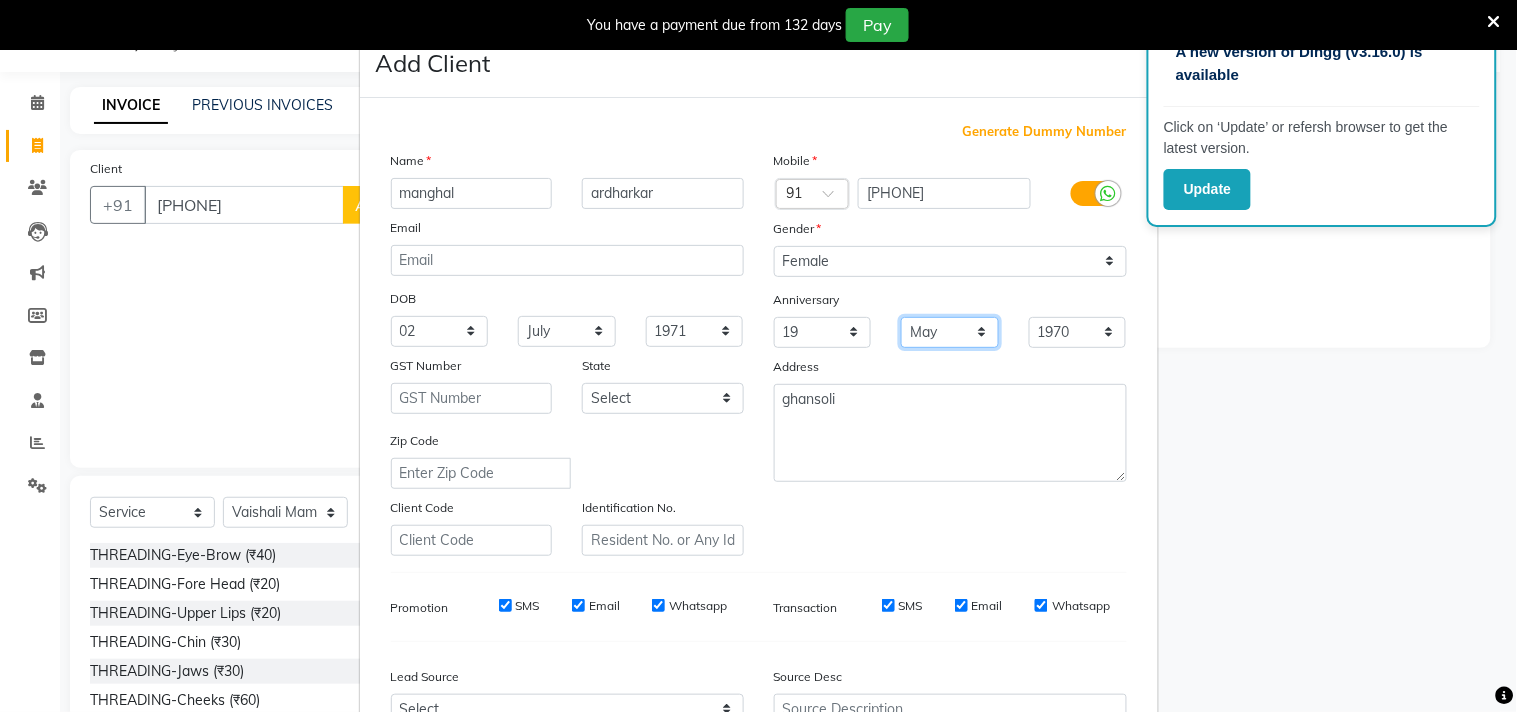 click on "Month January February March April May June July August September October November December" at bounding box center (950, 332) 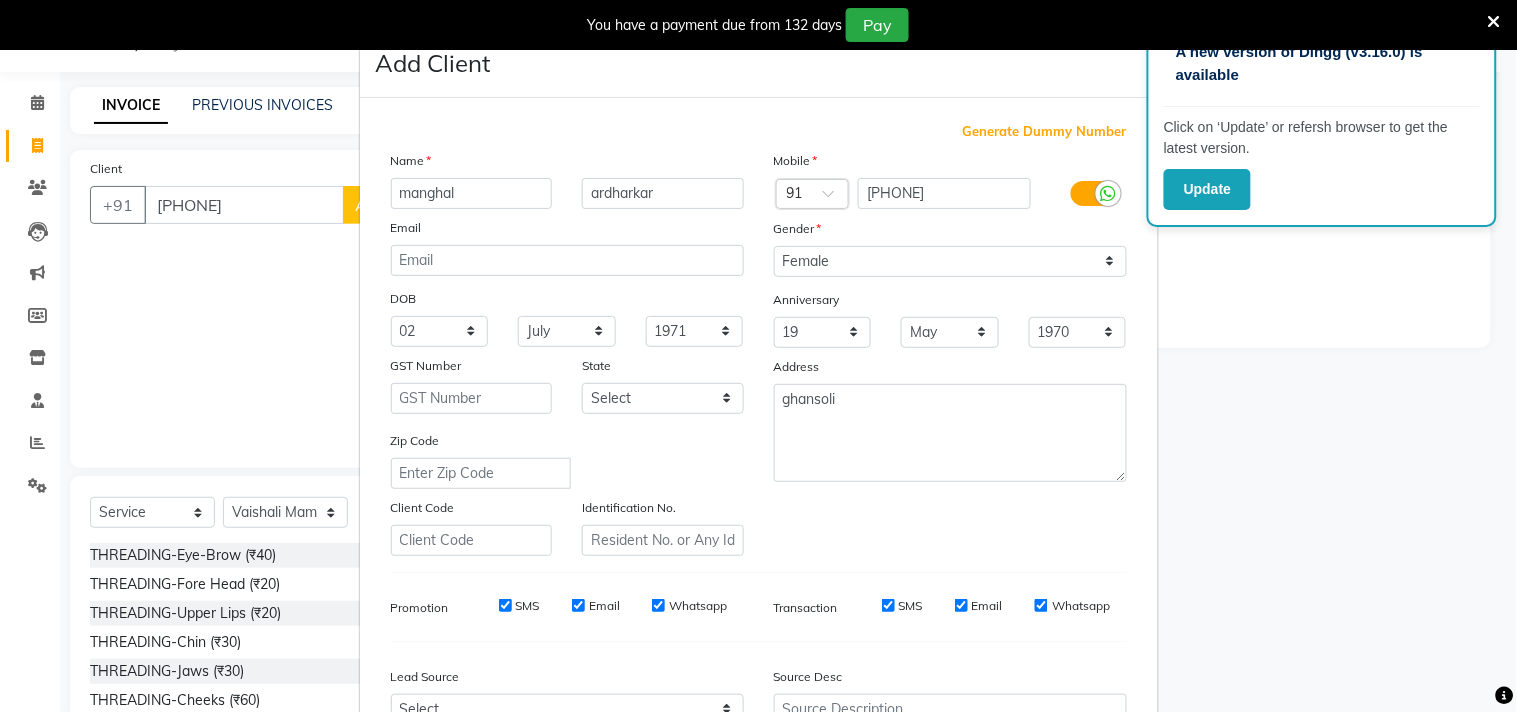 click on "Mobile Country Code × 91 [PHONE] Gender Select Male Female Other Prefer Not To Say Anniversary Day 01 02 03 04 05 06 07 08 09 10 11 12 13 14 15 16 17 18 19 20 21 22 23 24 25 26 27 28 29 30 31 Month January February March April May June July August September October November December 1970 1971 1972 1973 1974 1975 1976 1977 1978 1979 1980 1981 1982 1983 1984 1985 1986 1987 1988 1989 1990 1991 1992 1993 1994 1995 1996 1997 1998 1999 2000 2001 2002 2003 2004 2005 2006 2007 2008 2009 2010 2011 2012 2013 2014 2015 2016 2017 2018 2019 2020 2021 2022 2023 2024 2025 Address [LOCATION]" at bounding box center (950, 353) 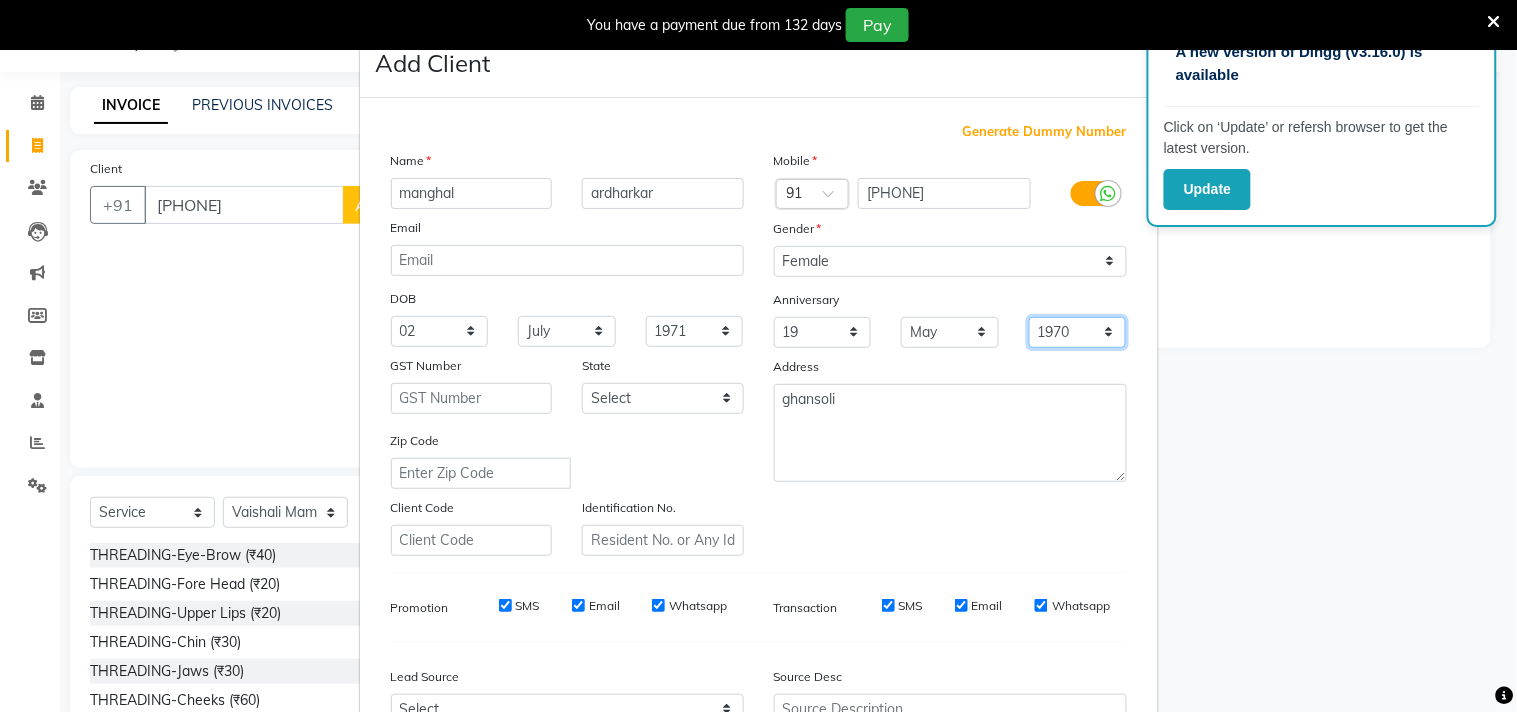 click on "1970 1971 1972 1973 1974 1975 1976 1977 1978 1979 1980 1981 1982 1983 1984 1985 1986 1987 1988 1989 1990 1991 1992 1993 1994 1995 1996 1997 1998 1999 2000 2001 2002 2003 2004 2005 2006 2007 2008 2009 2010 2011 2012 2013 2014 2015 2016 2017 2018 2019 2020 2021 2022 2023 2024 2025" at bounding box center [1078, 332] 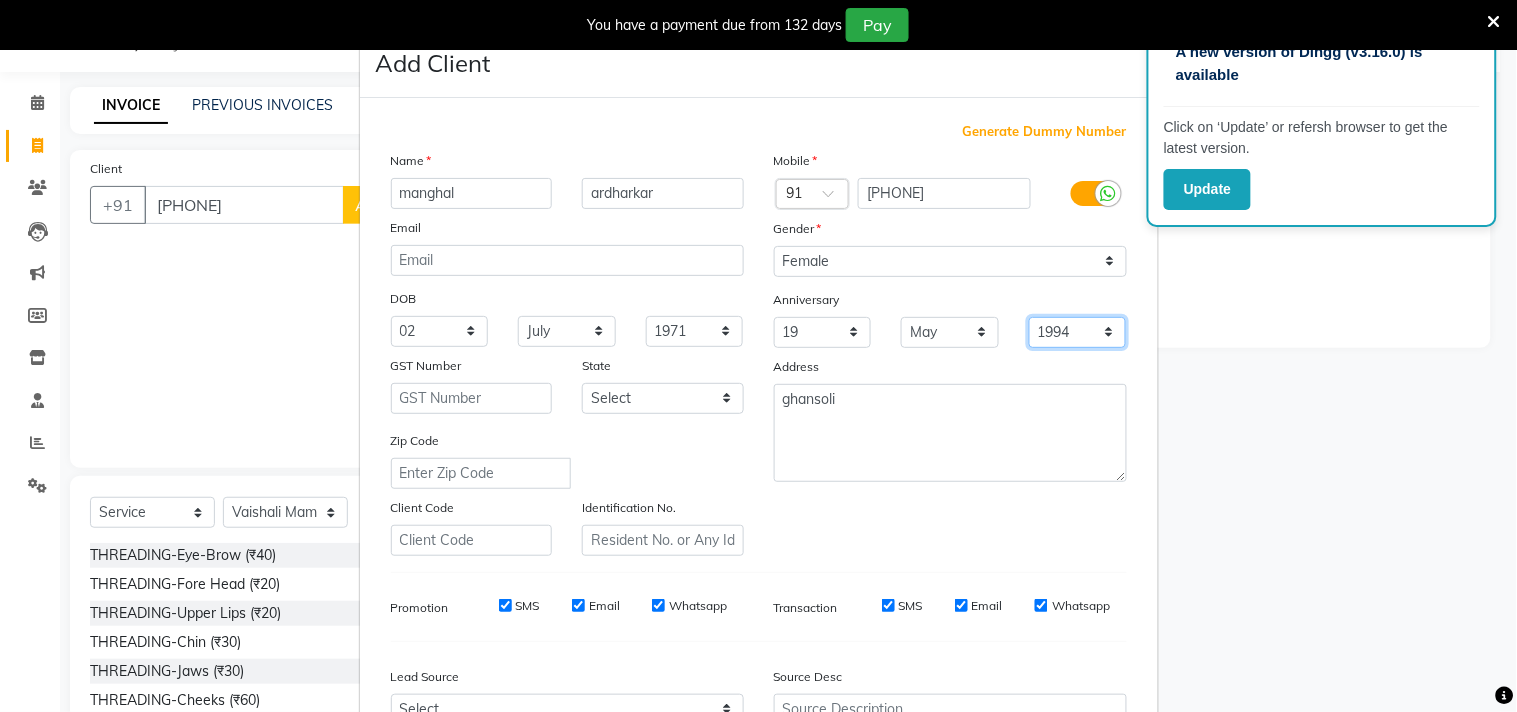 click on "1970 1971 1972 1973 1974 1975 1976 1977 1978 1979 1980 1981 1982 1983 1984 1985 1986 1987 1988 1989 1990 1991 1992 1993 1994 1995 1996 1997 1998 1999 2000 2001 2002 2003 2004 2005 2006 2007 2008 2009 2010 2011 2012 2013 2014 2015 2016 2017 2018 2019 2020 2021 2022 2023 2024 2025" at bounding box center (1078, 332) 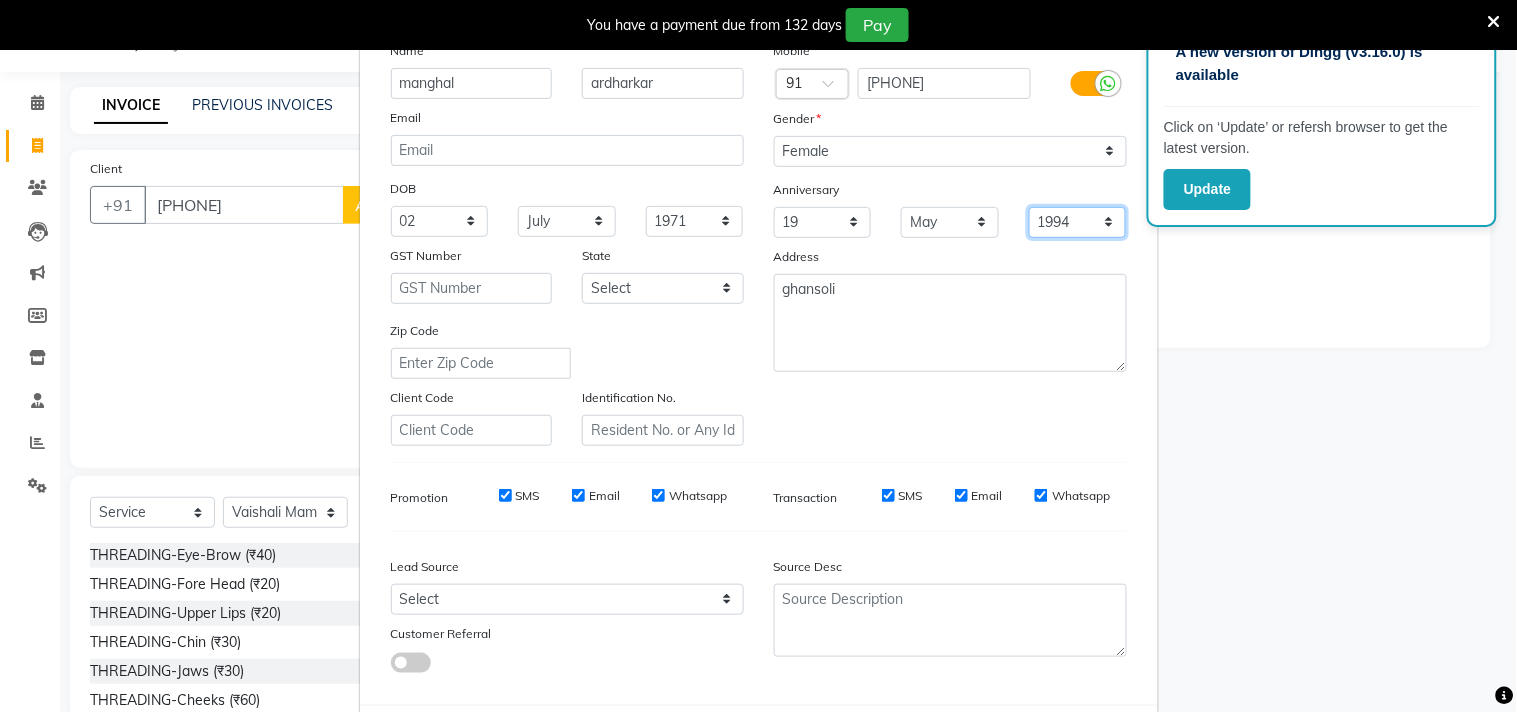 scroll, scrollTop: 212, scrollLeft: 0, axis: vertical 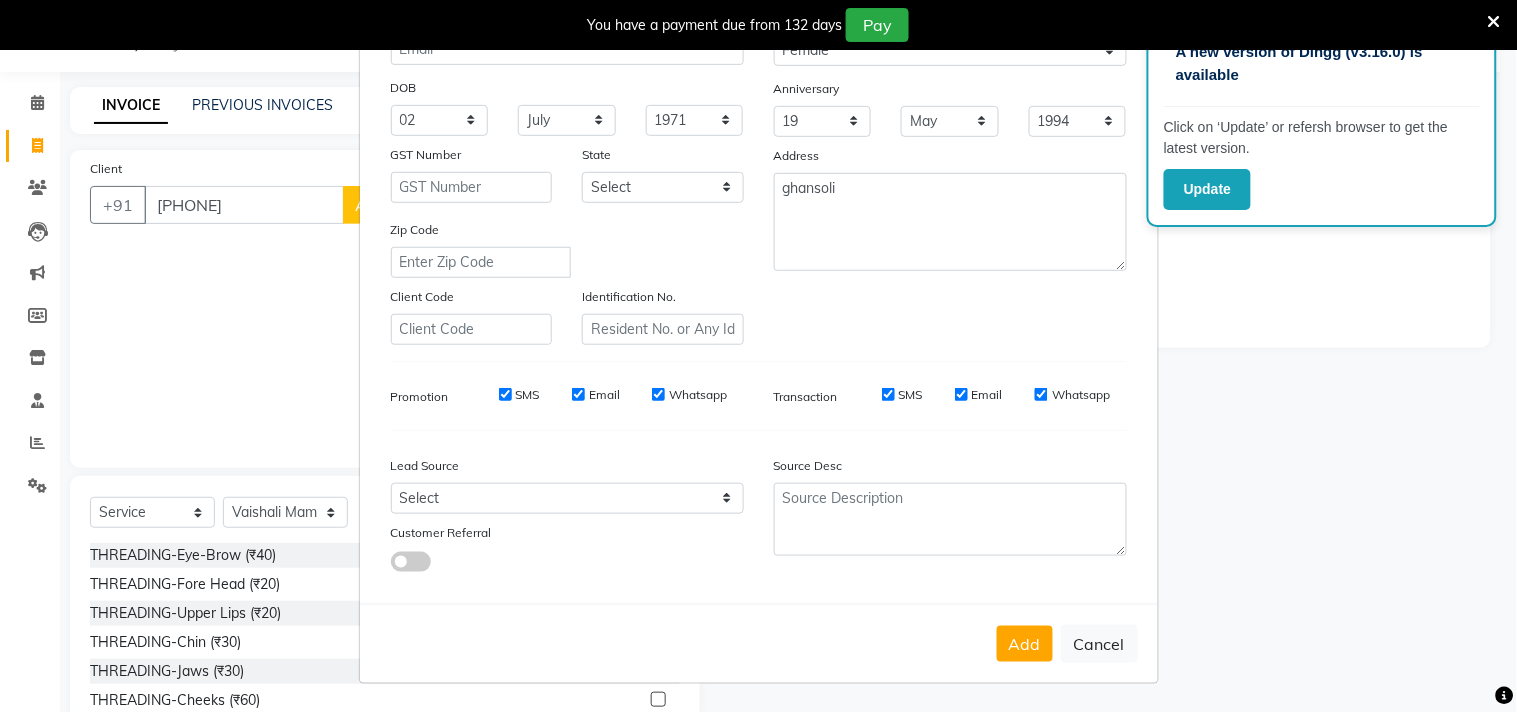 click on "Add" at bounding box center (1025, 644) 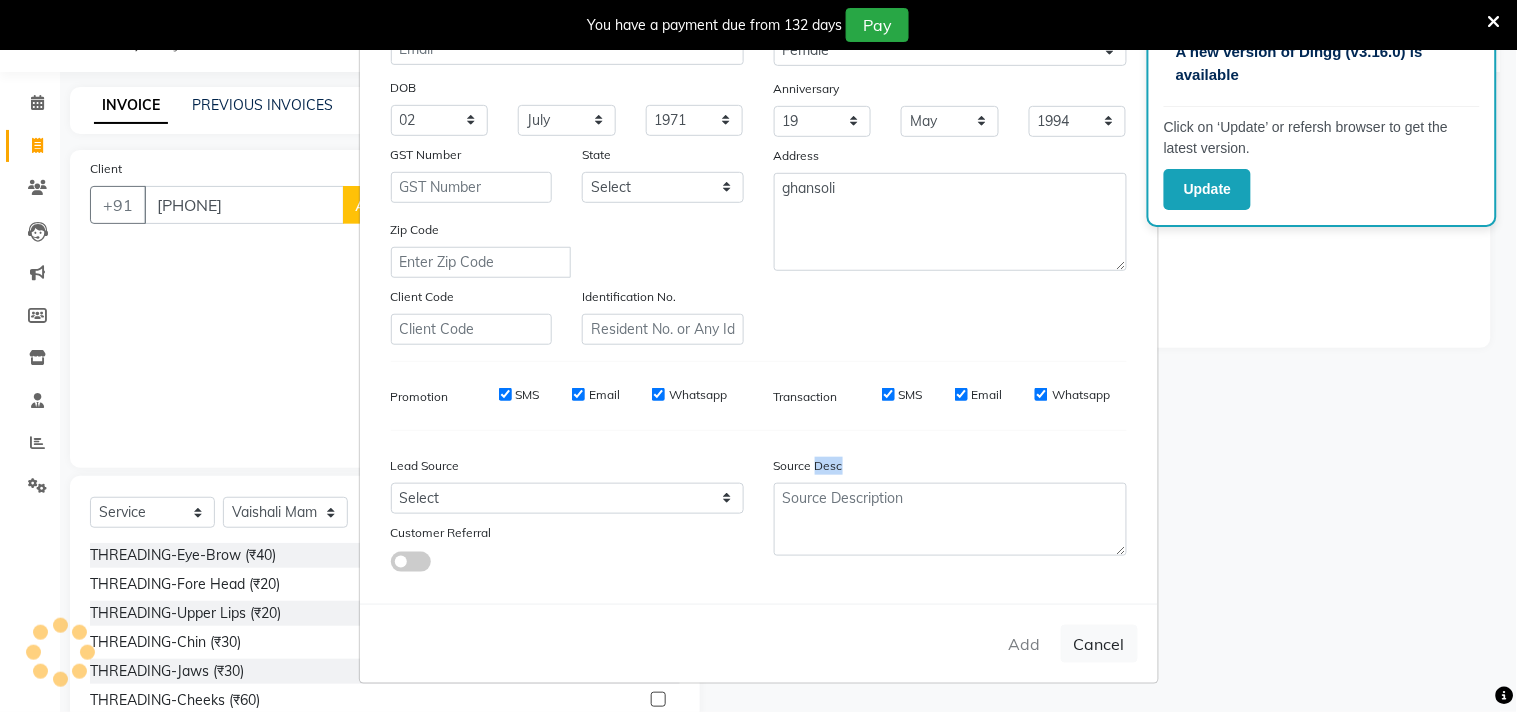 click on "Add   Cancel" at bounding box center [759, 643] 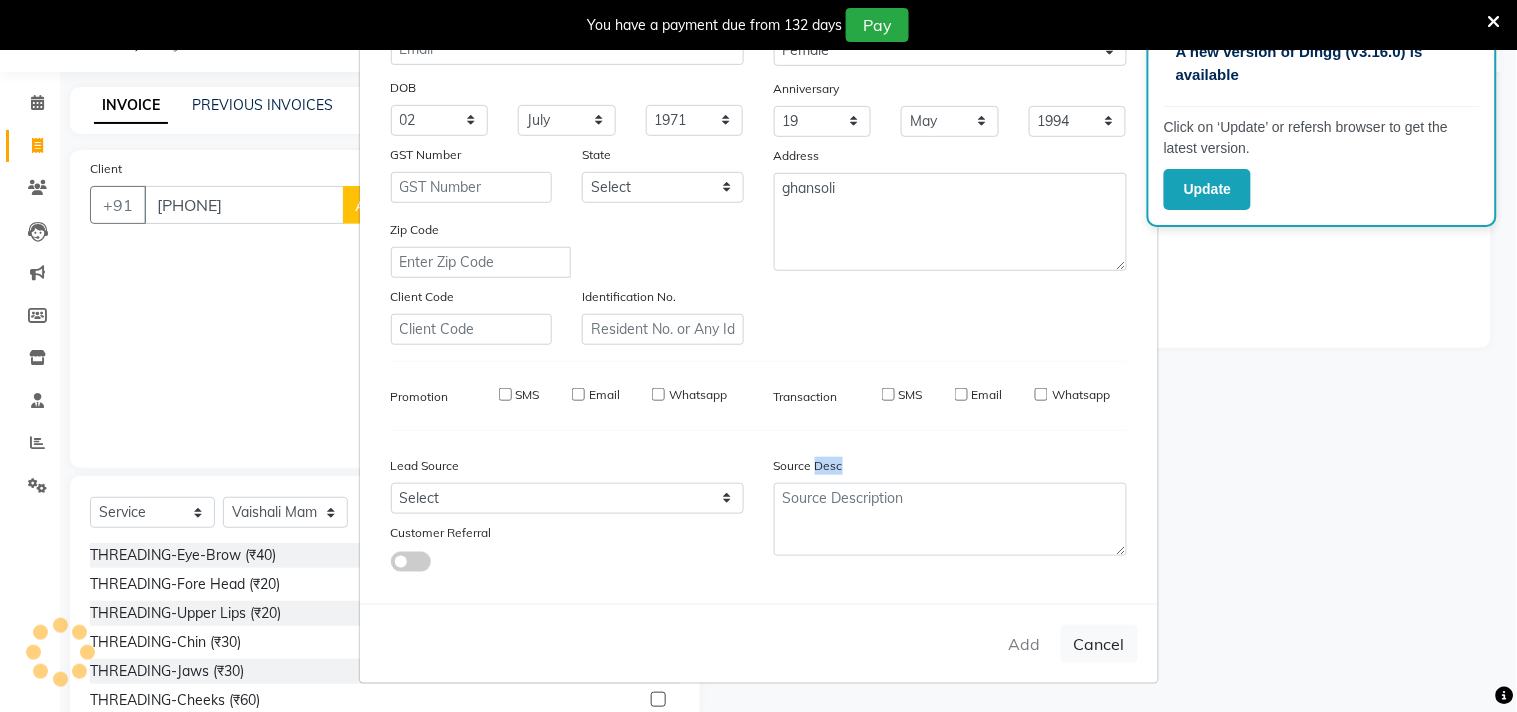 click on "Add" at bounding box center (1025, 644) 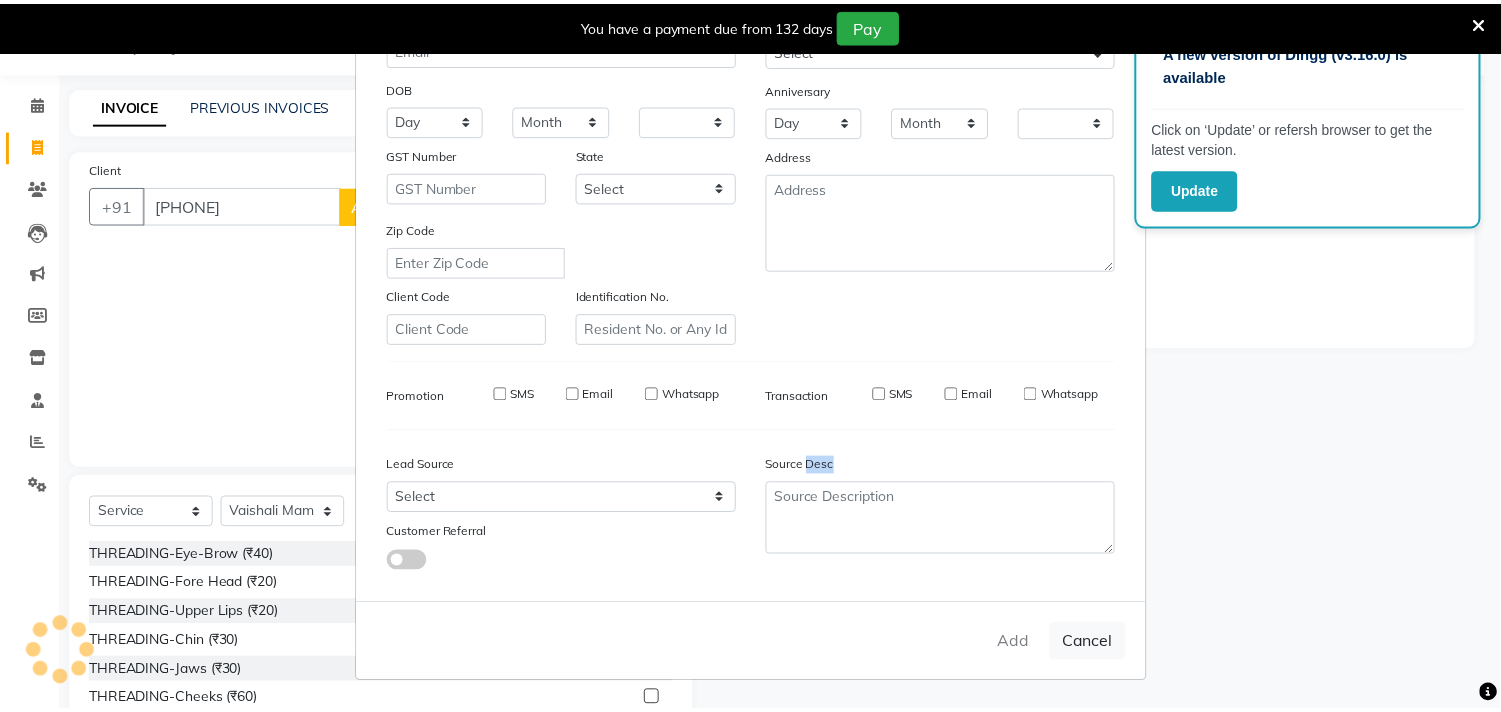 scroll, scrollTop: 238, scrollLeft: 0, axis: vertical 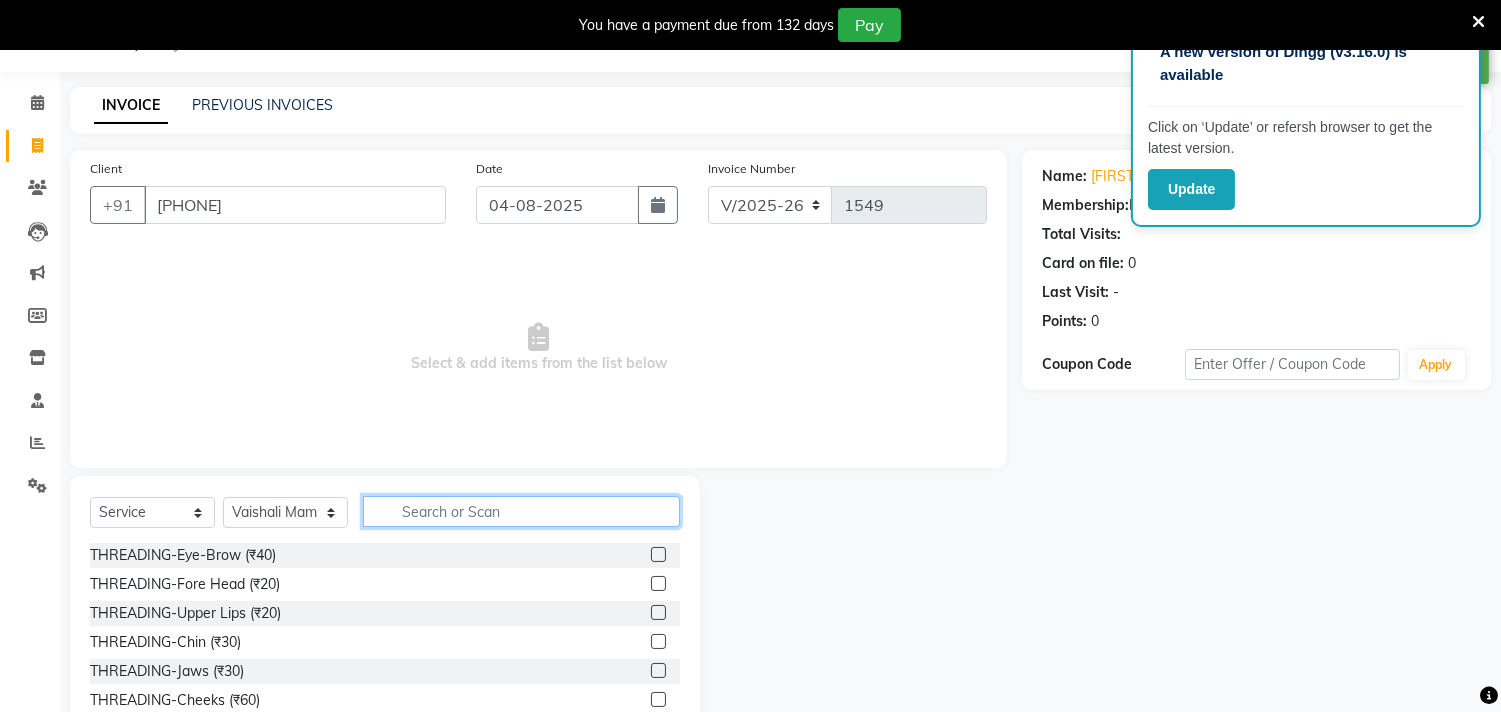 click 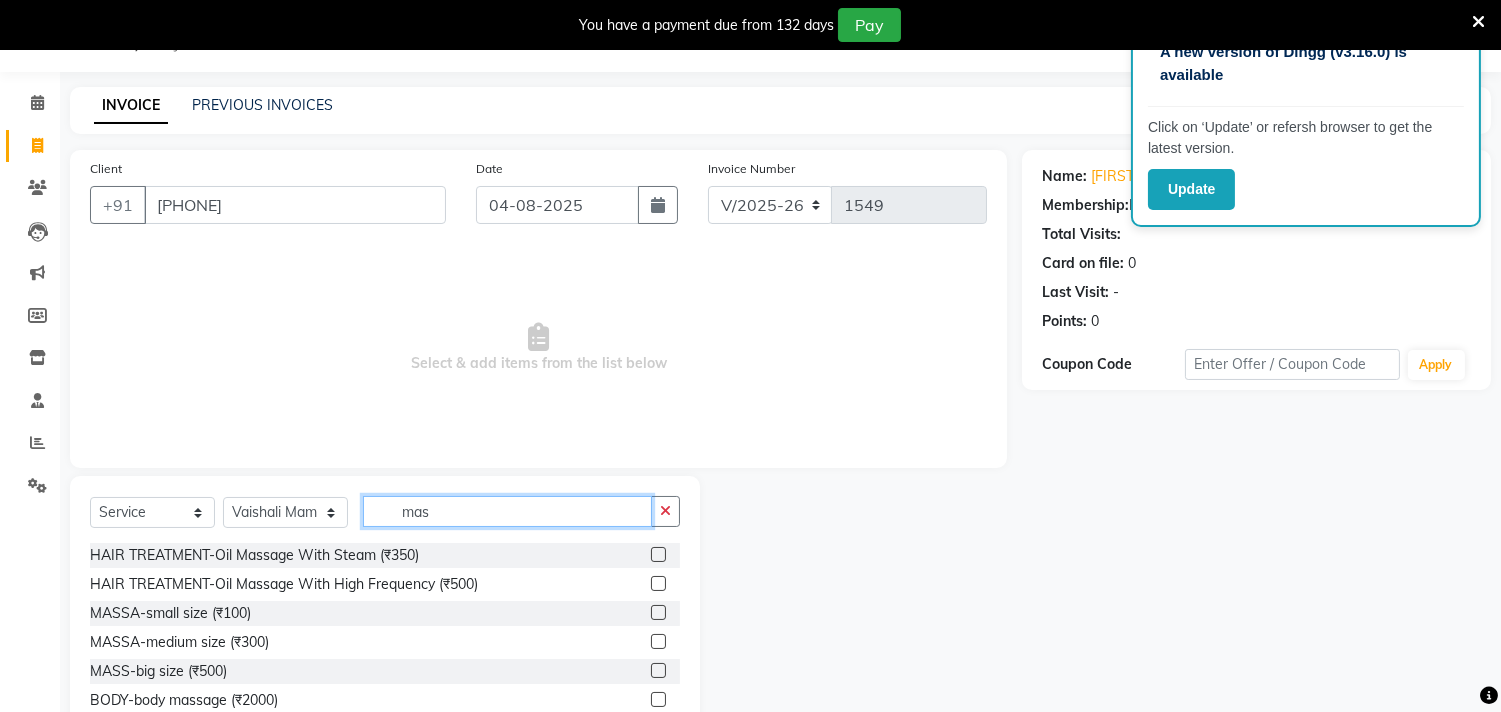 scroll, scrollTop: 90, scrollLeft: 0, axis: vertical 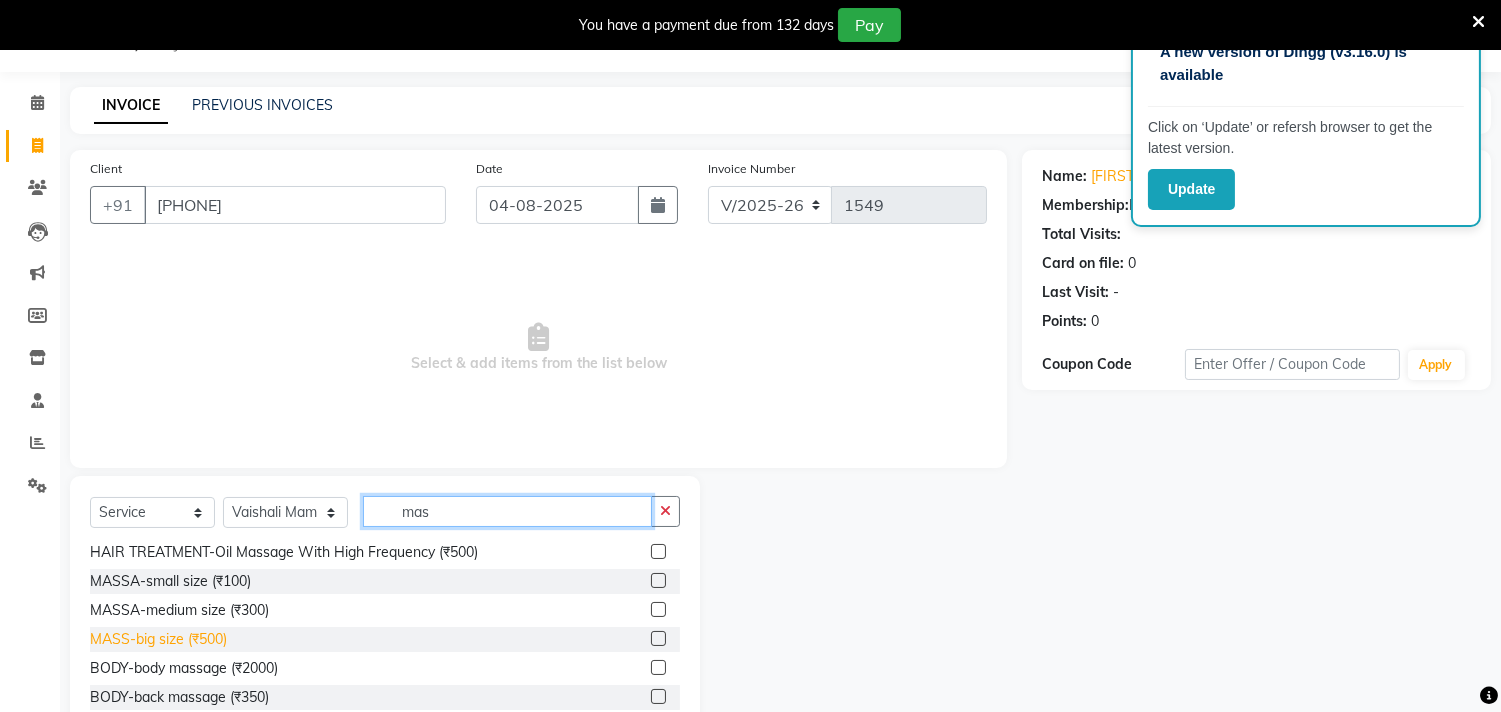 type on "mas" 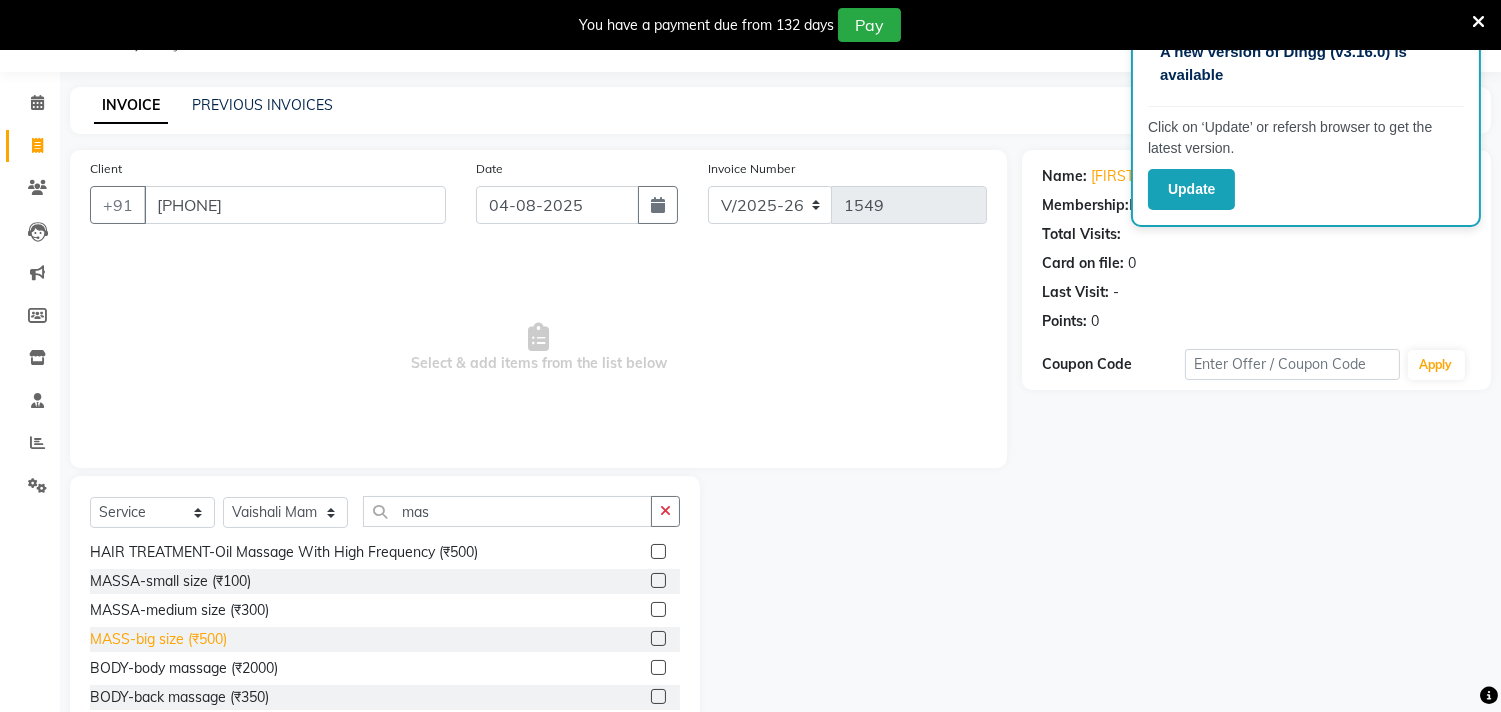 click on "MASS-big size (₹500)" 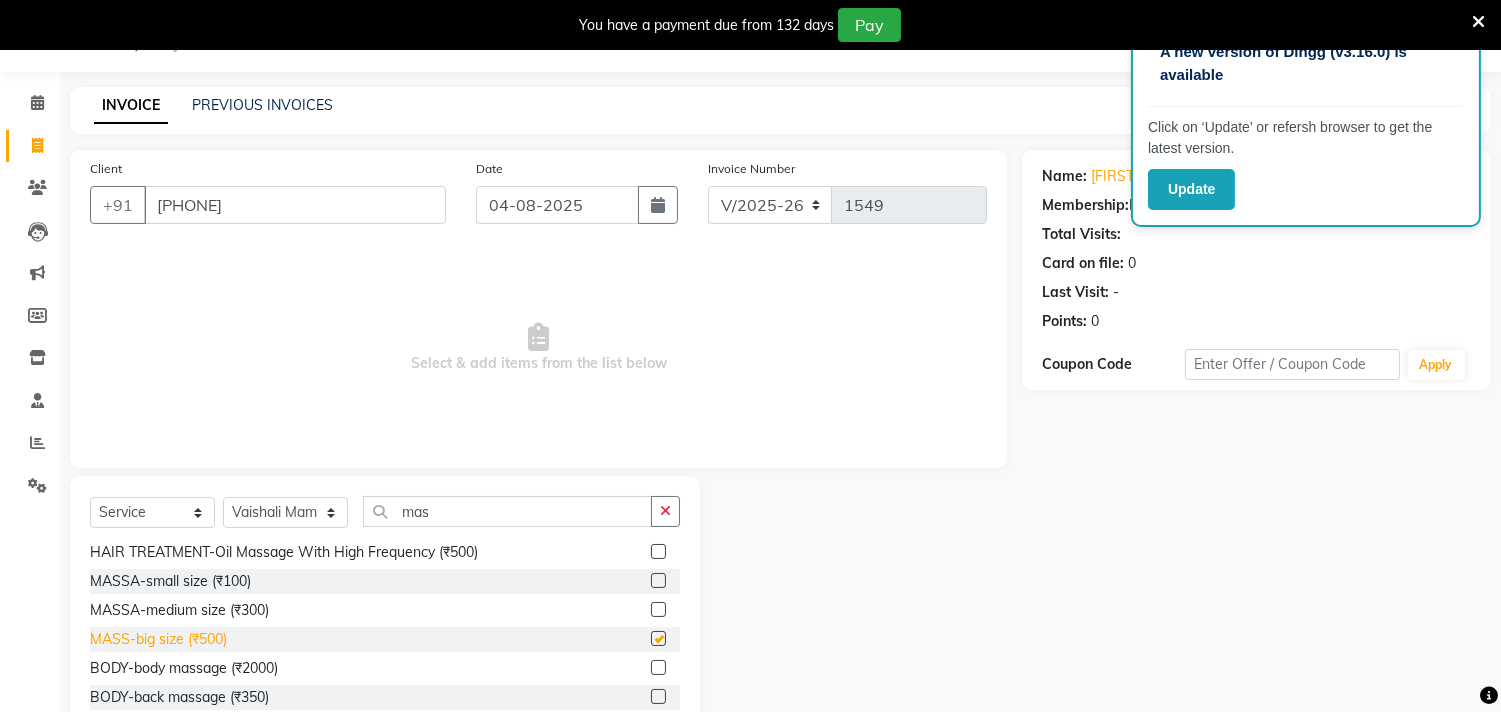 click on "MASS-big size (₹500)" 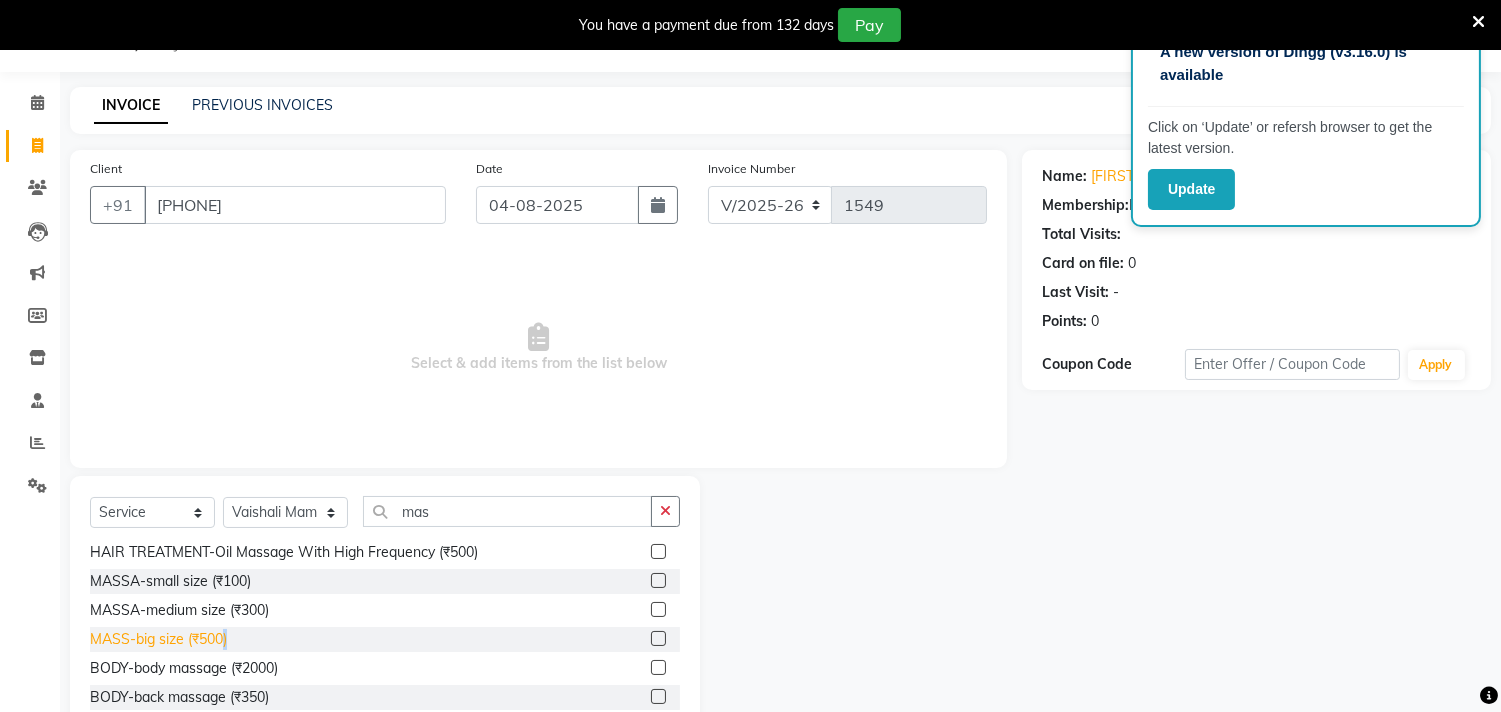 checkbox on "false" 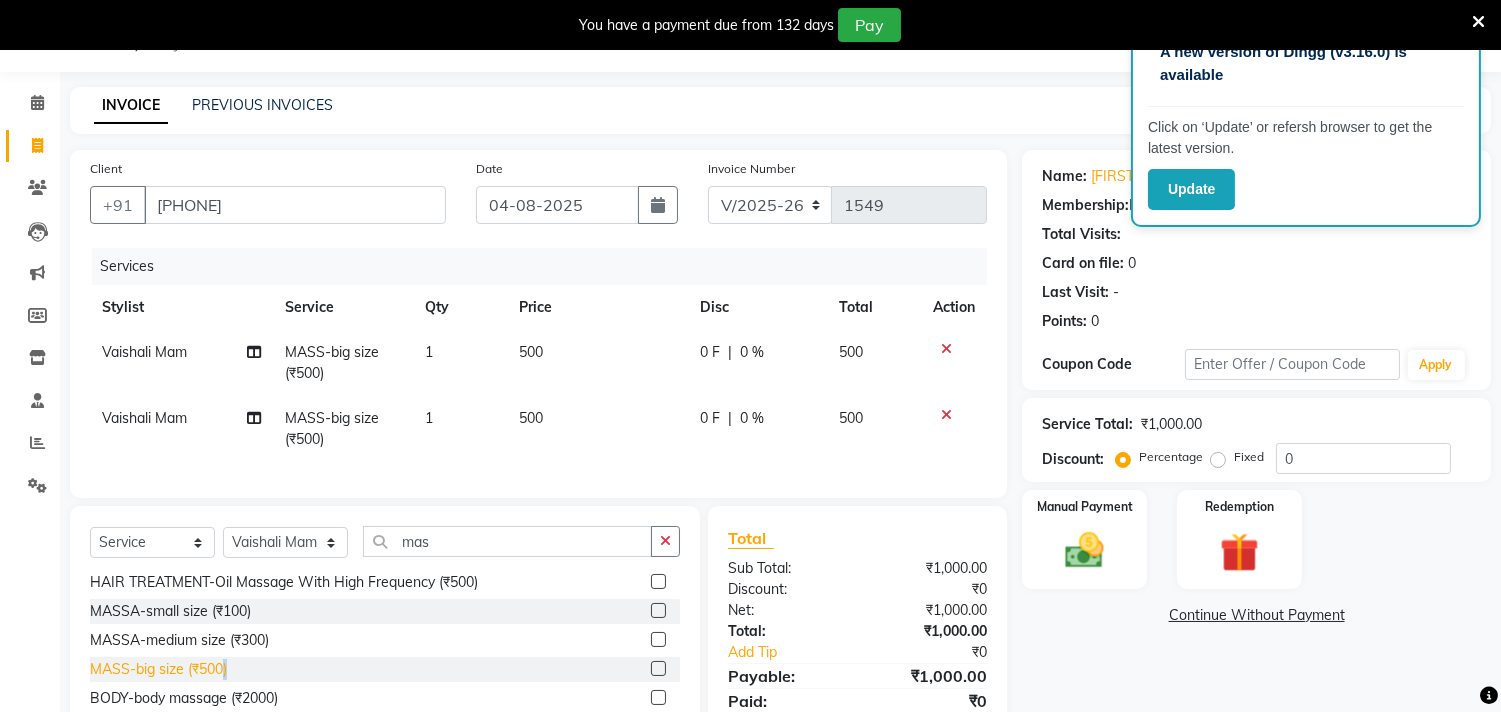 scroll, scrollTop: 161, scrollLeft: 0, axis: vertical 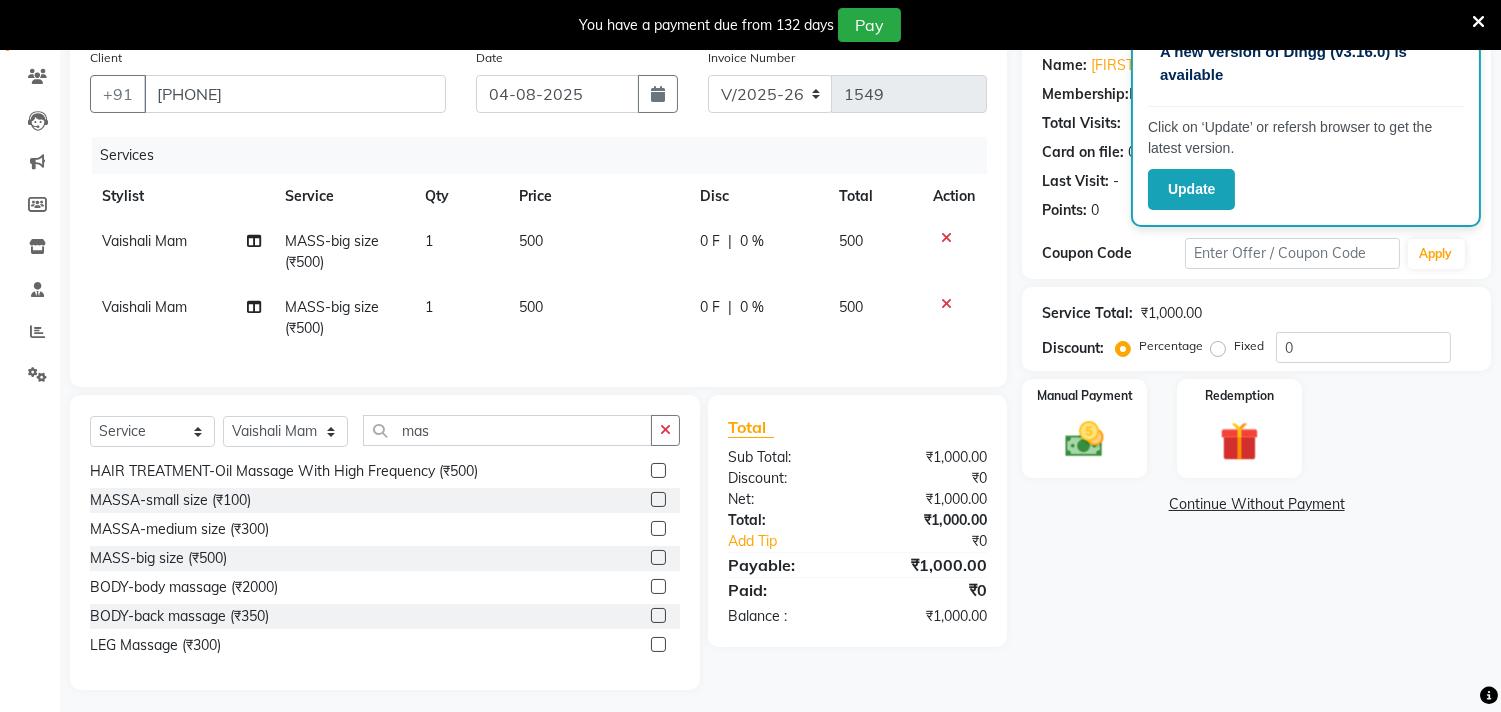 click 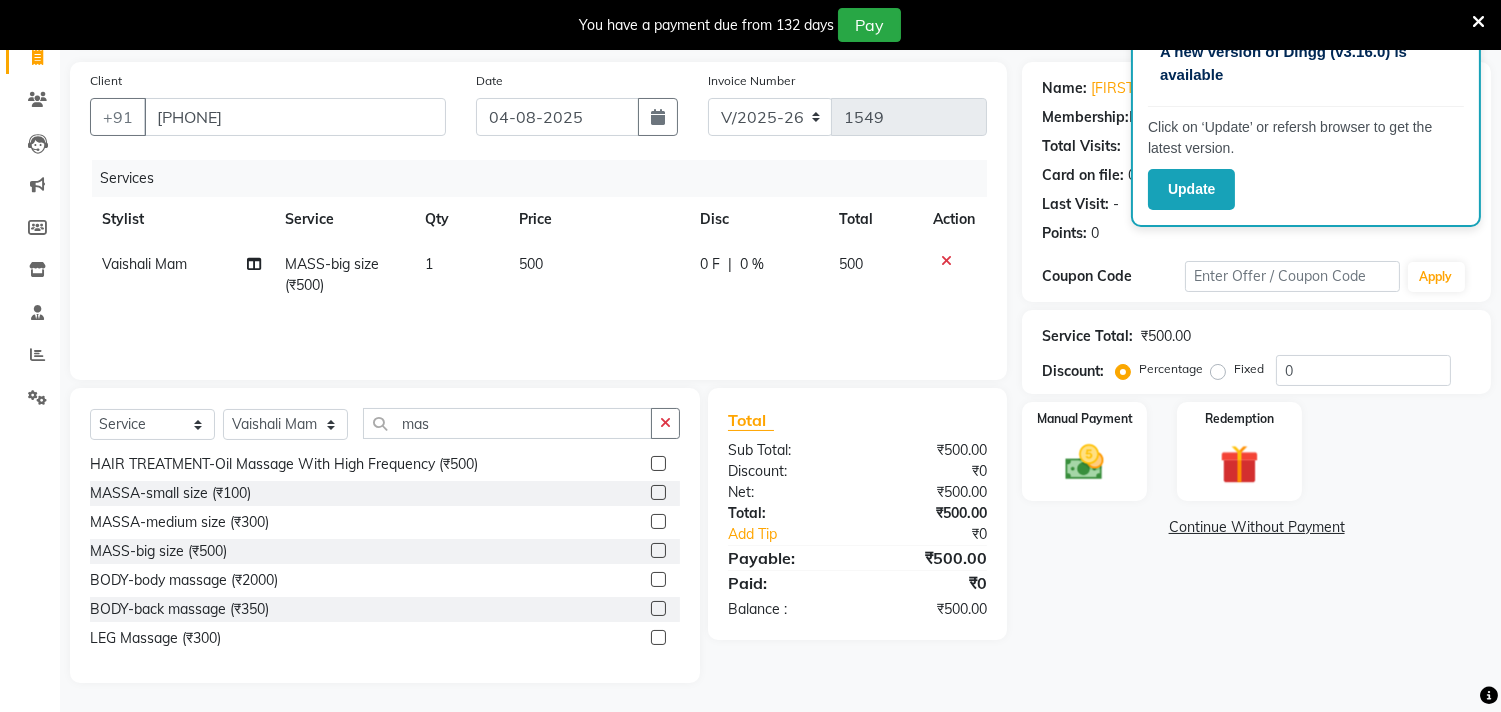 click on "500" 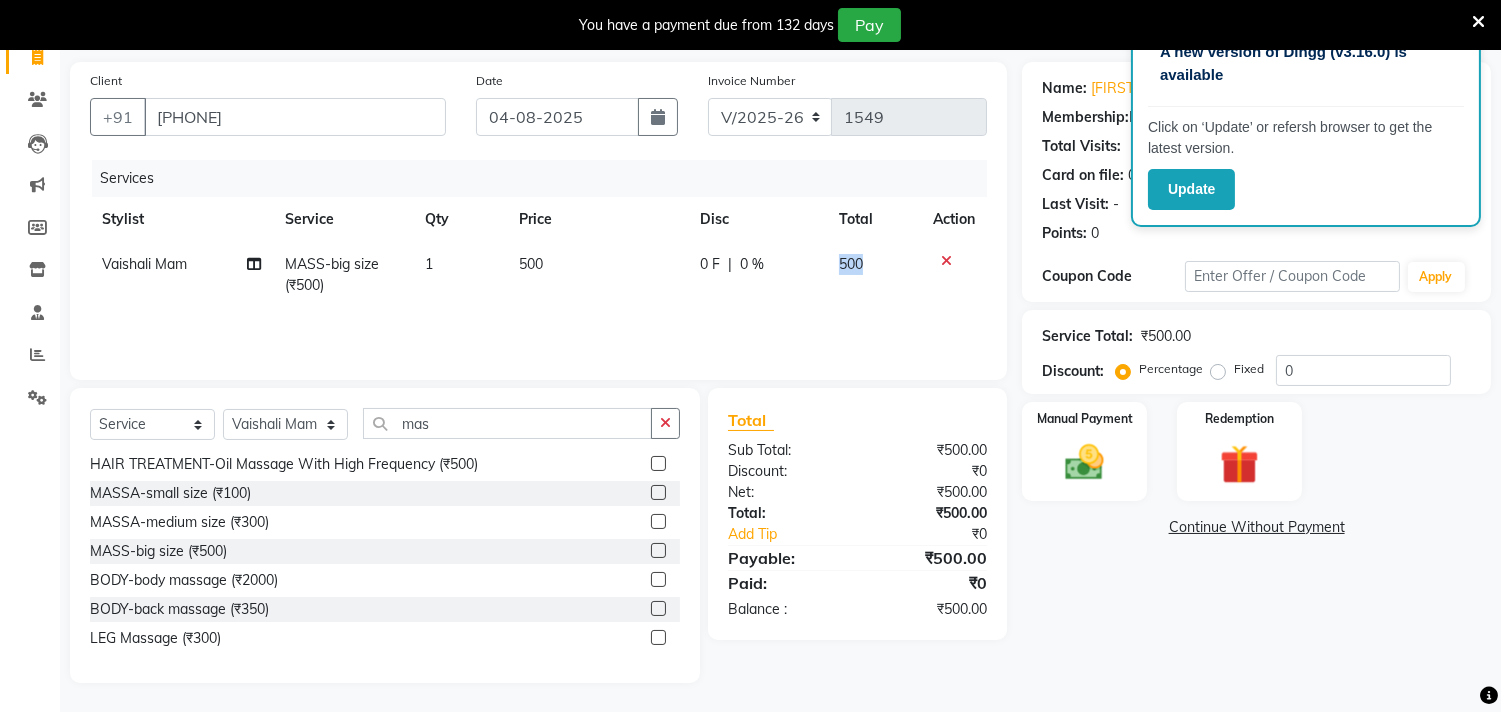 click on "500" 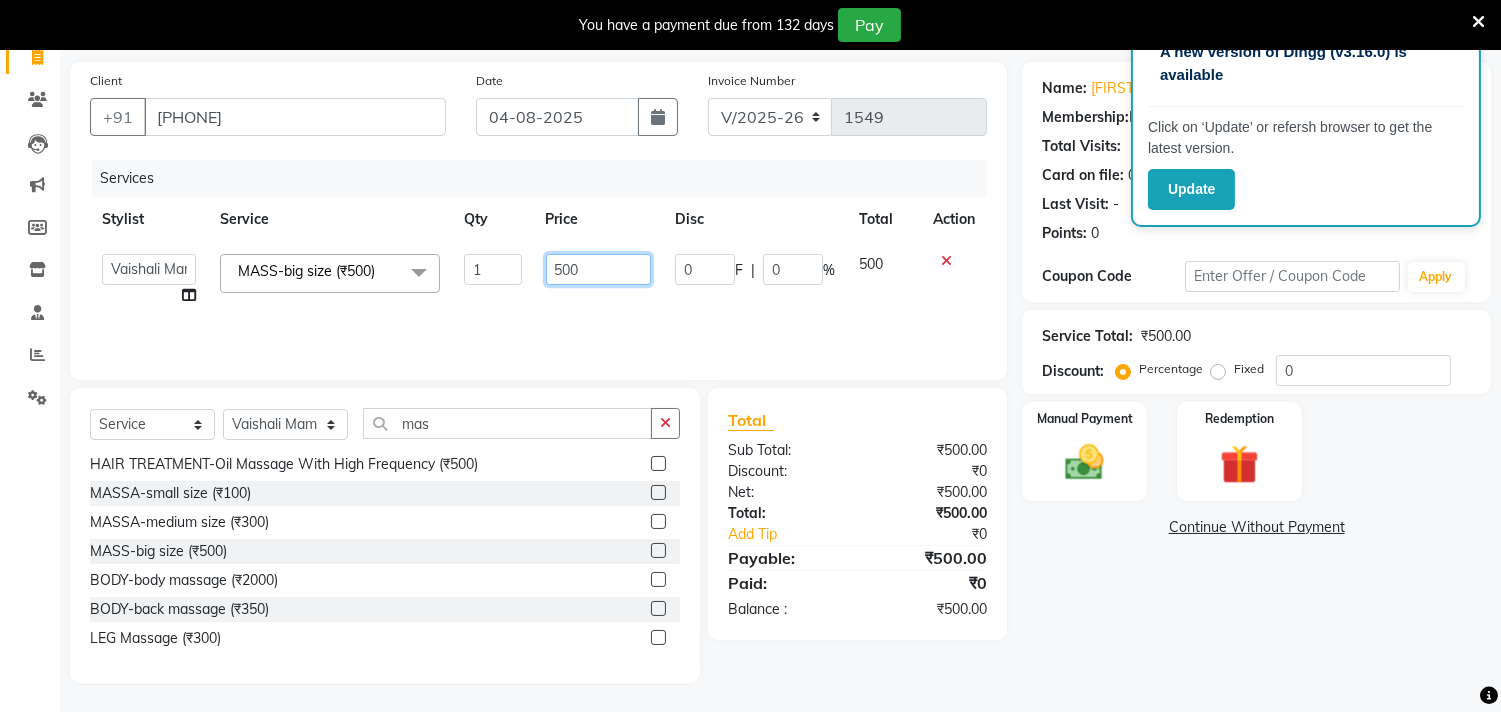click on "500" 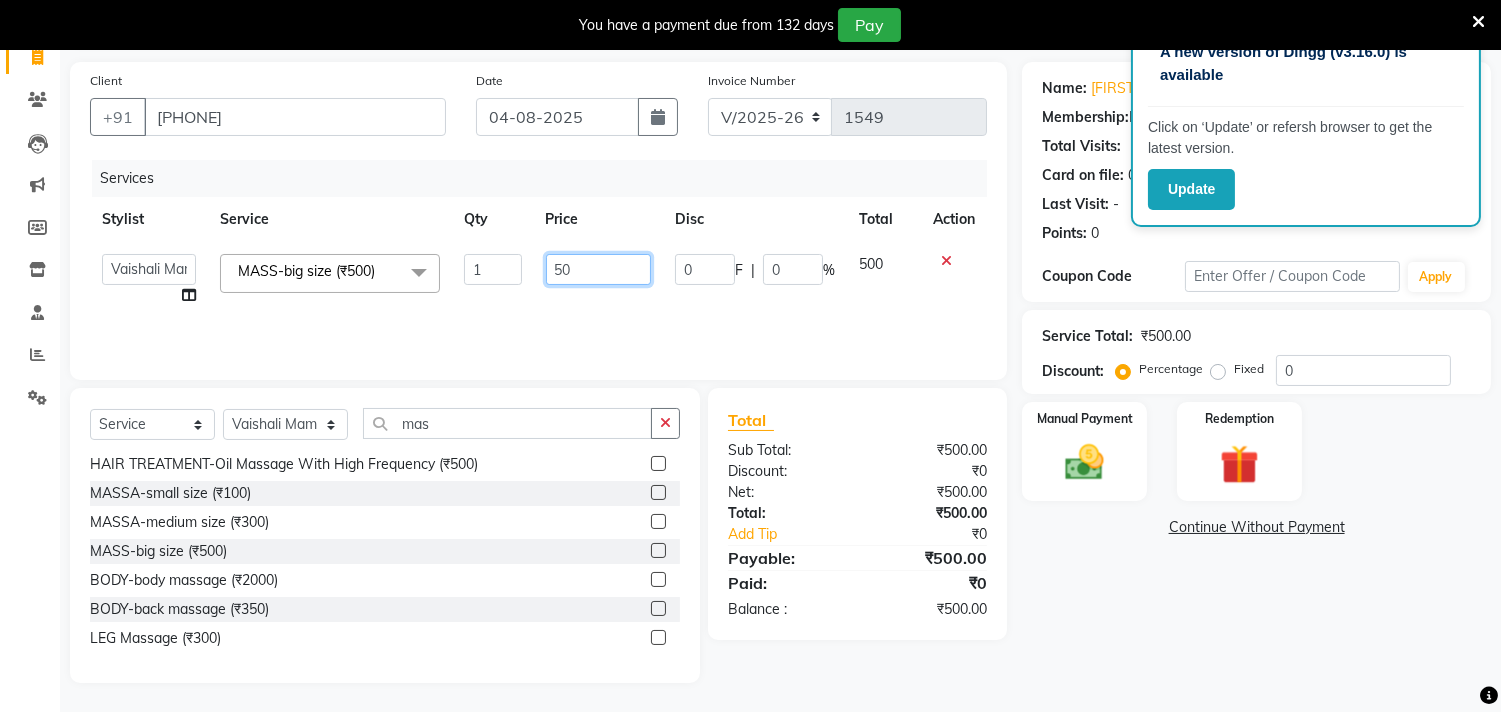 type on "5" 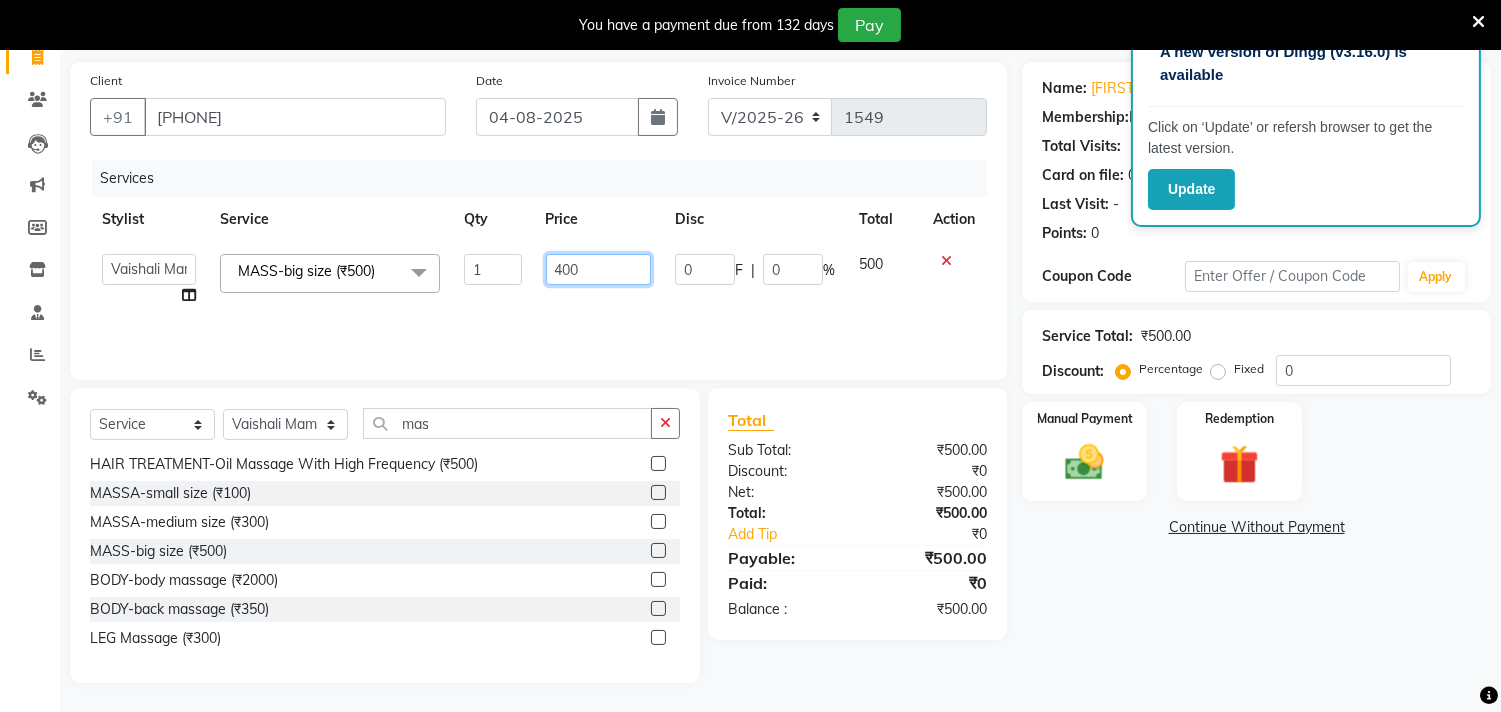 type on "4000" 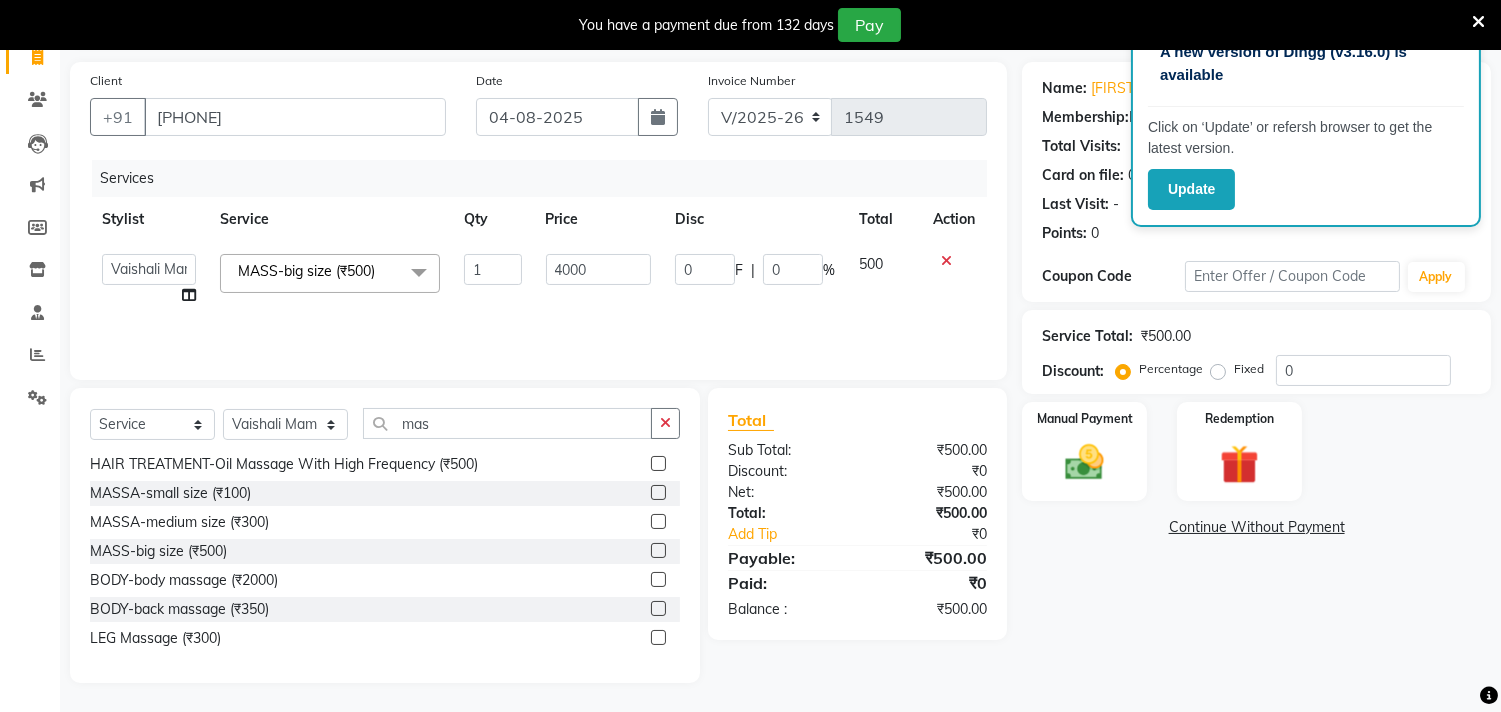 click 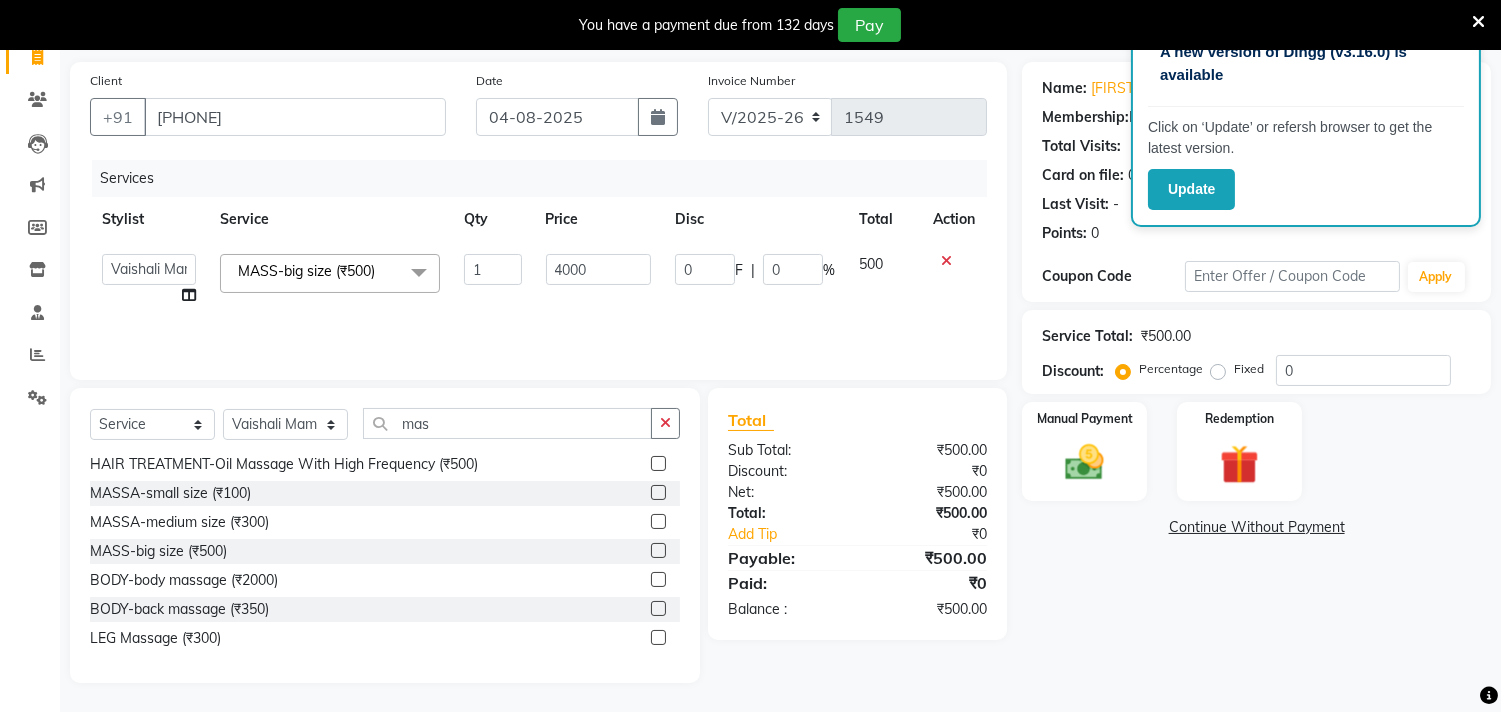 click 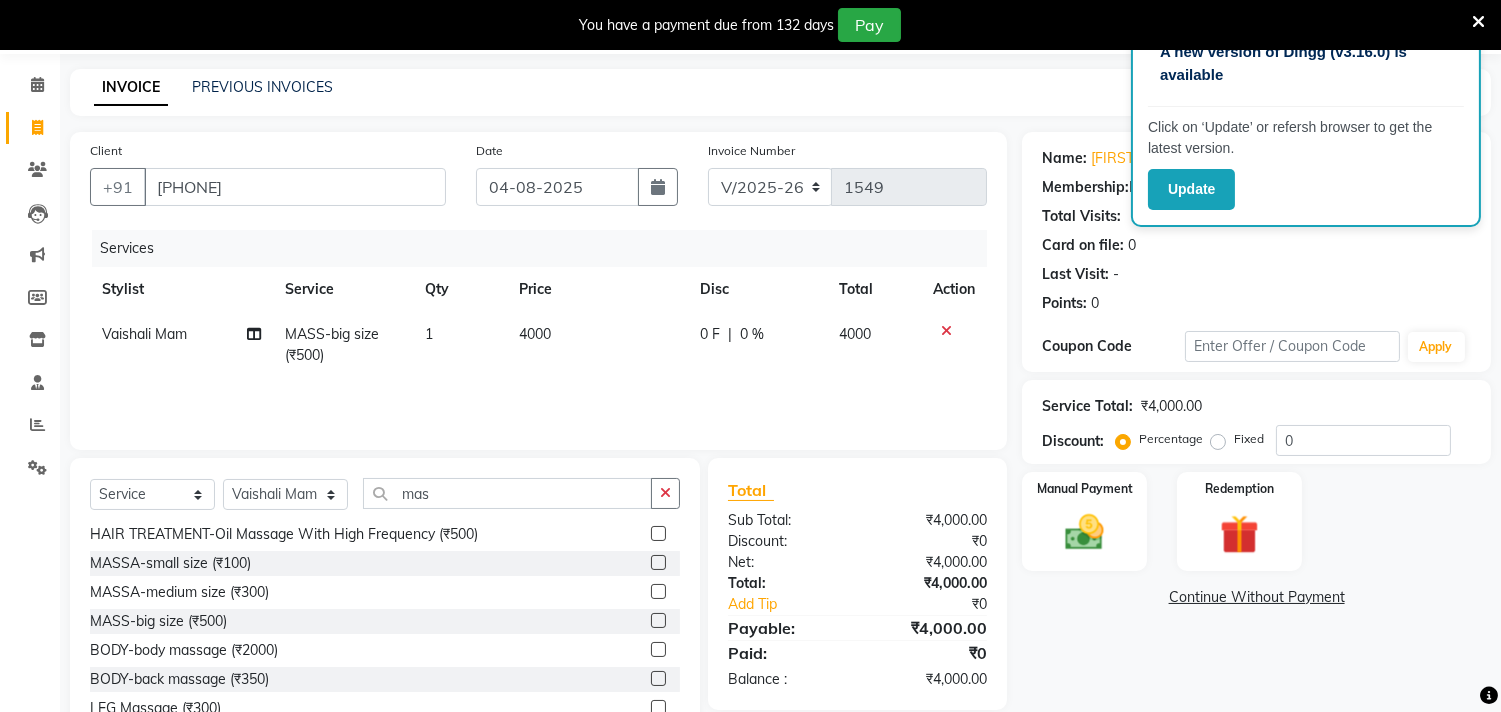 scroll, scrollTop: 138, scrollLeft: 0, axis: vertical 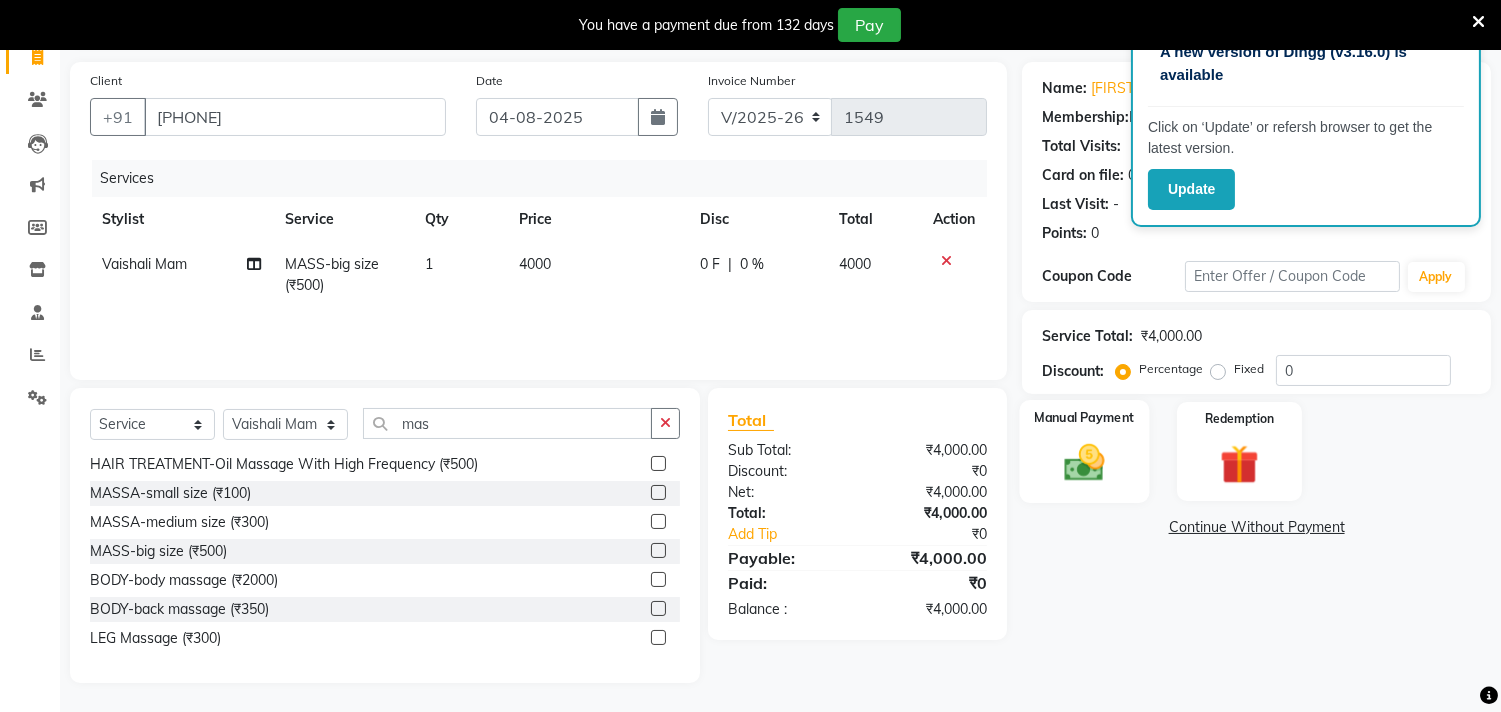 click 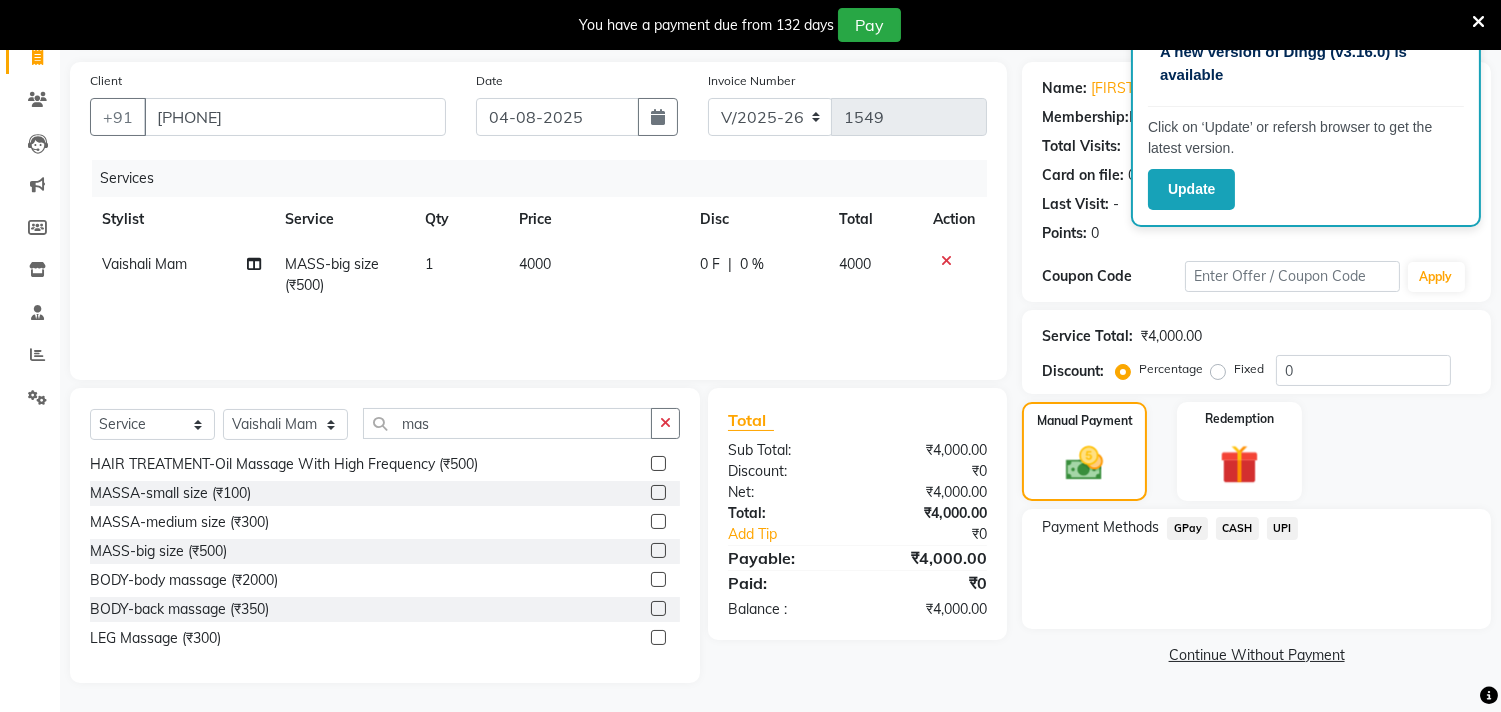 click on "CASH" 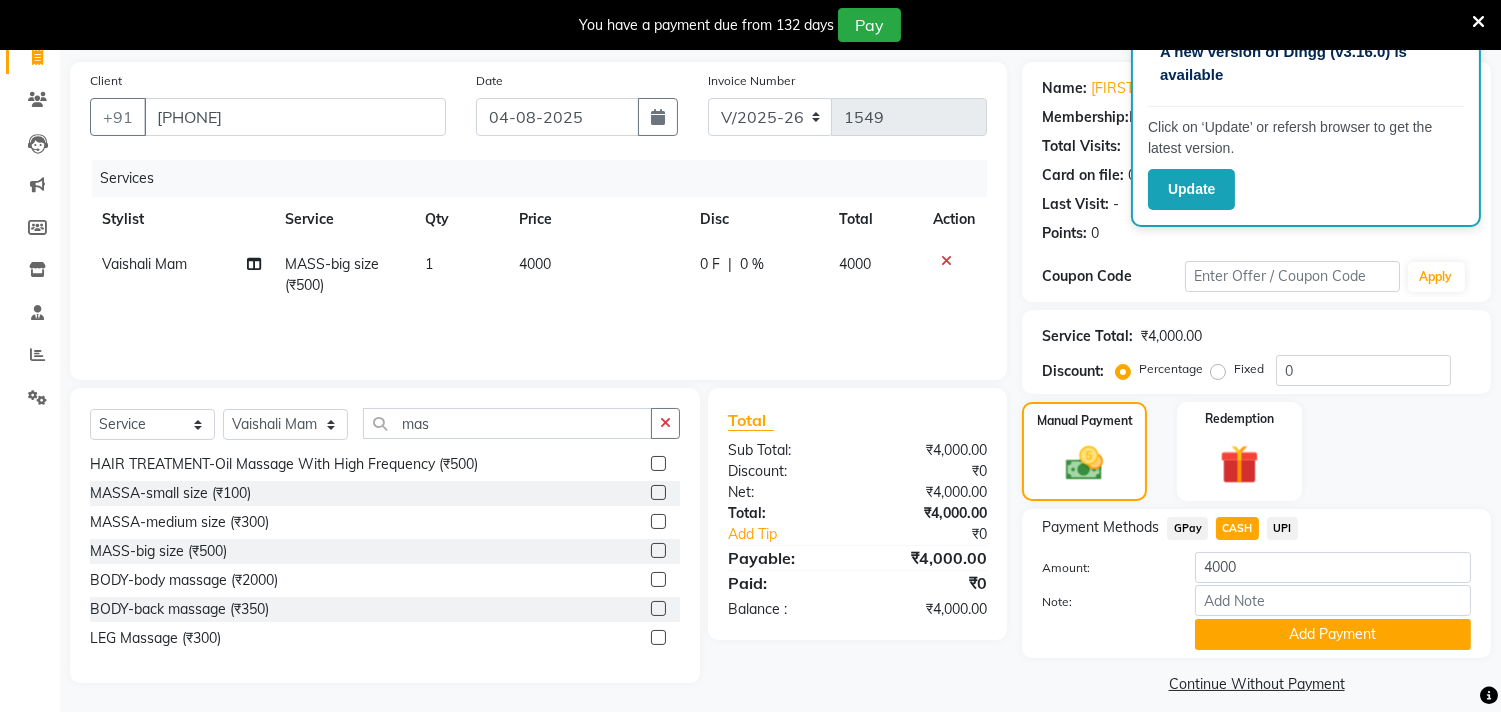 click on "CASH" 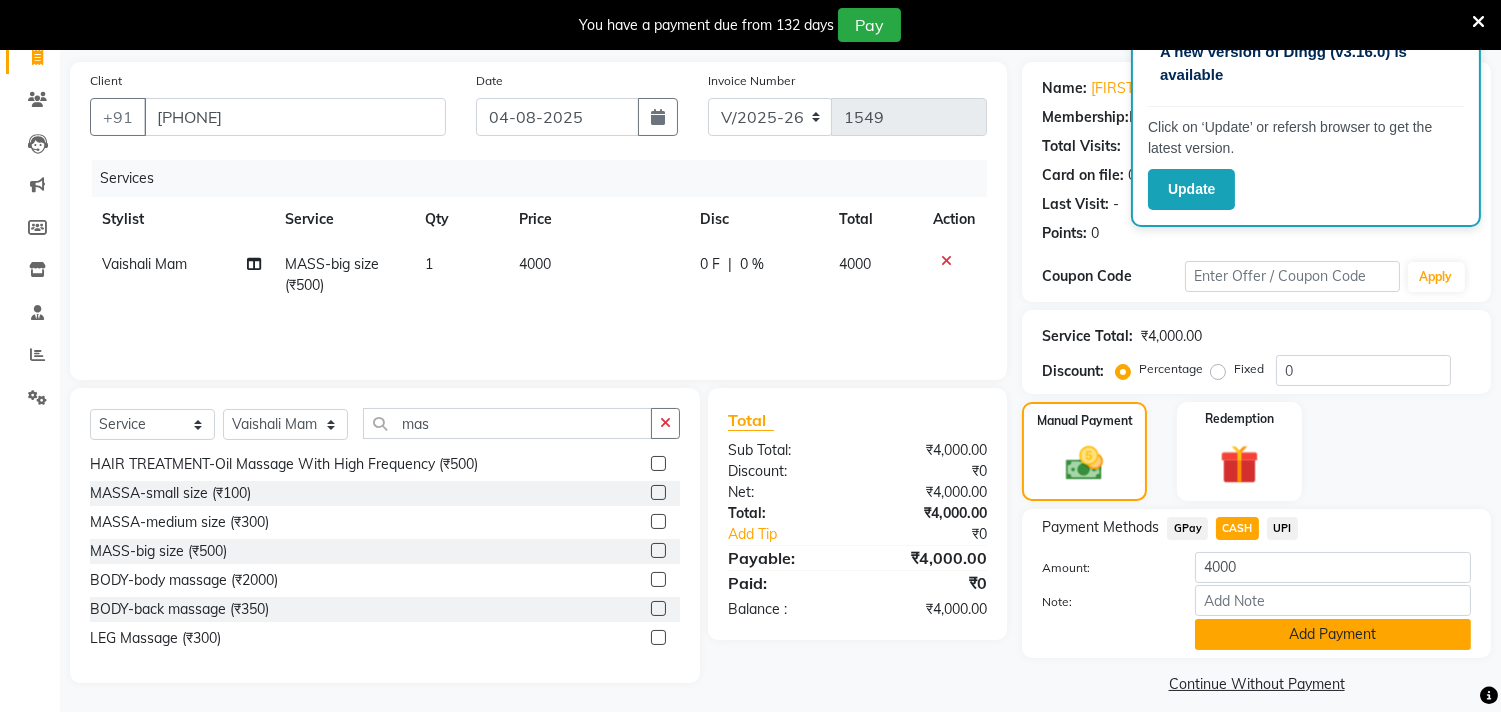 click on "Add Payment" 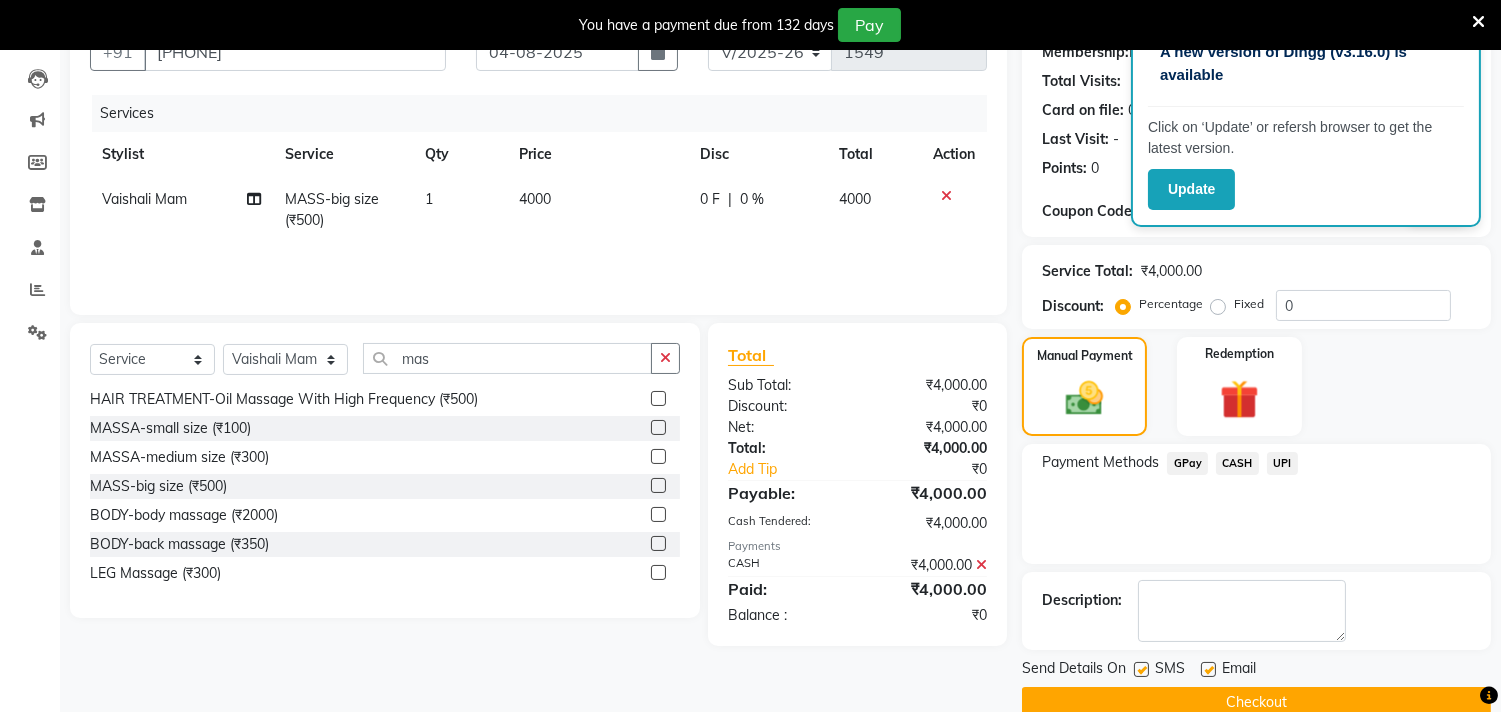 scroll, scrollTop: 237, scrollLeft: 0, axis: vertical 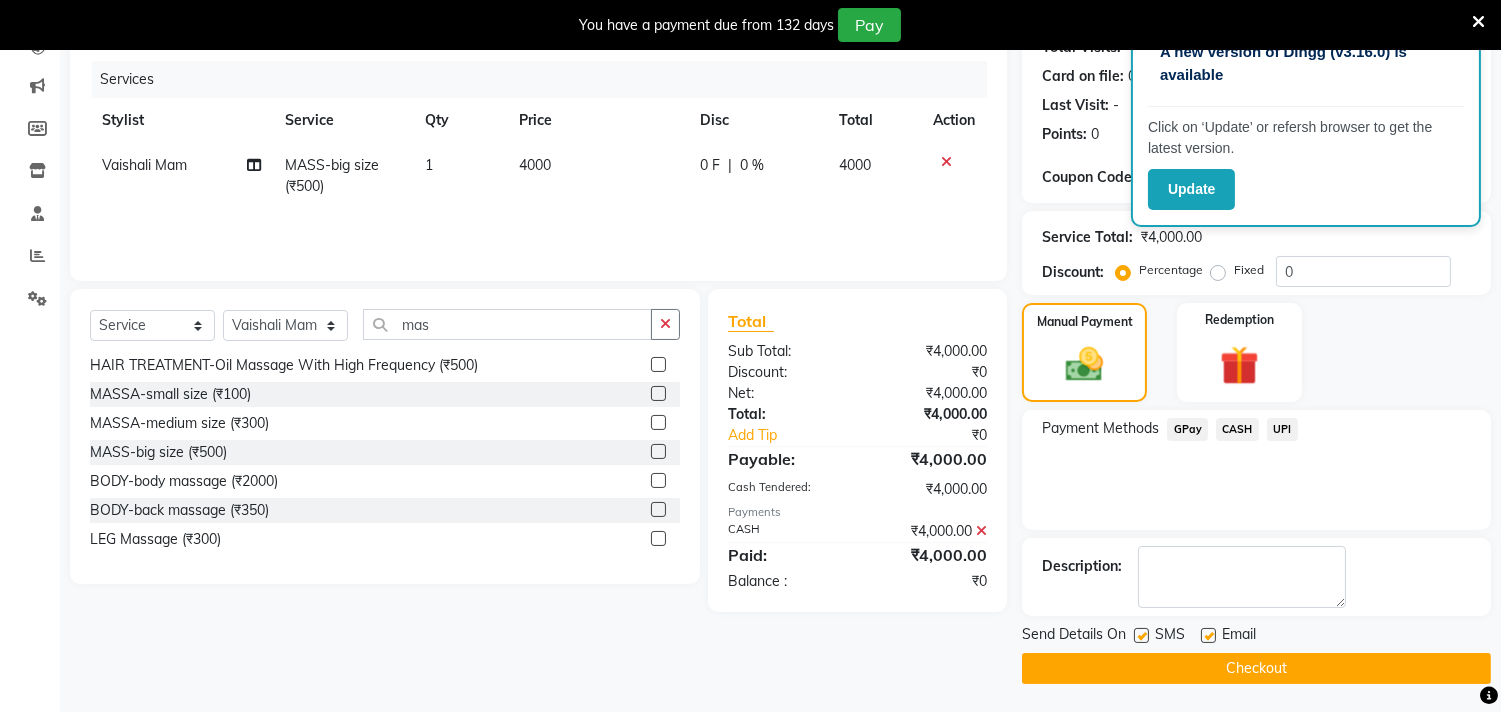 click on "Checkout" 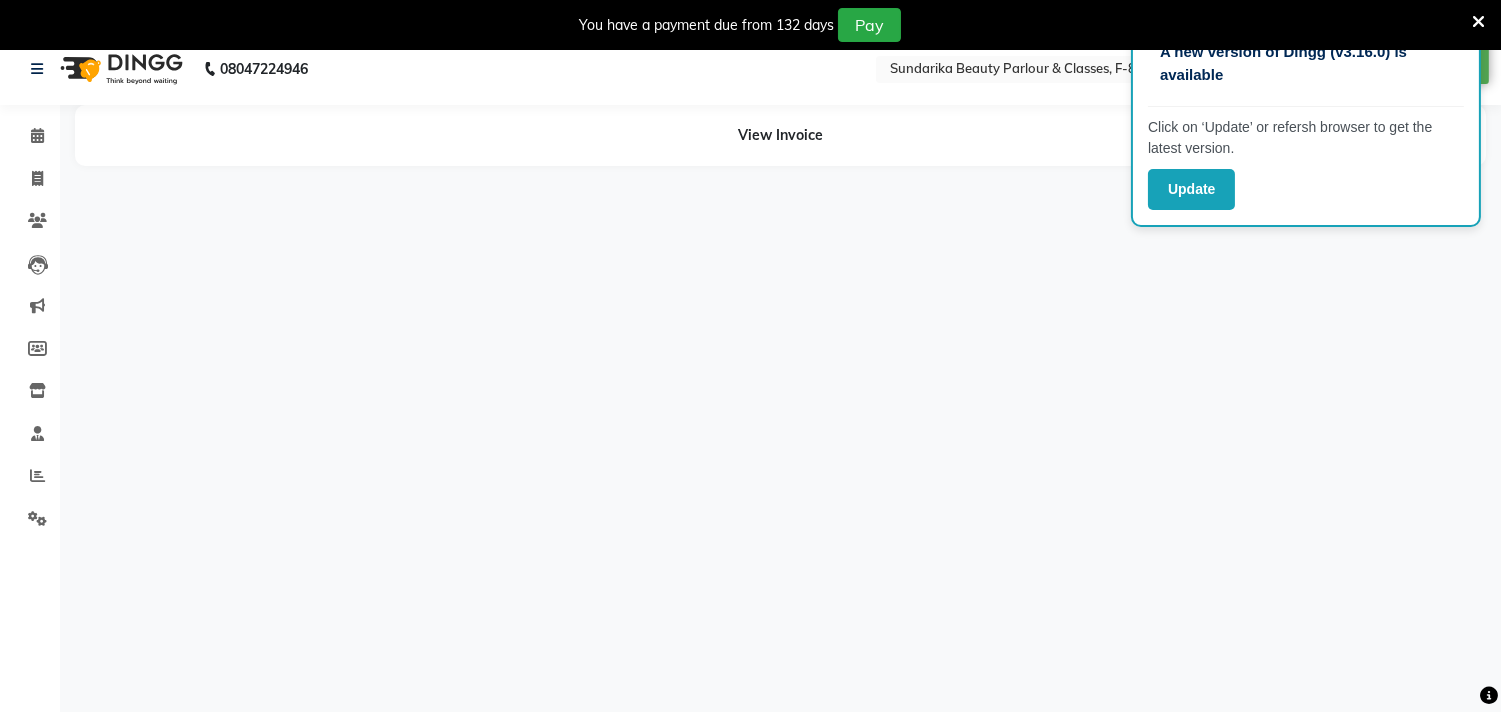 scroll, scrollTop: 0, scrollLeft: 0, axis: both 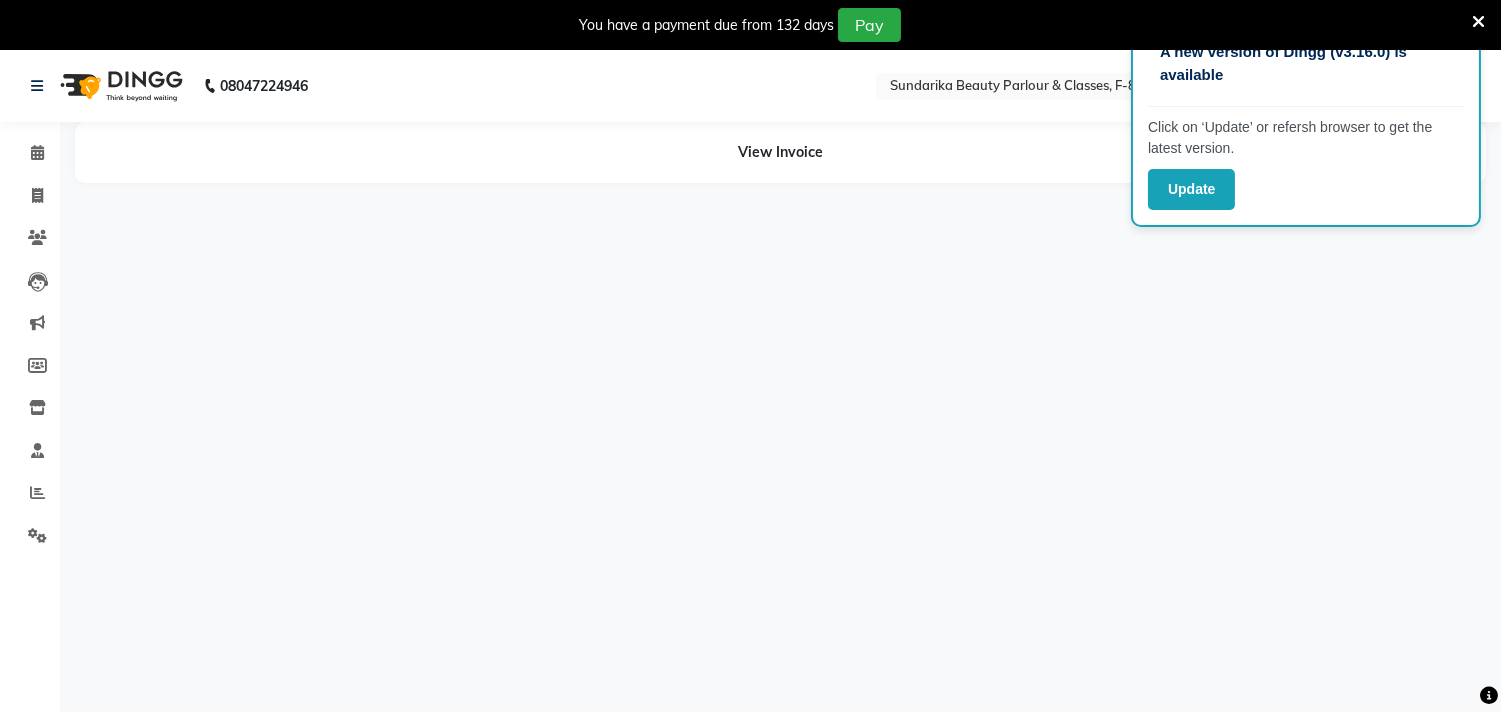 click on "A new version of Dingg (v3.16.0) is available  Click on ‘Update’ or refersh browser to get the latest version.  Update [PHONE] Select Location × Sundarika Beauty Parlour & Classes, F-8 Shop No 17 Simplex  WhatsApp Status  ✕ Status:  Disconnected Most Recent Message: [DATE]     [TIME] Recent Service Activity: [DATE]     [TIME]  [PHONE] Whatsapp Settings English ENGLISH Español العربية मराठी हिंदी ગુજરાતી தமிழ் 中文 Notifications nothing to show Admin Manage Profile Change Password Sign out  Version:3.15.11  ☀ Sundarika Beauty parlour & classes, F-8 Shop no 17 simplex  Calendar  Invoice  Clients  Leads   Marketing  Members  Inventory  Staff  Reports  Settings Completed InProgress Upcoming Dropped Tentative Check-In Confirm Bookings Generate Report Segments Page Builder  View Invoice" at bounding box center [750, 406] 